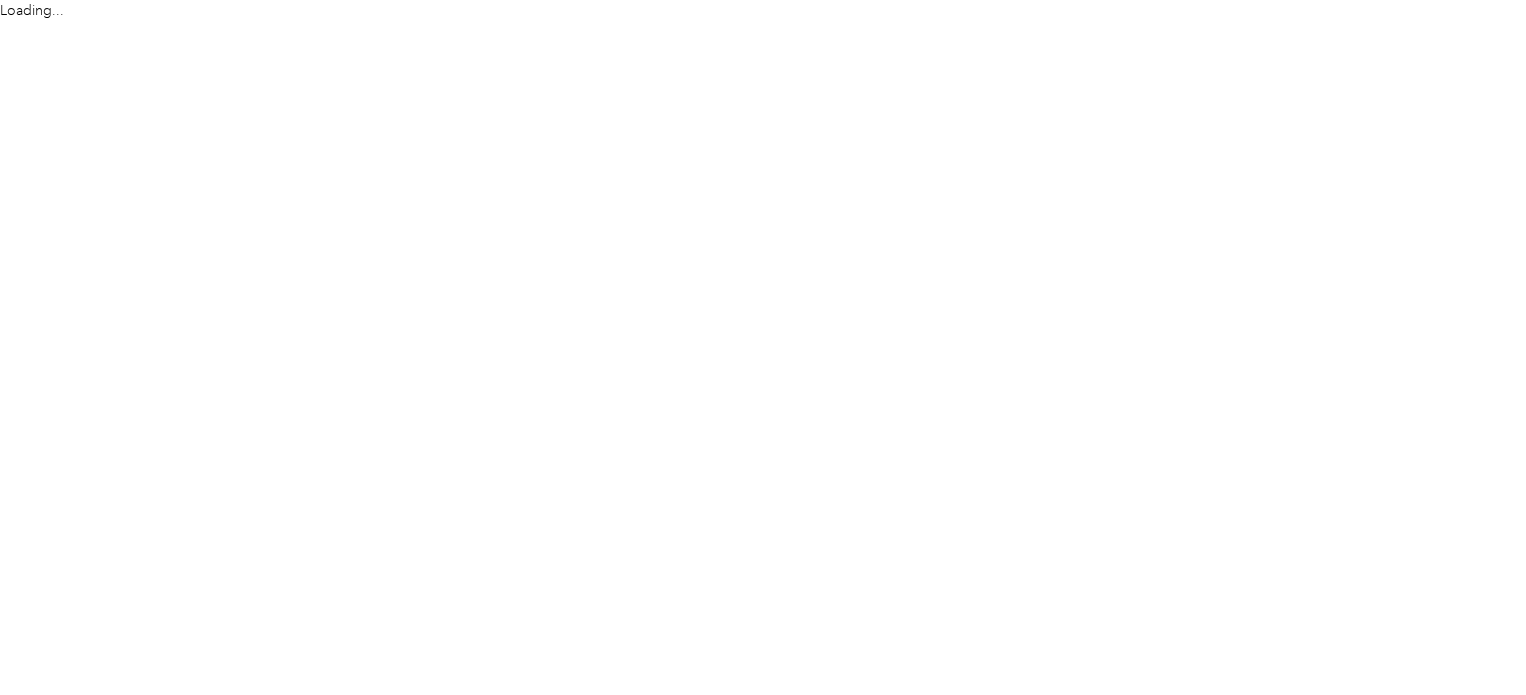 scroll, scrollTop: 0, scrollLeft: 0, axis: both 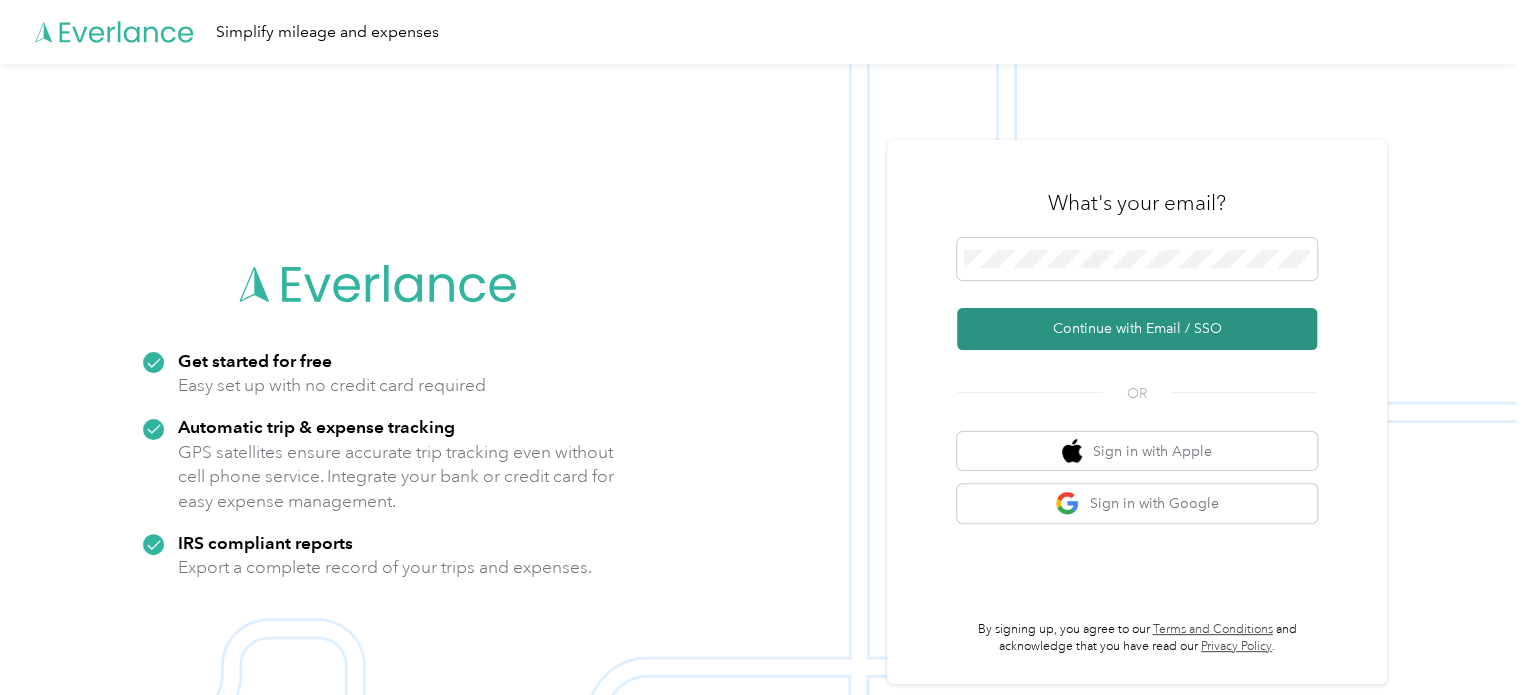 click on "Continue with Email / SSO" at bounding box center (1137, 329) 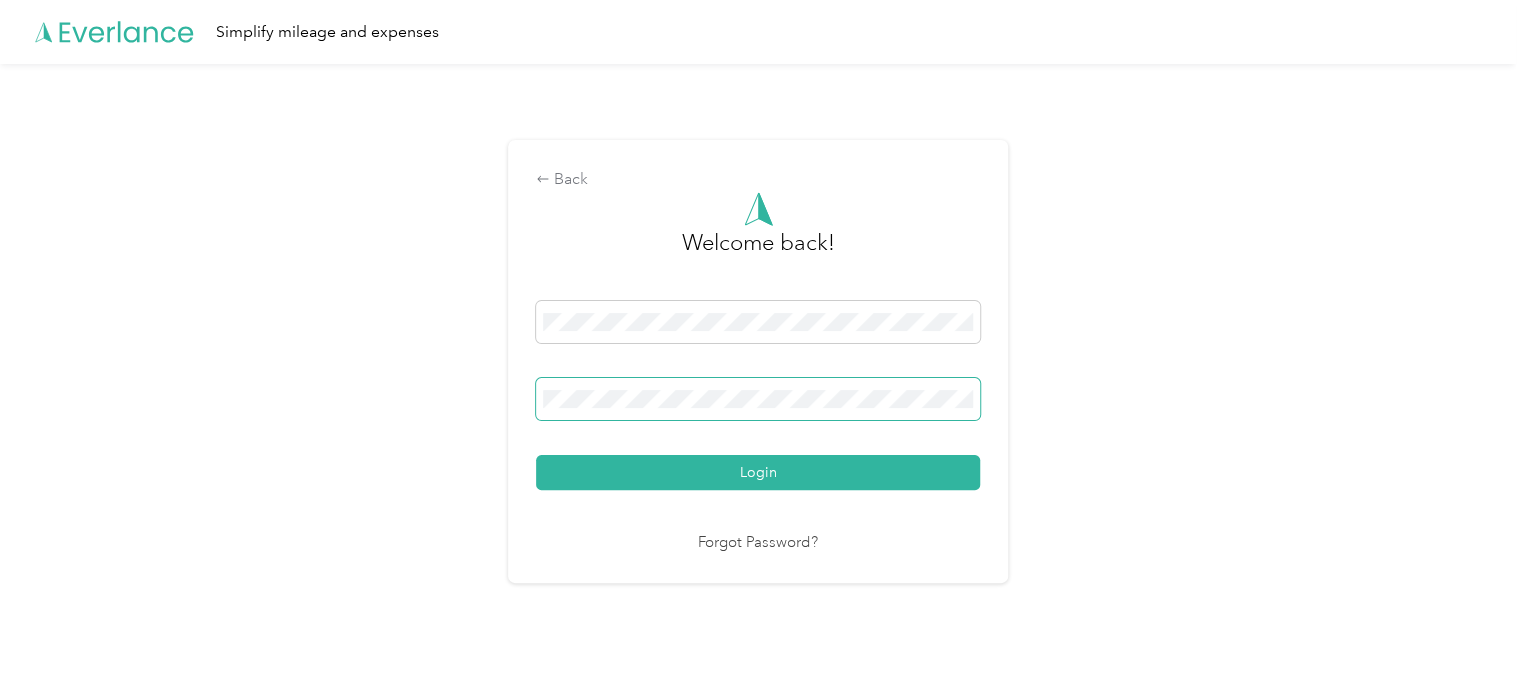 click on "Login" at bounding box center [758, 472] 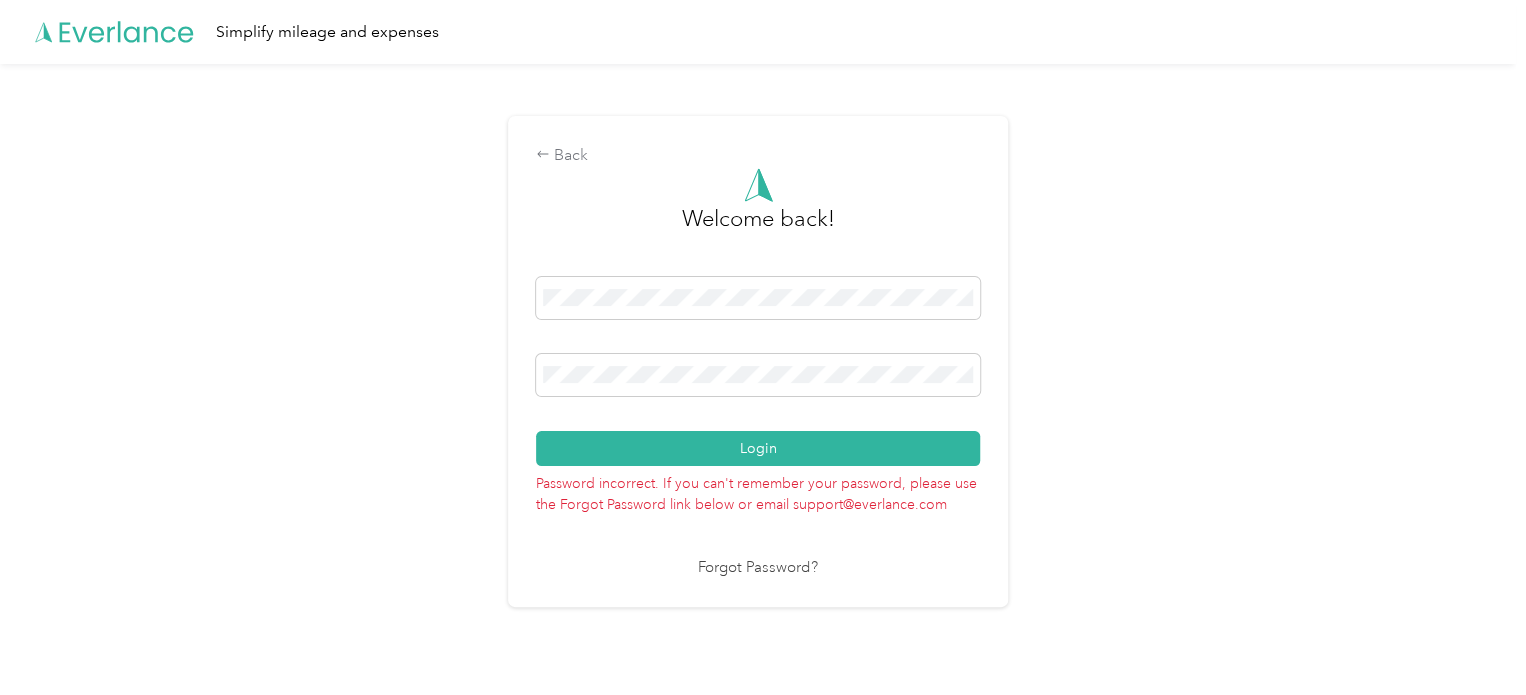 click on "Back Welcome back! Login Password incorrect. If you can't remember your password, please use the Forgot Password link below or email support@everlance.com Forgot Password?" at bounding box center [758, 370] 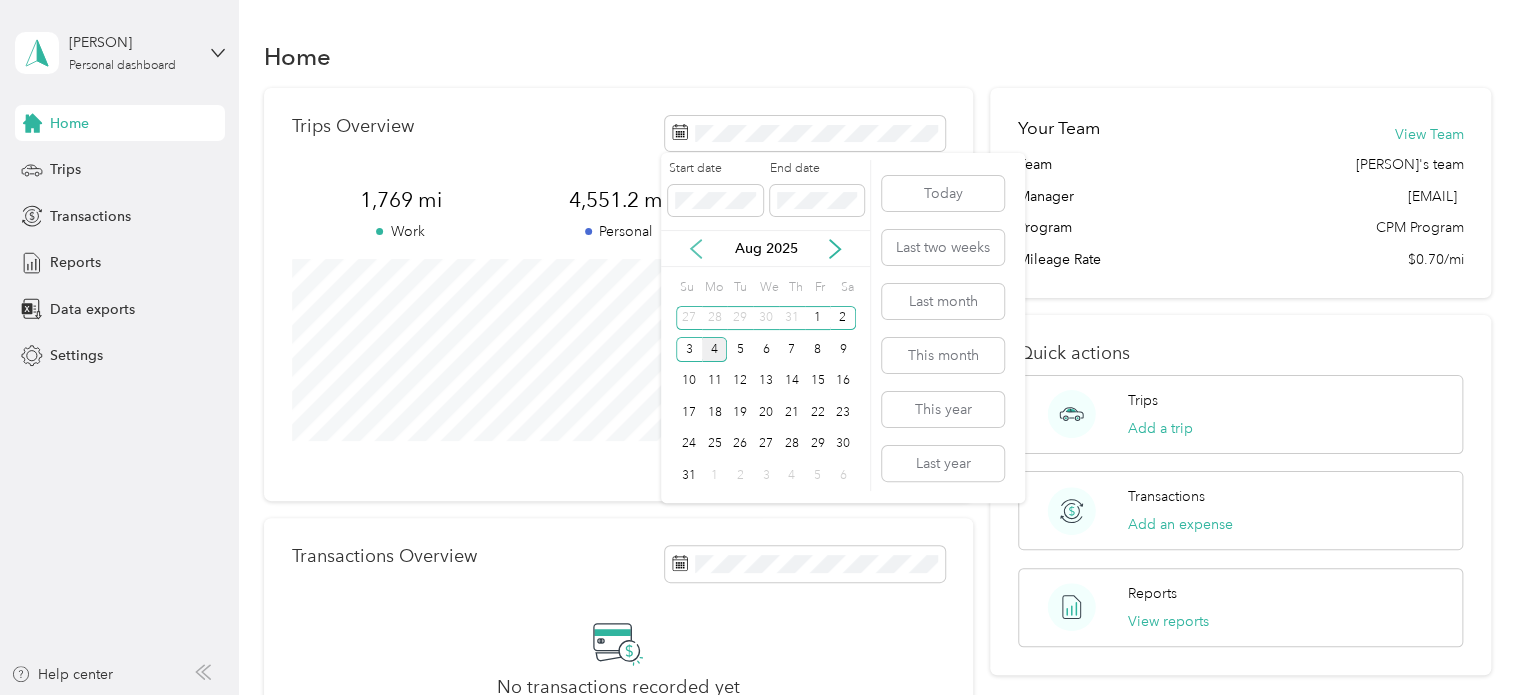 click 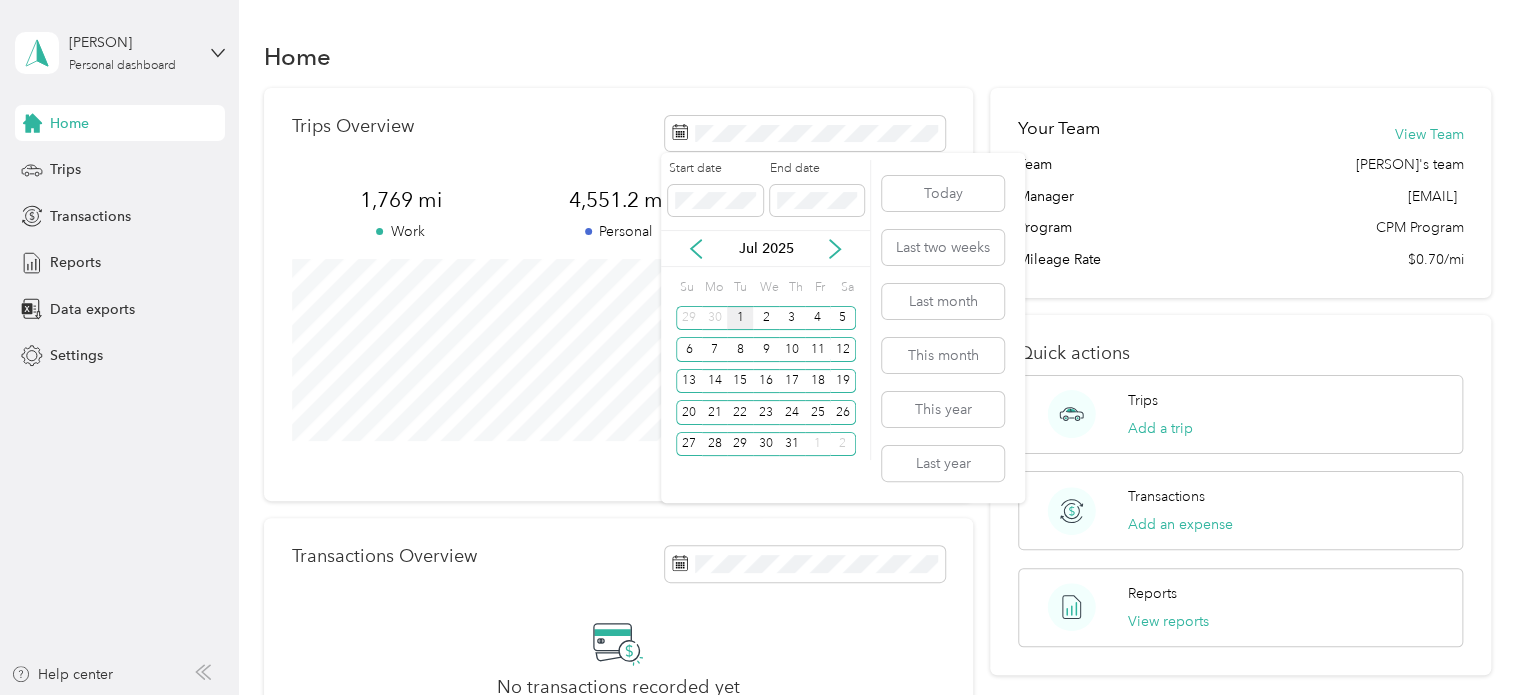 click on "1" at bounding box center (740, 318) 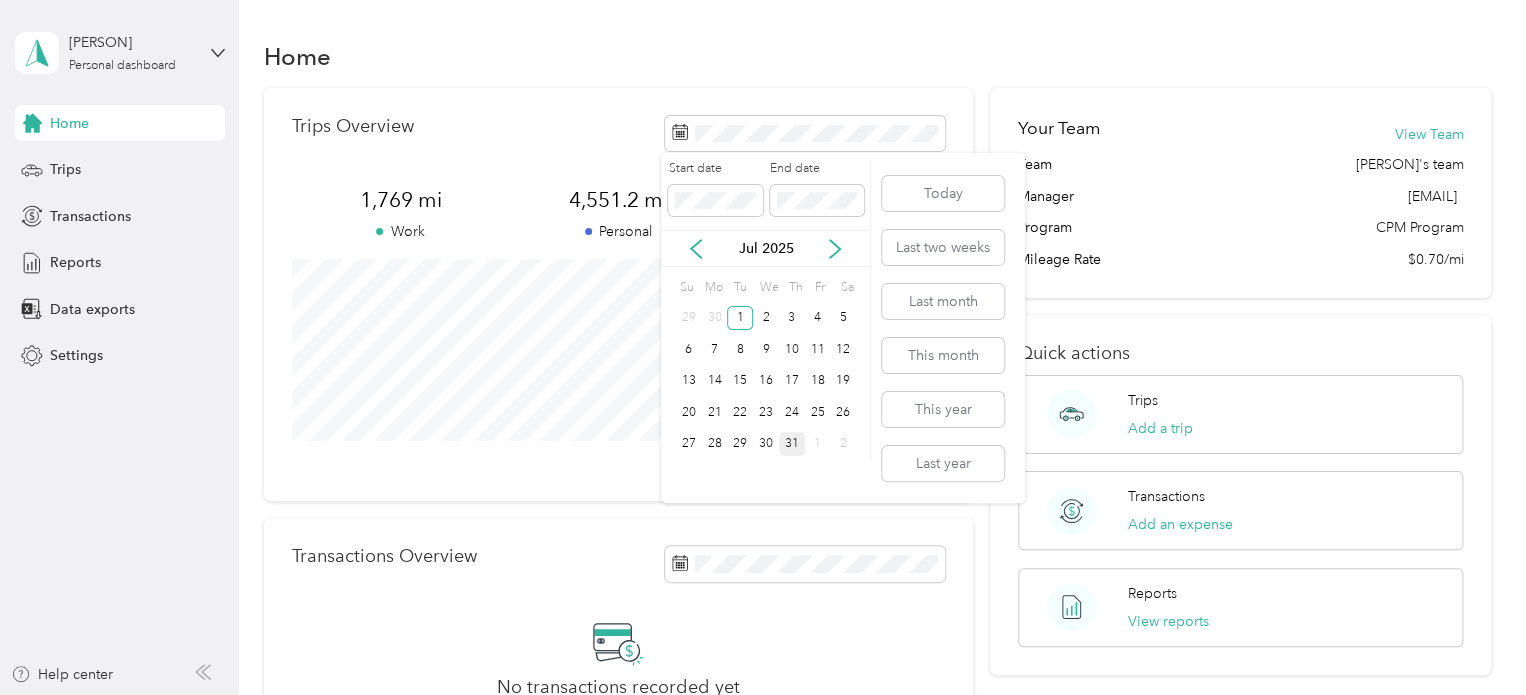 click on "31" at bounding box center (792, 444) 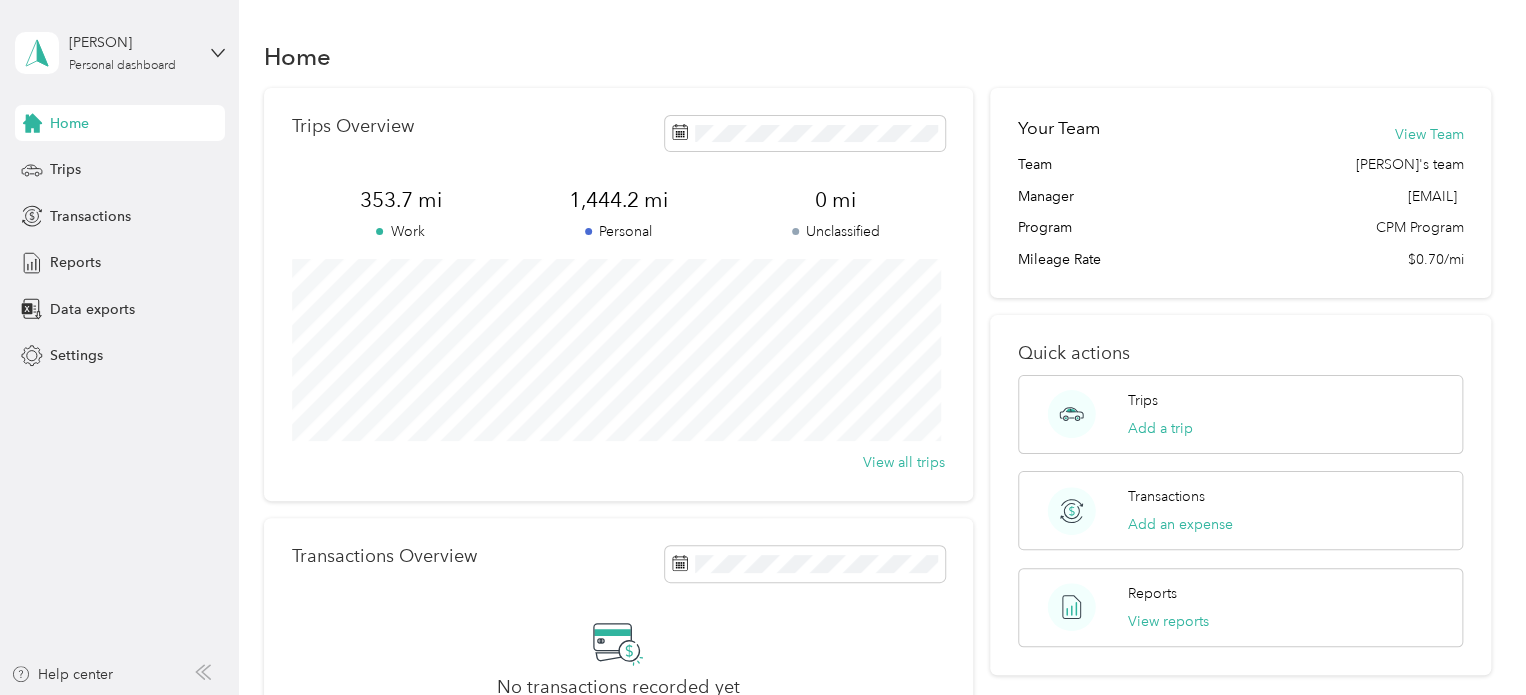 scroll, scrollTop: 0, scrollLeft: 0, axis: both 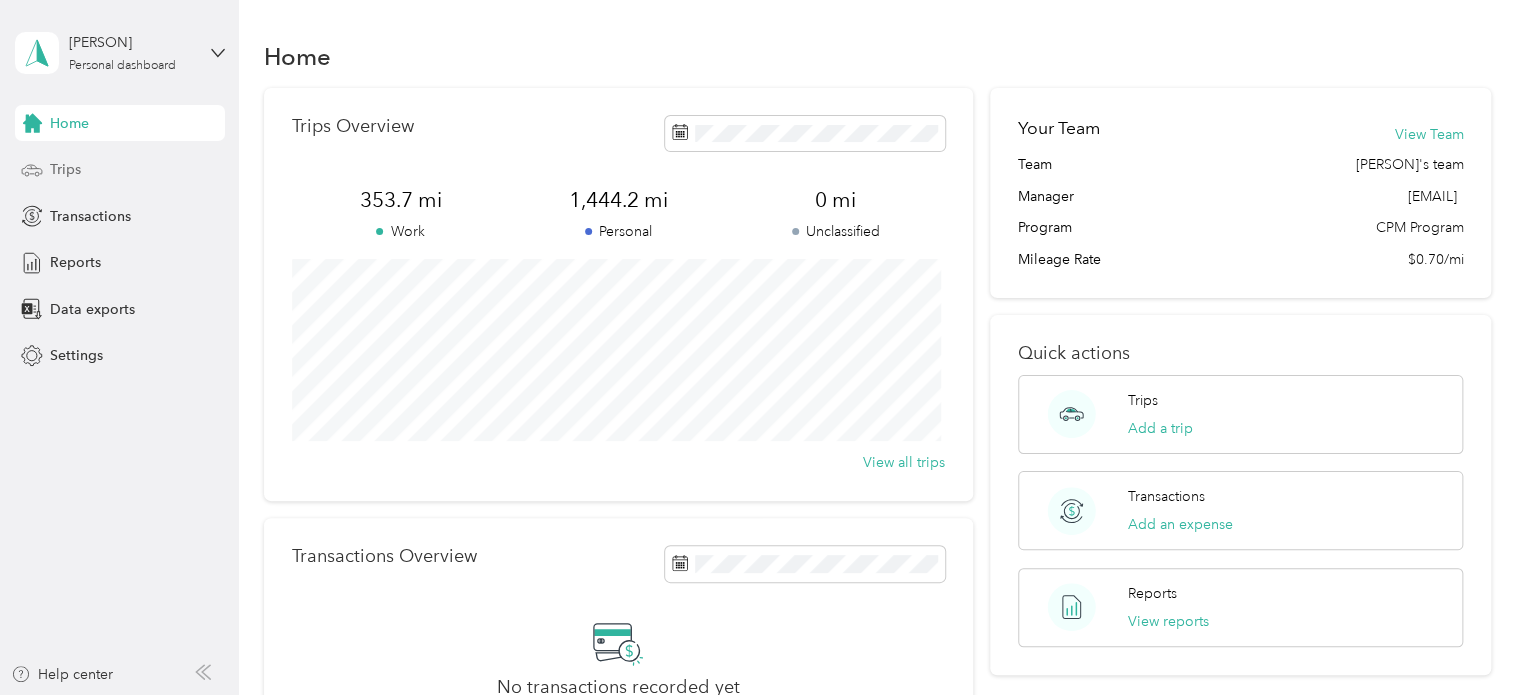 click on "Trips" at bounding box center (120, 170) 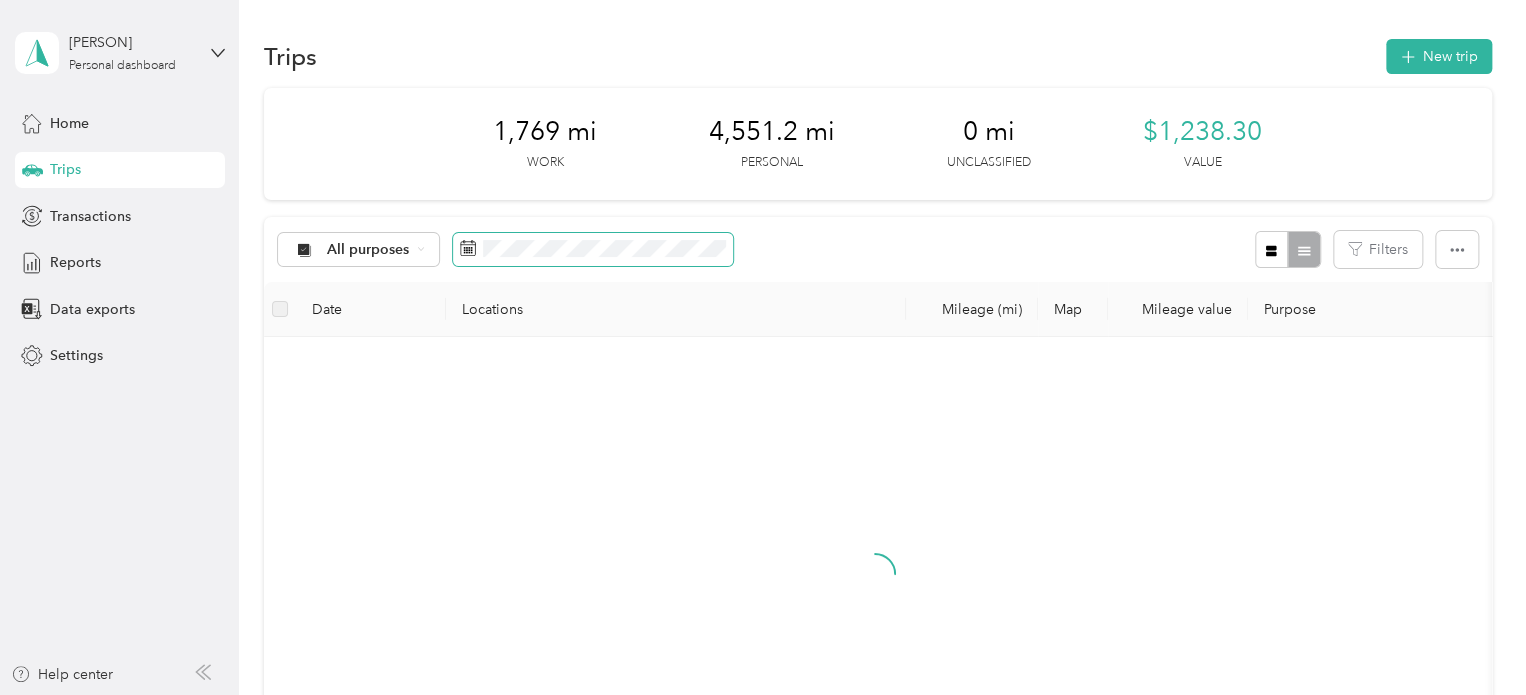click at bounding box center (593, 250) 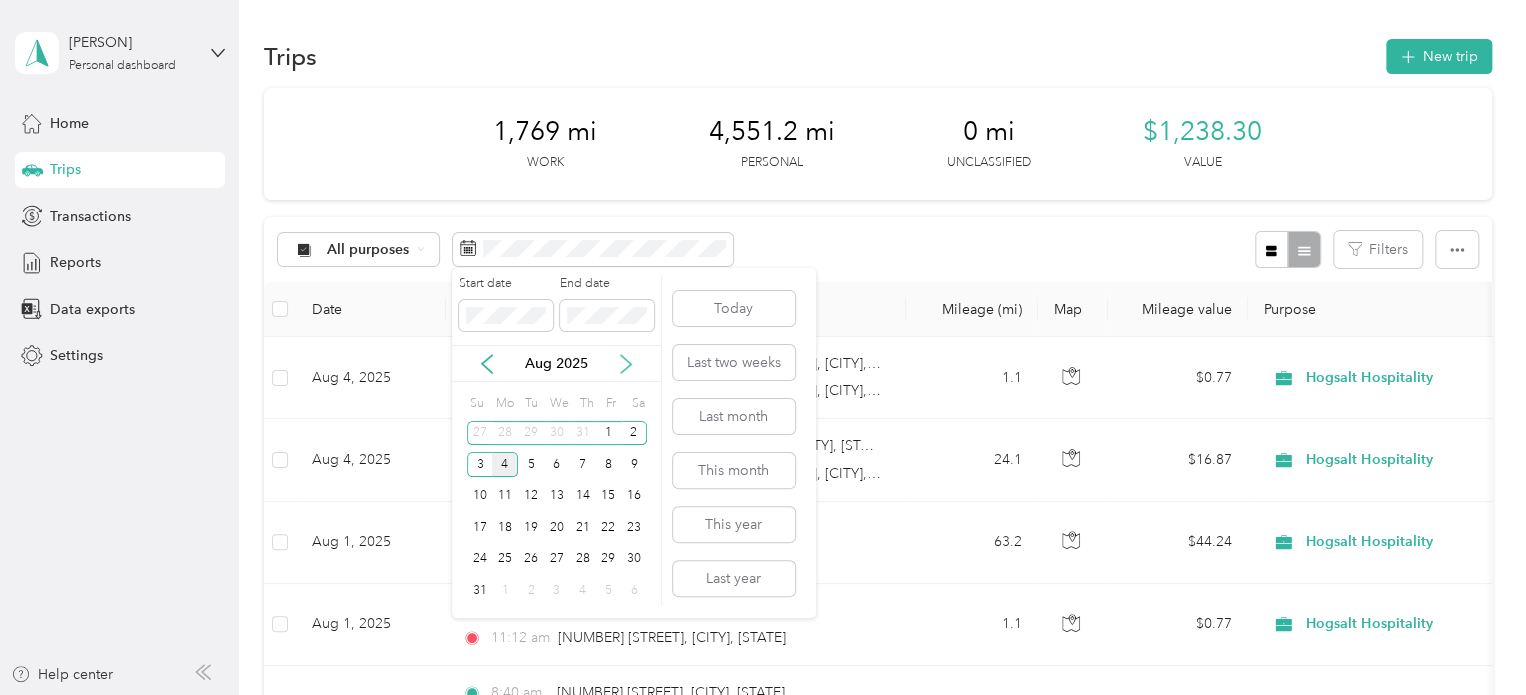 click 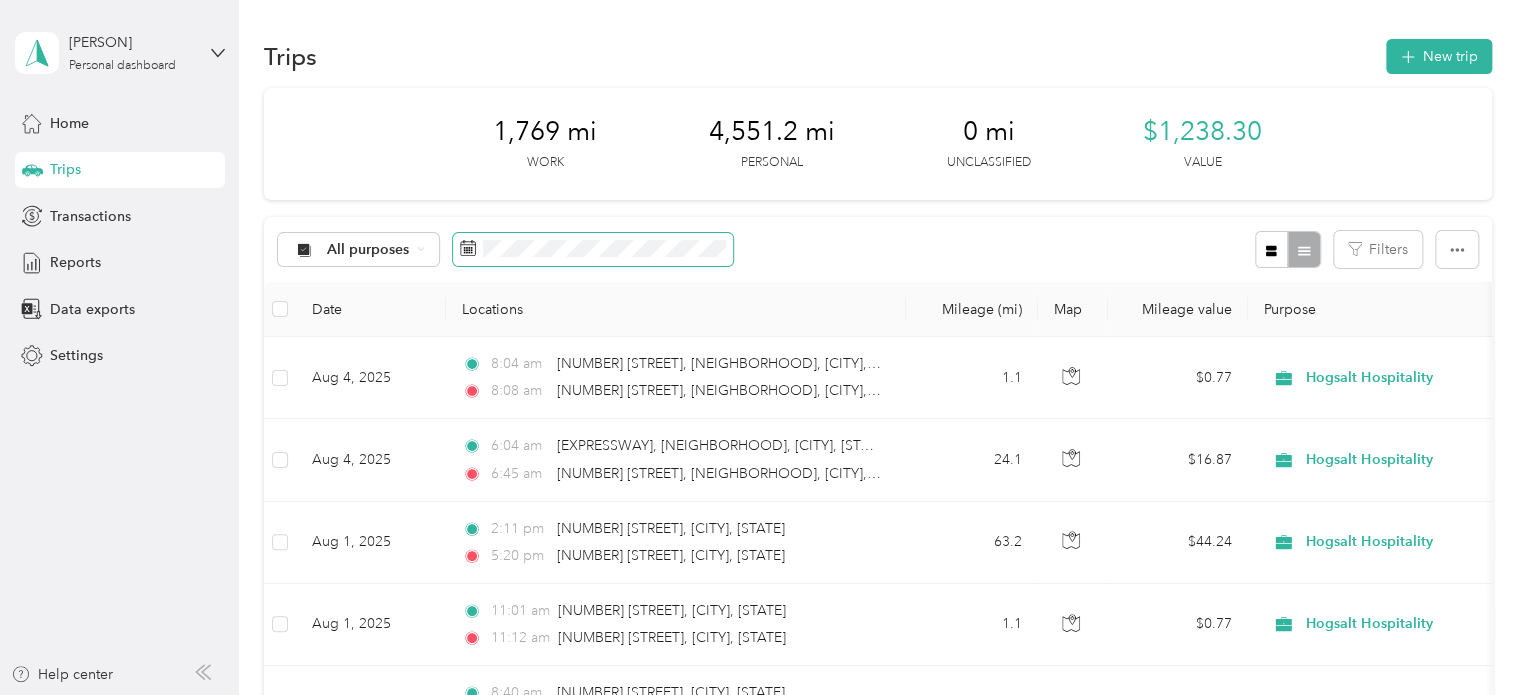 click at bounding box center [593, 250] 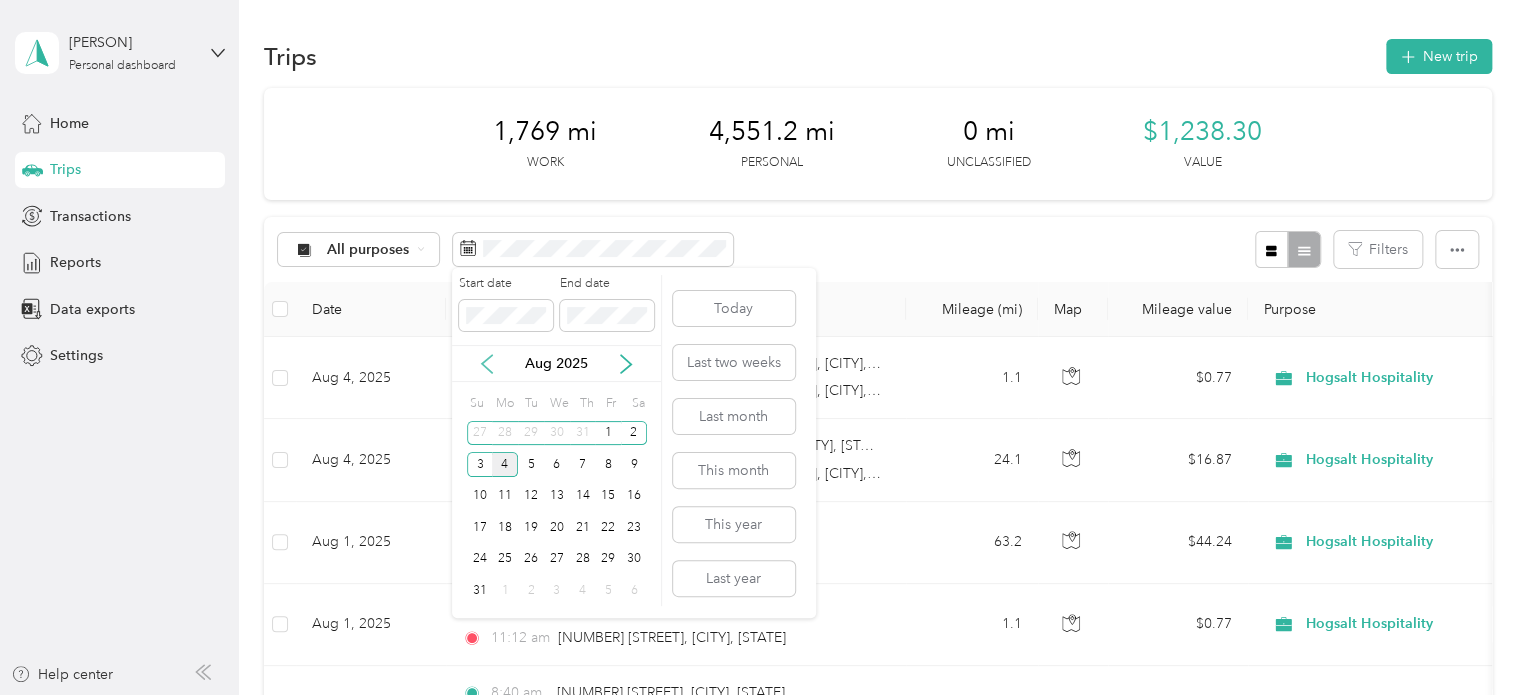 click 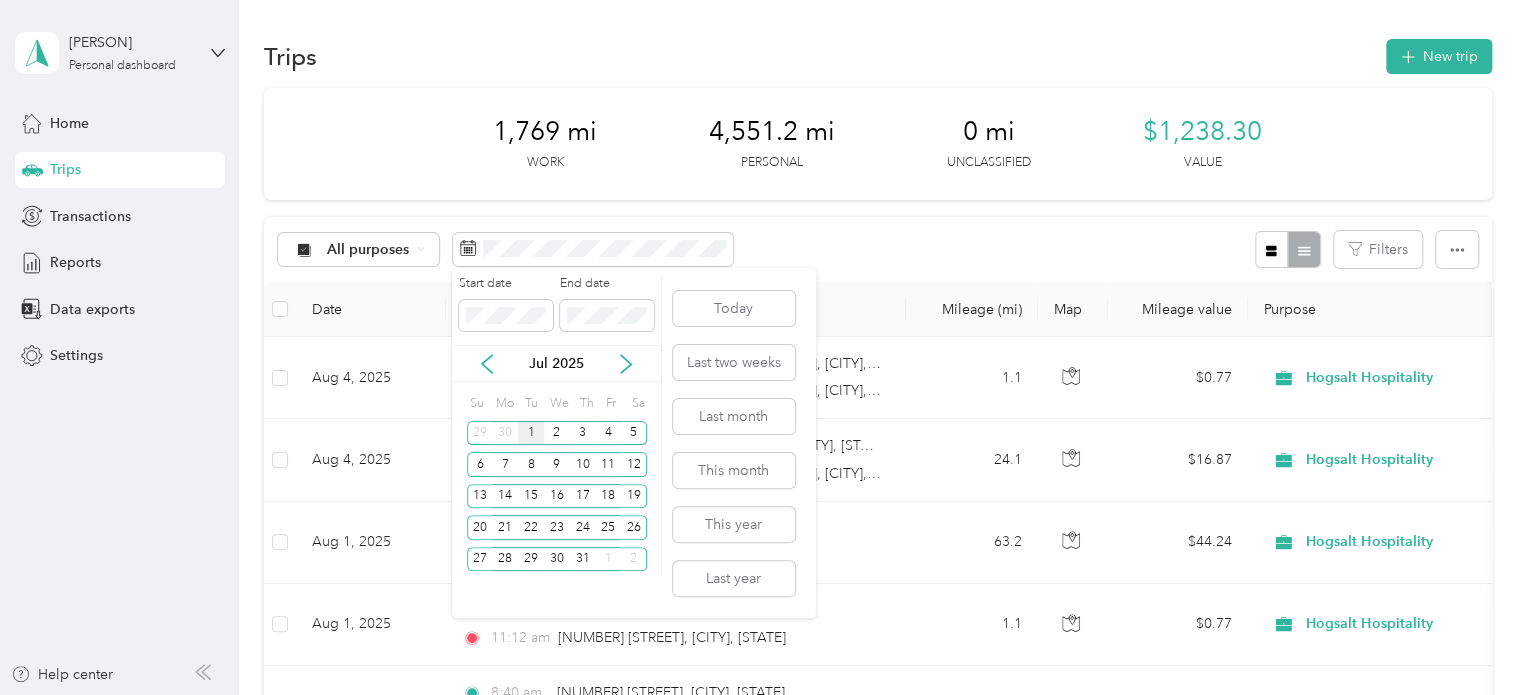 click on "1" at bounding box center [531, 433] 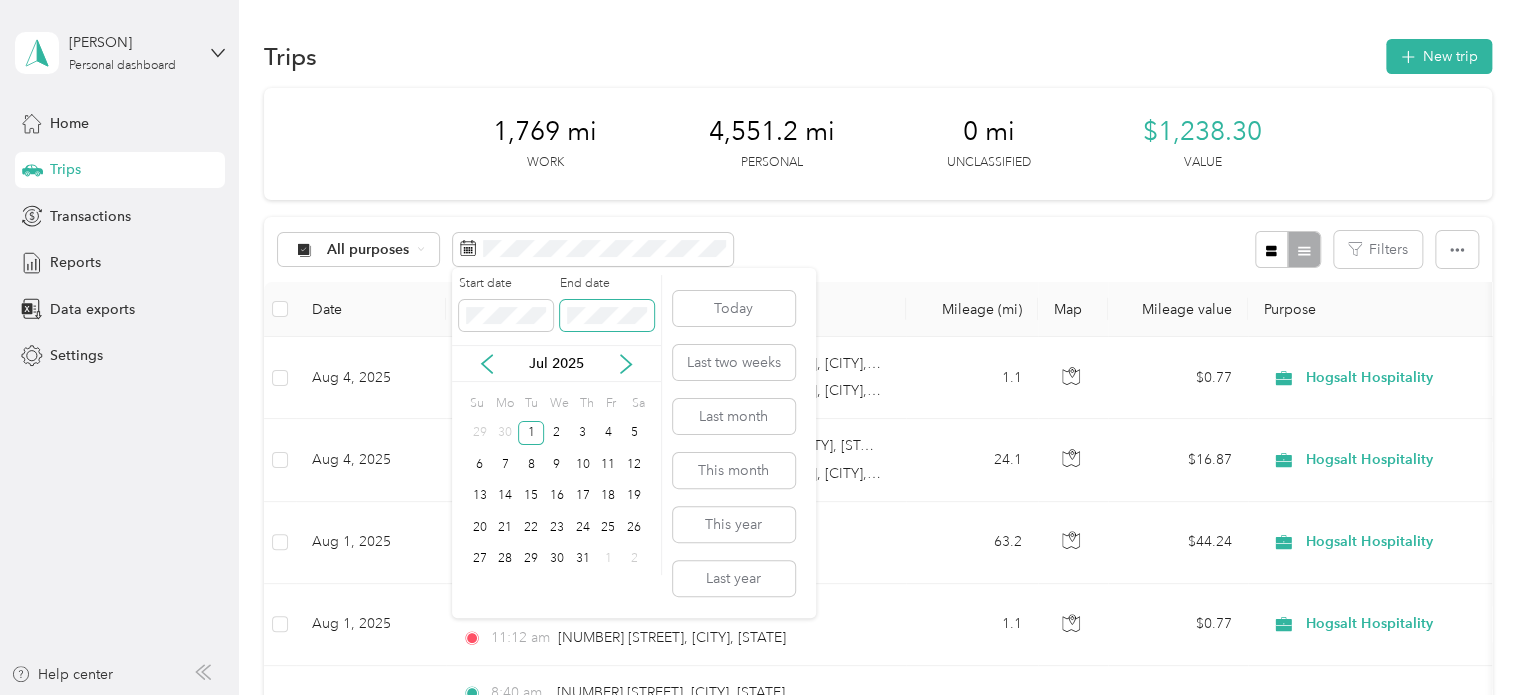 click at bounding box center (607, 316) 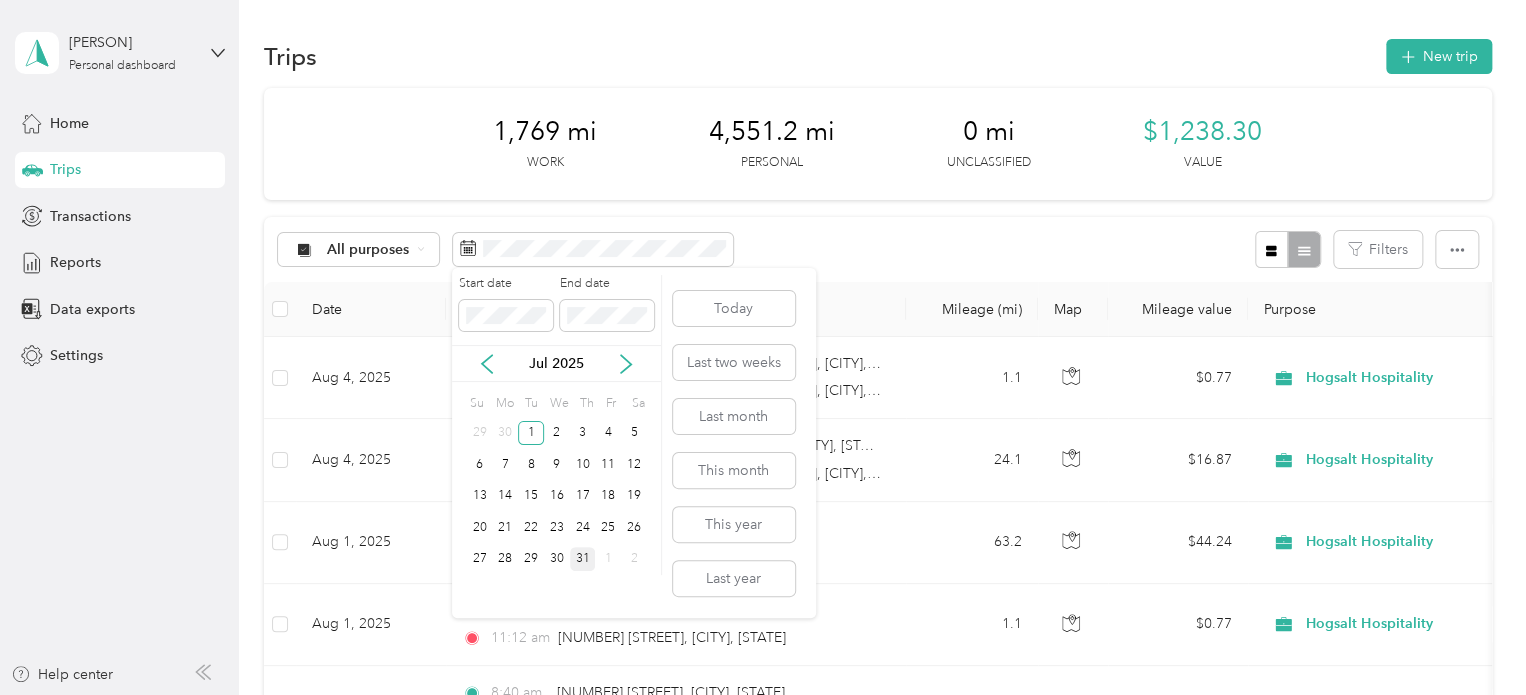 click on "31" at bounding box center (583, 559) 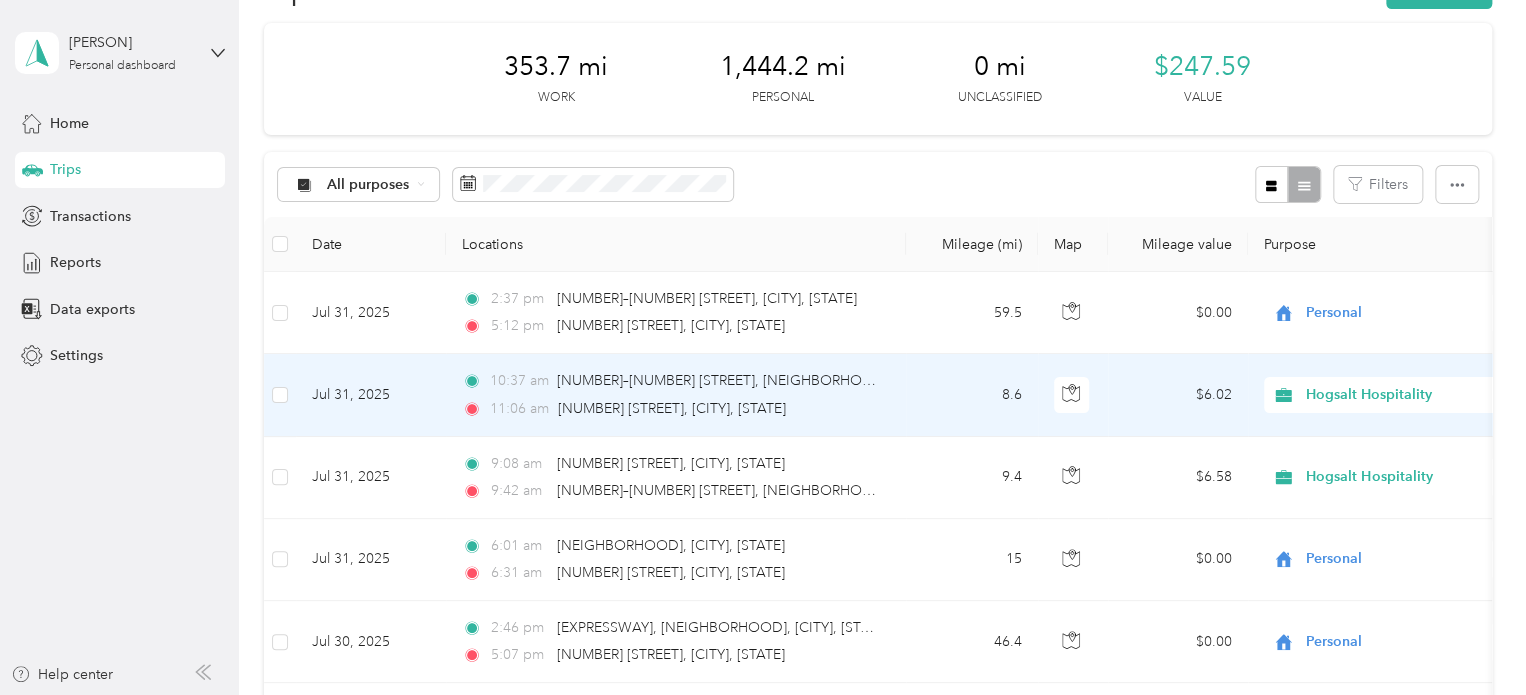 scroll, scrollTop: 100, scrollLeft: 0, axis: vertical 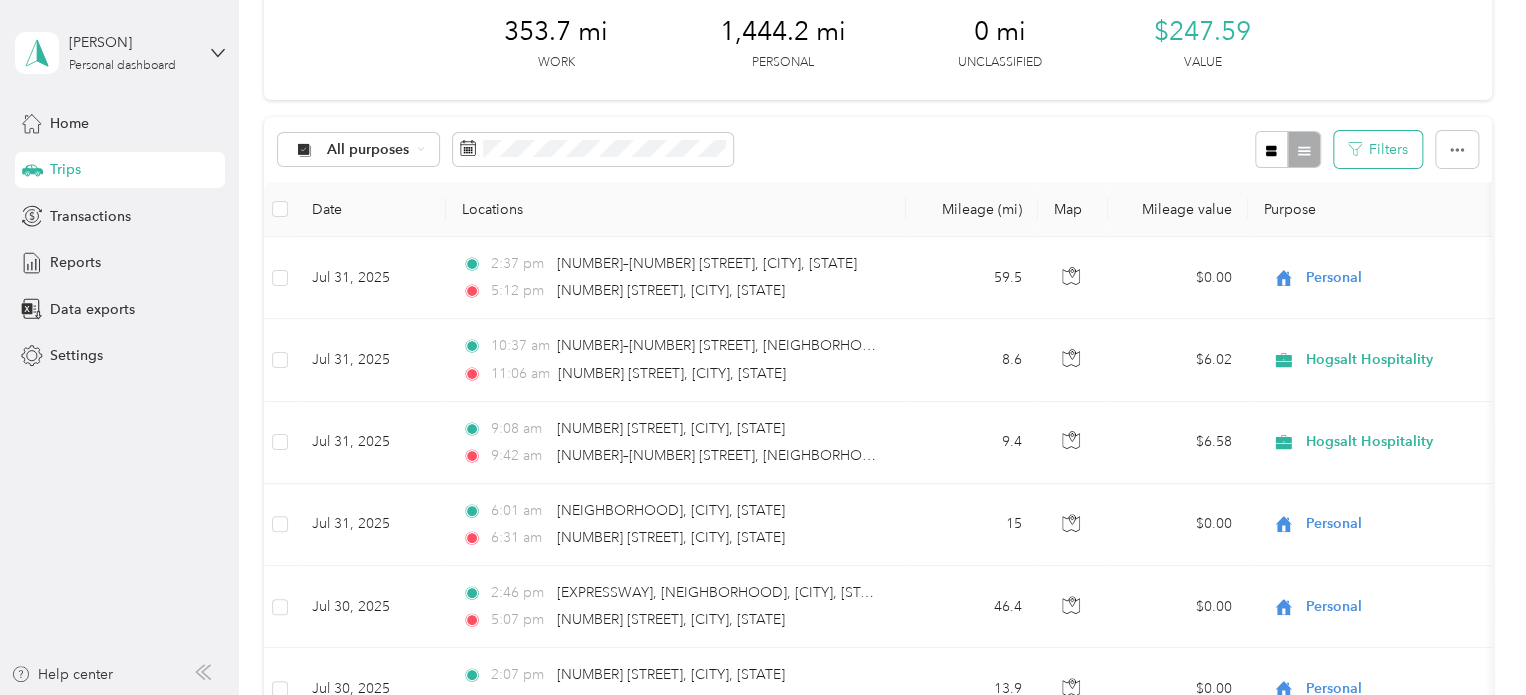 click on "Filters" at bounding box center (1378, 149) 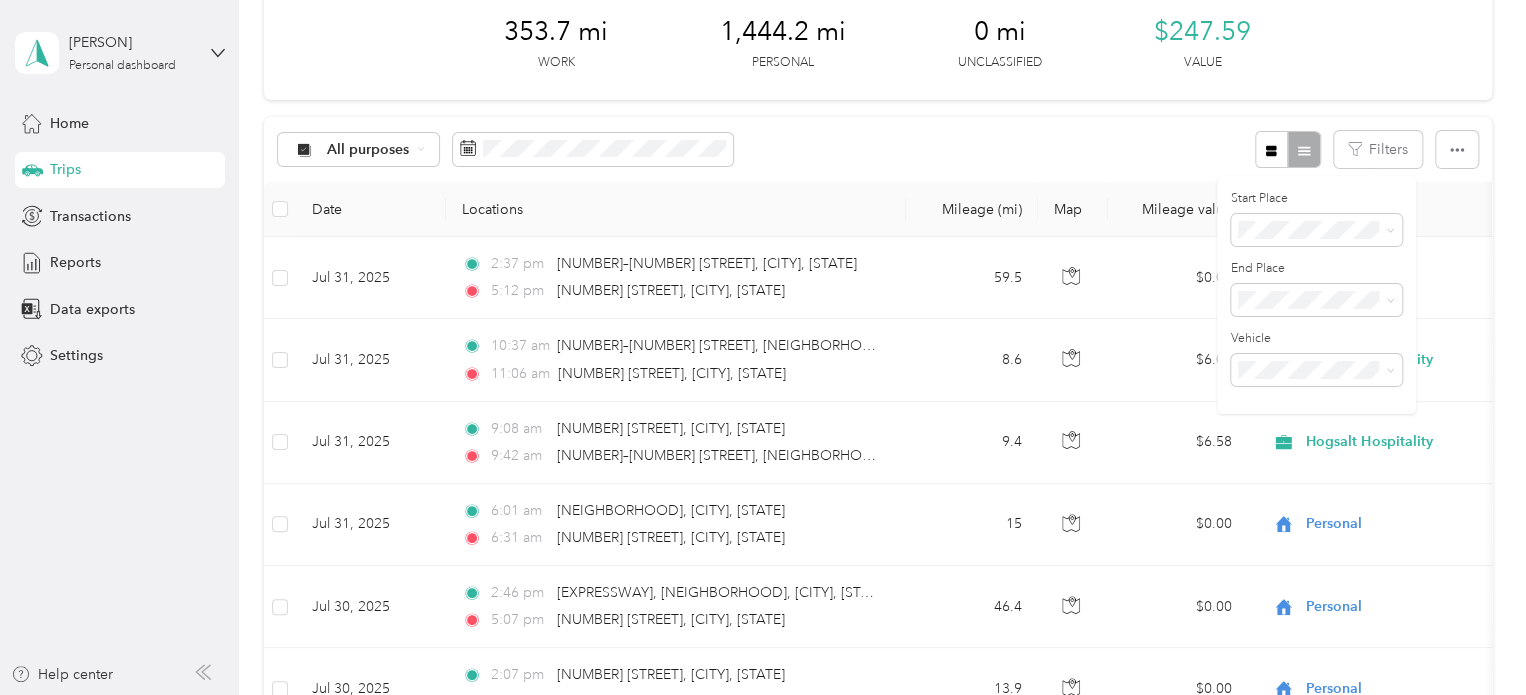 click on "All purposes Filters" at bounding box center (878, 149) 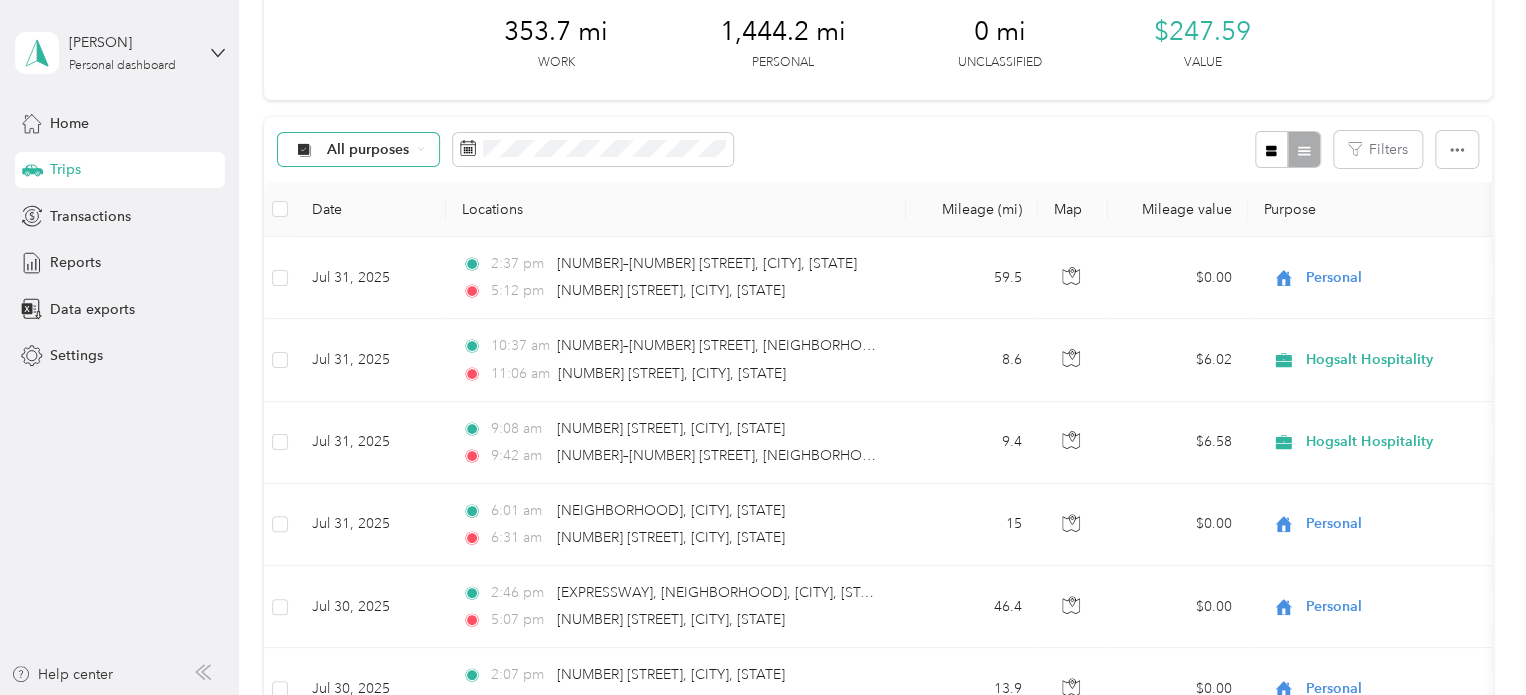 click on "All purposes" at bounding box center [368, 150] 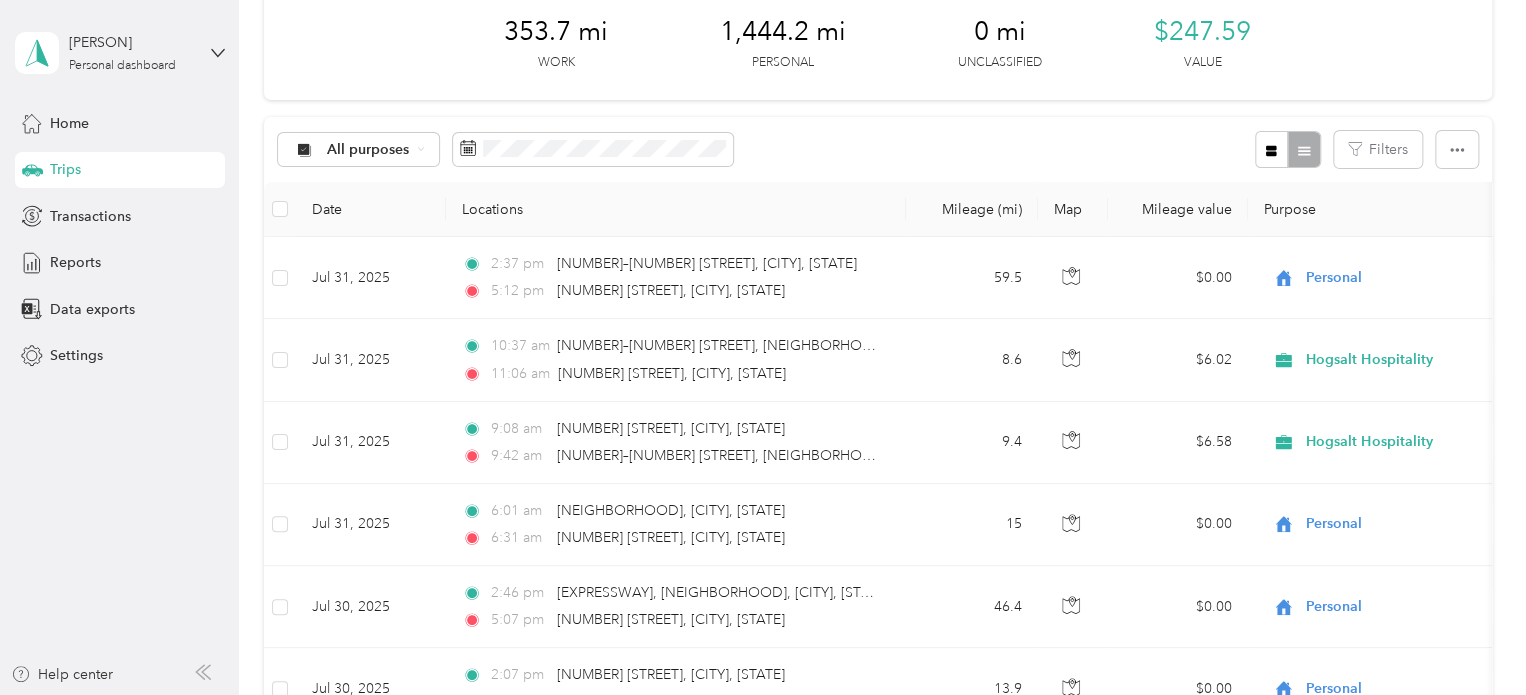 click on "Hogsalt Hospitality" at bounding box center [373, 249] 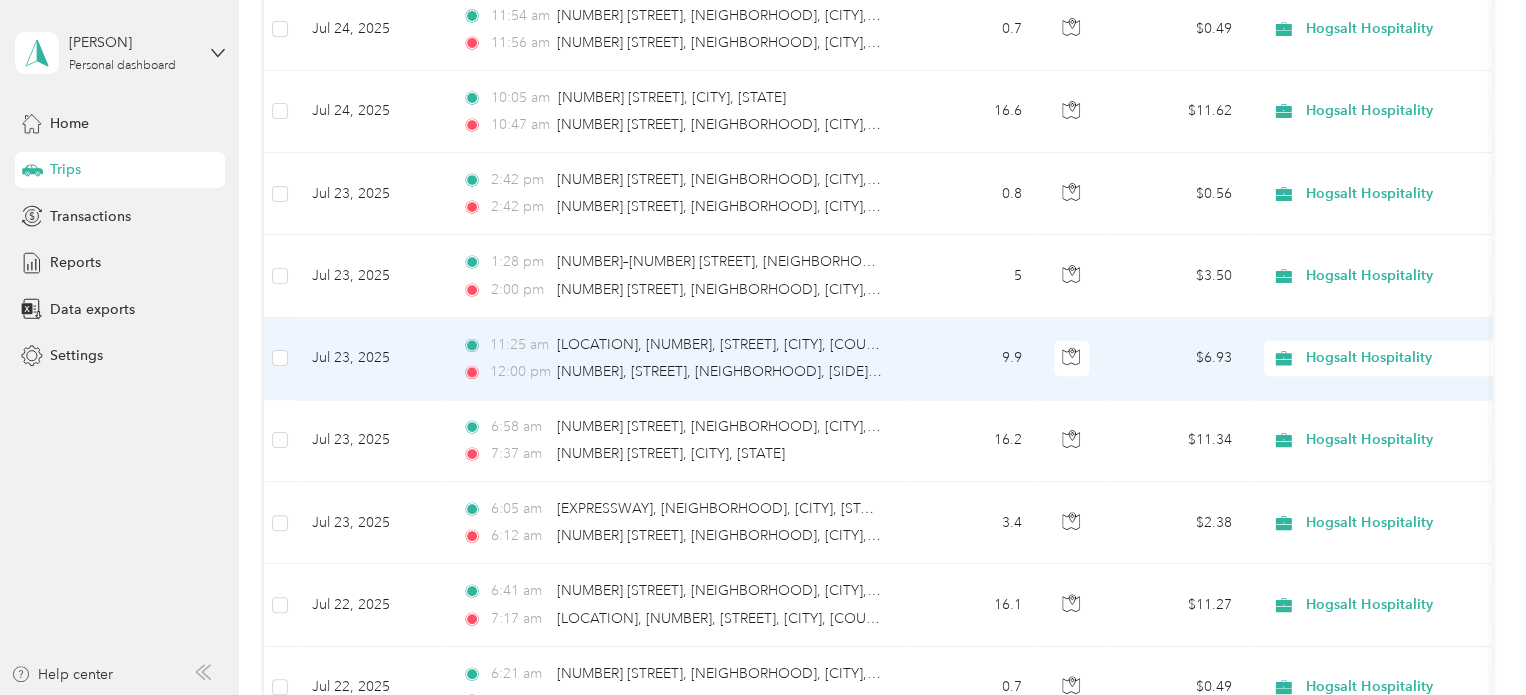 scroll, scrollTop: 1600, scrollLeft: 0, axis: vertical 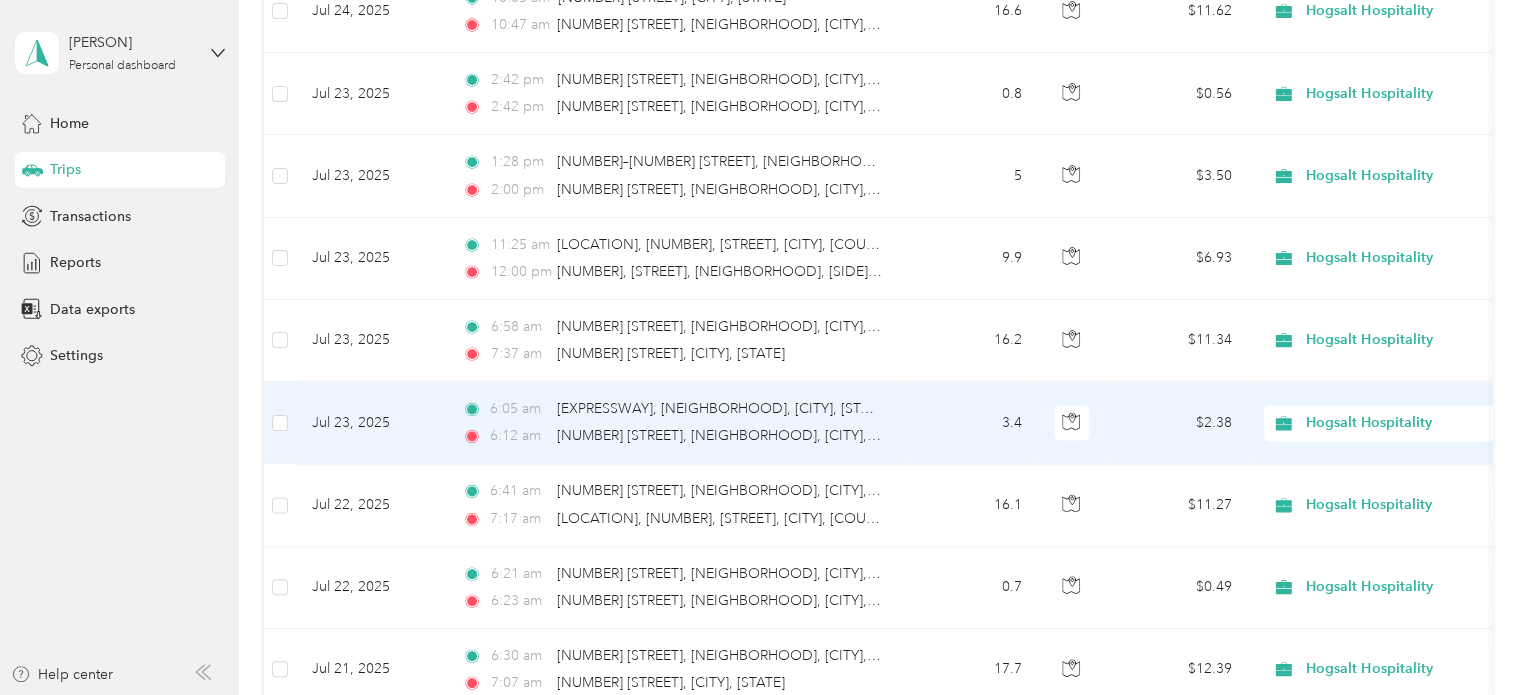 click on "Hogsalt Hospitality" at bounding box center (1397, 423) 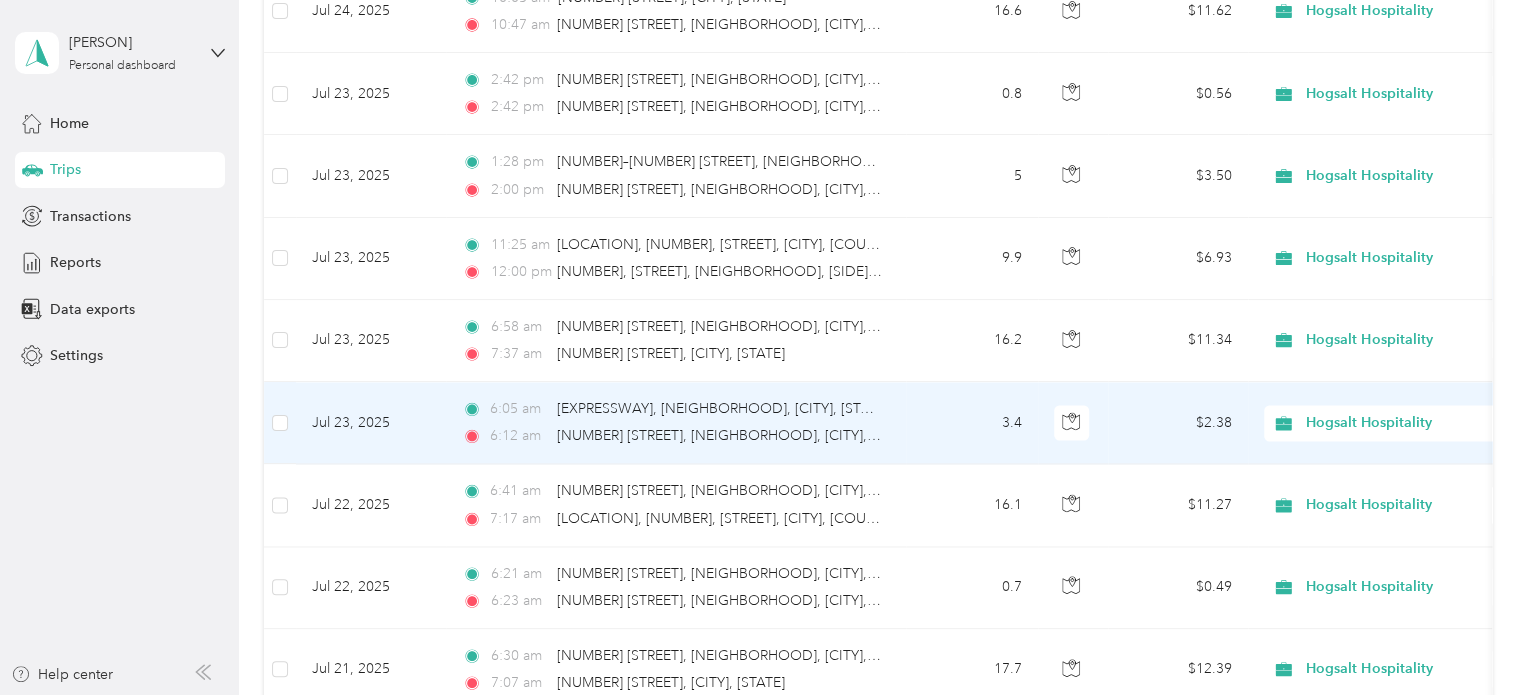 click on "Personal" at bounding box center (1388, 479) 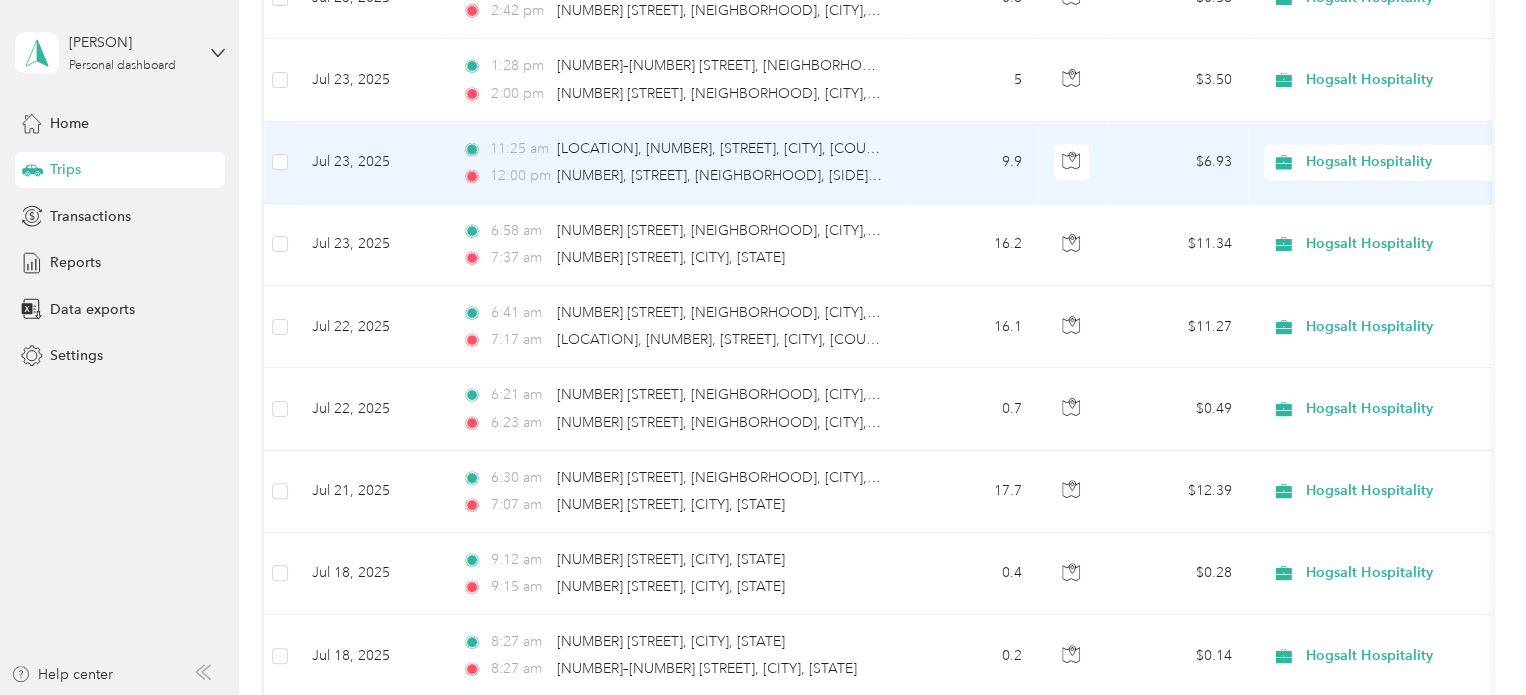 scroll, scrollTop: 2054, scrollLeft: 0, axis: vertical 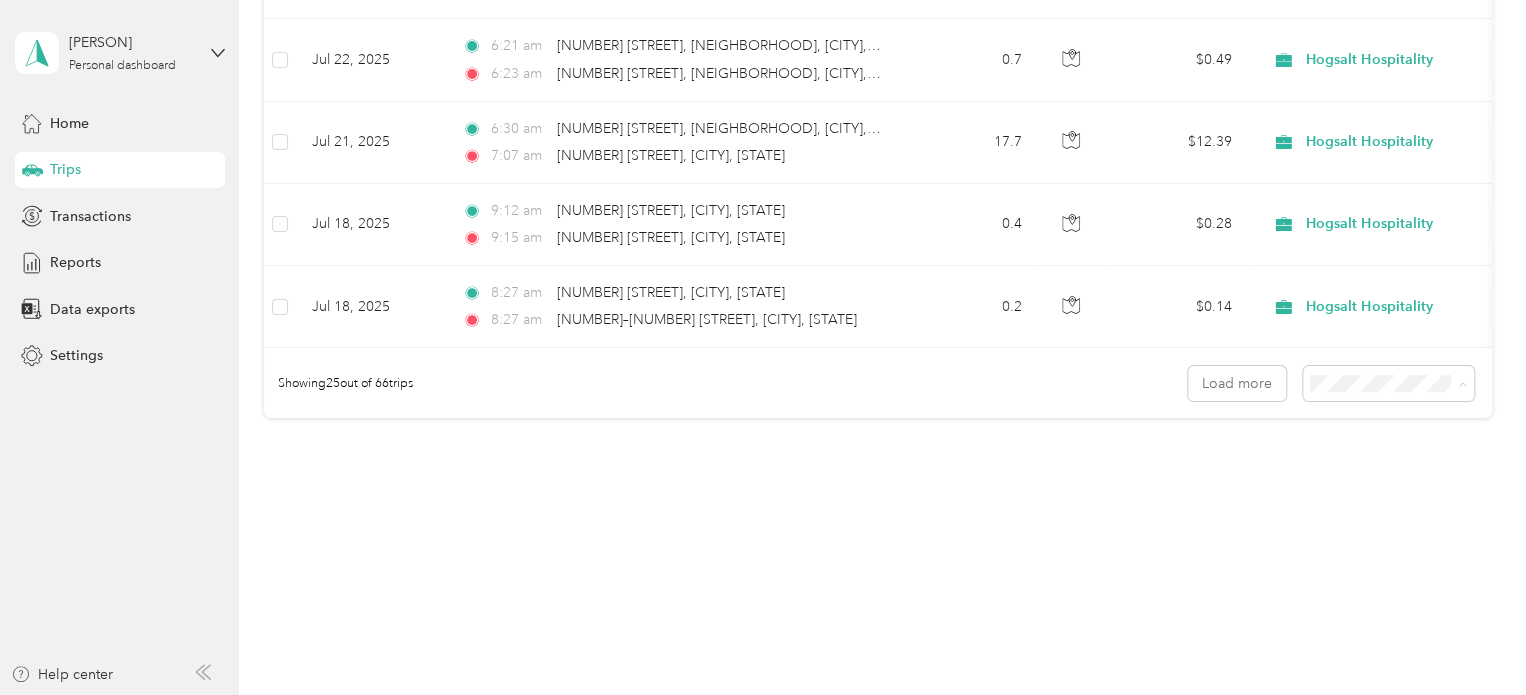 click on "100 per load" at bounding box center (1383, 490) 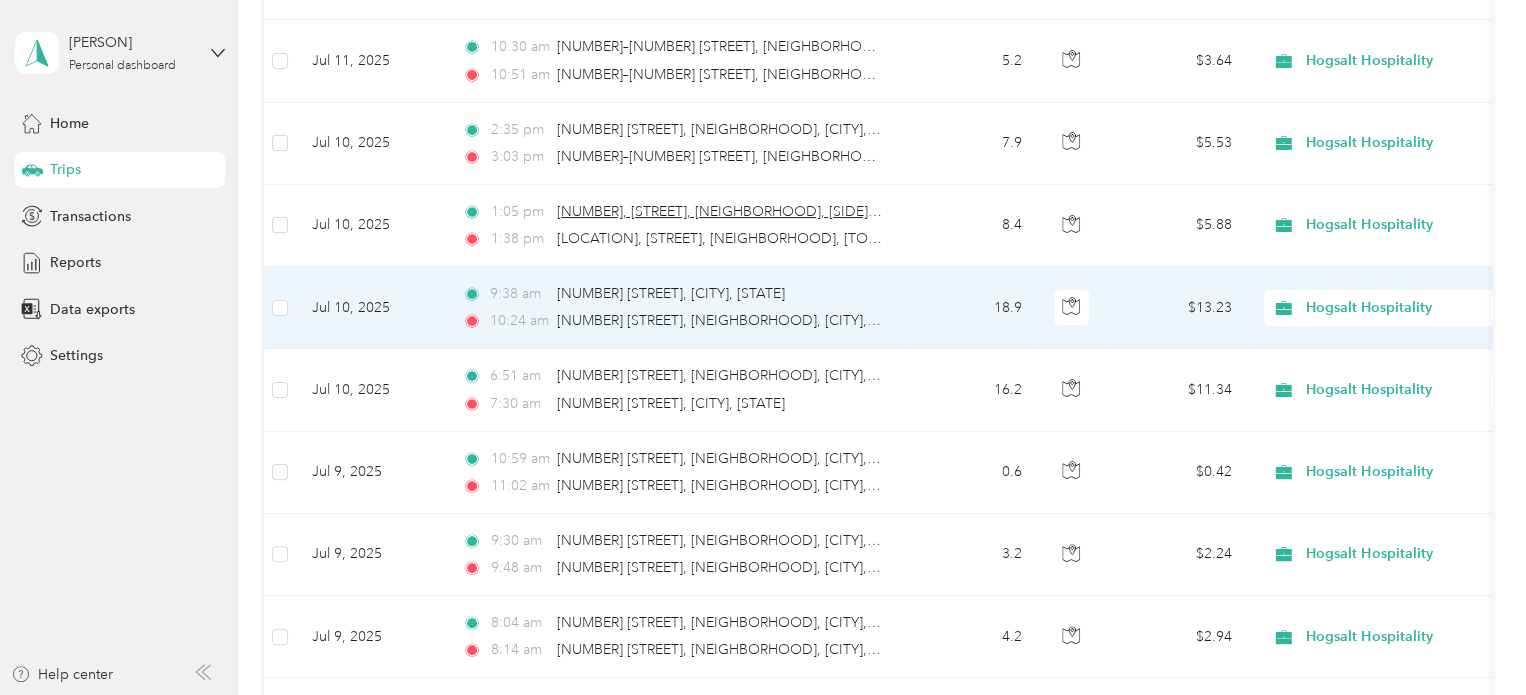 scroll, scrollTop: 3918, scrollLeft: 0, axis: vertical 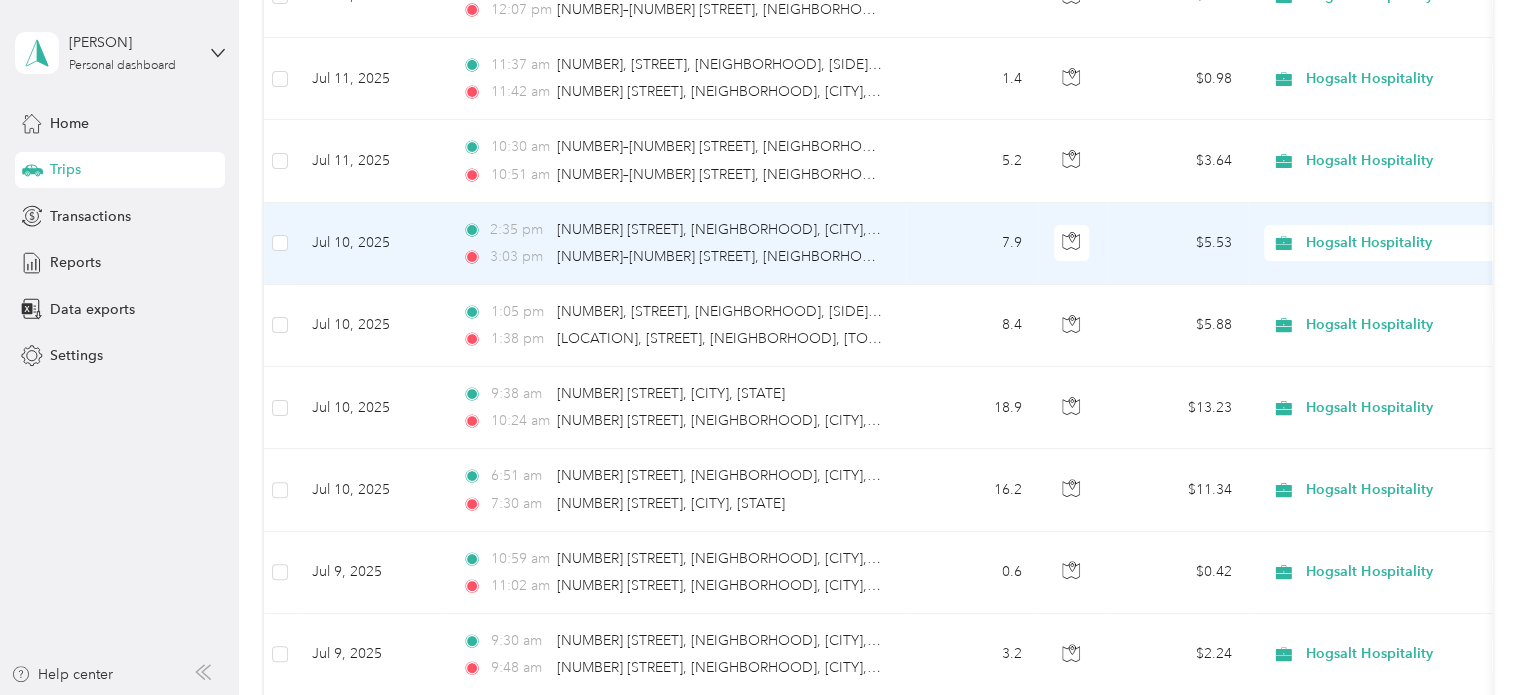 click on "Hogsalt Hospitality" at bounding box center (1397, 243) 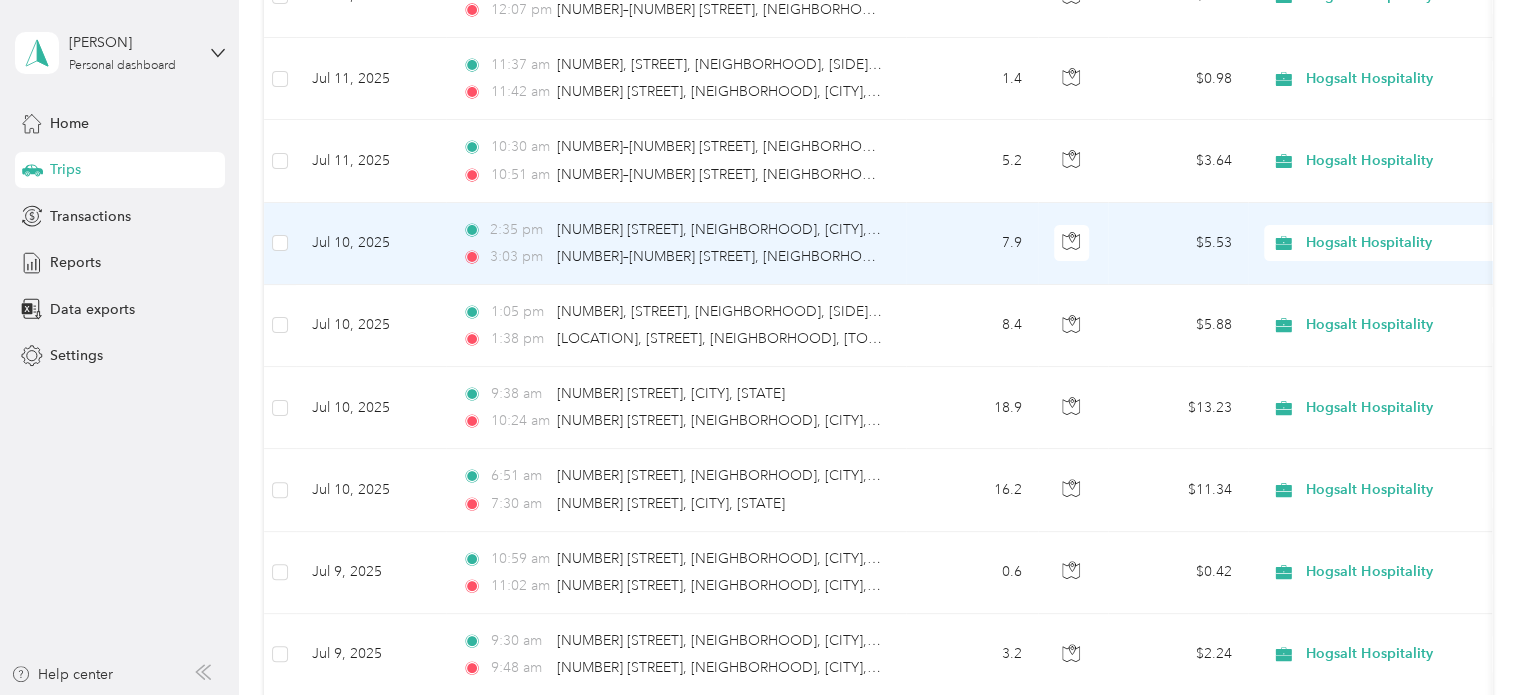 click on "Personal" at bounding box center (1405, 305) 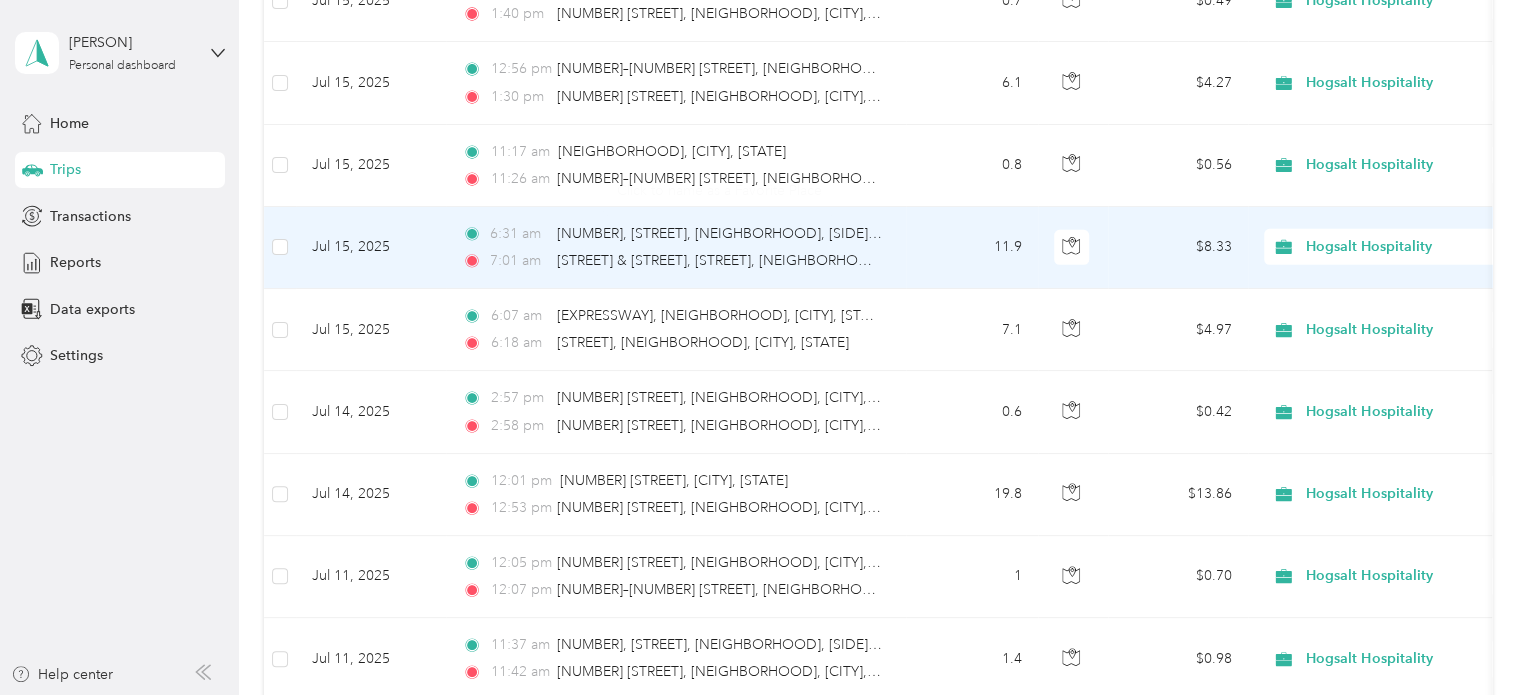 scroll, scrollTop: 3318, scrollLeft: 0, axis: vertical 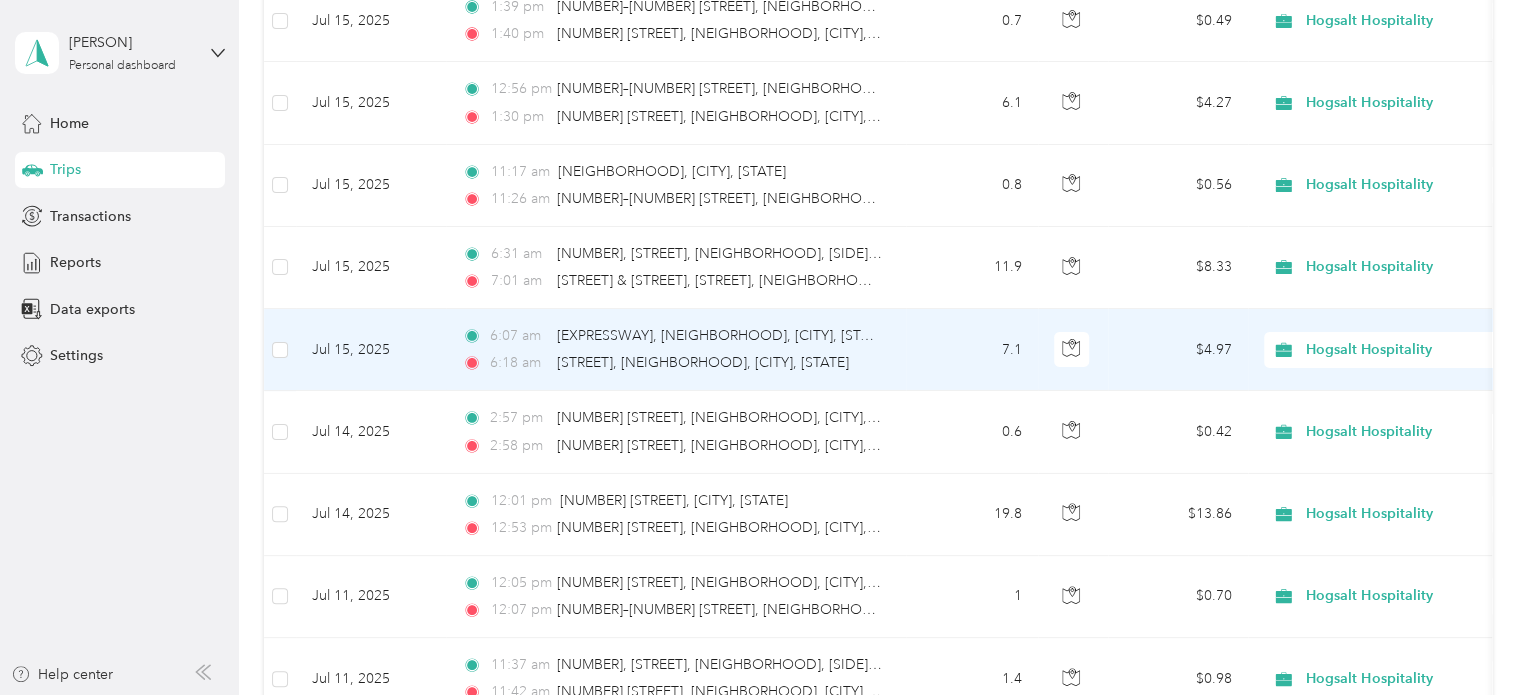 click on "Hogsalt Hospitality" at bounding box center (1388, 350) 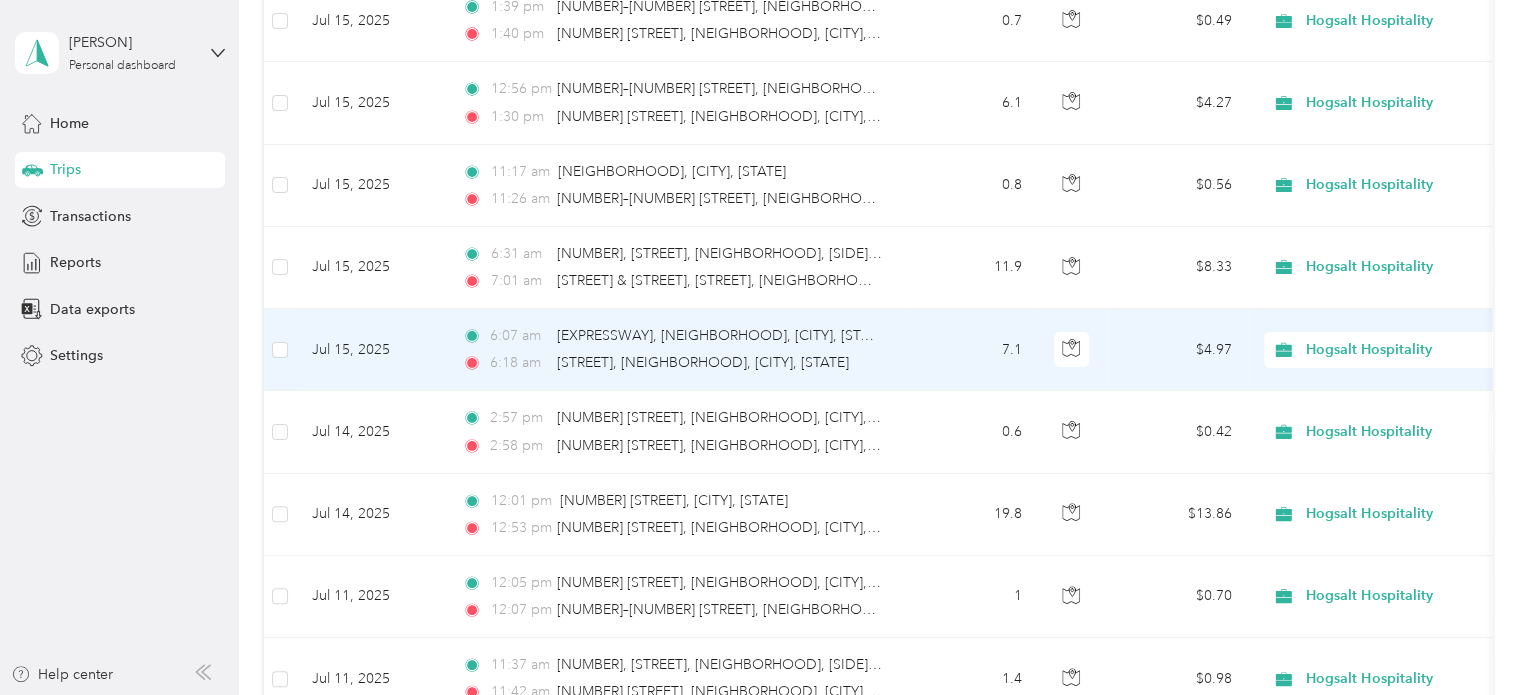 click on "Personal" at bounding box center (1405, 413) 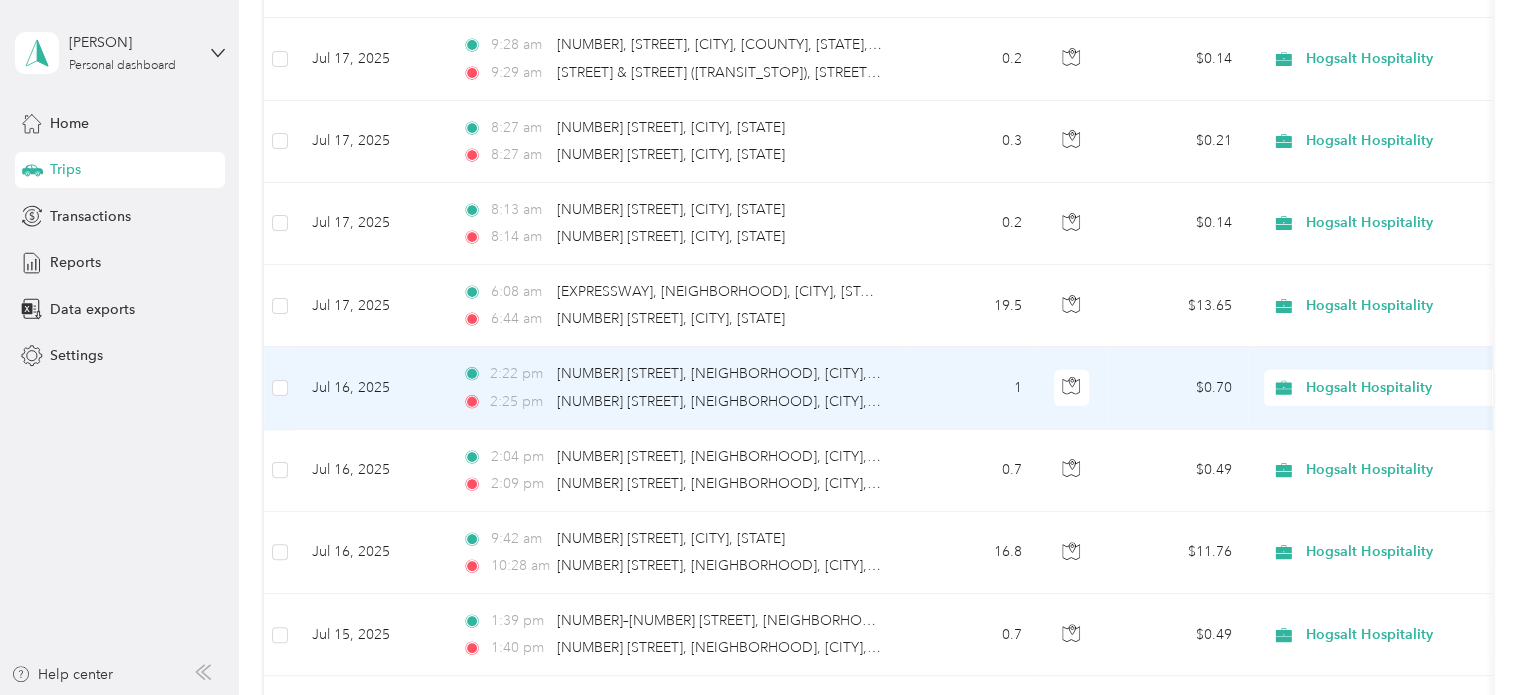 scroll, scrollTop: 2618, scrollLeft: 0, axis: vertical 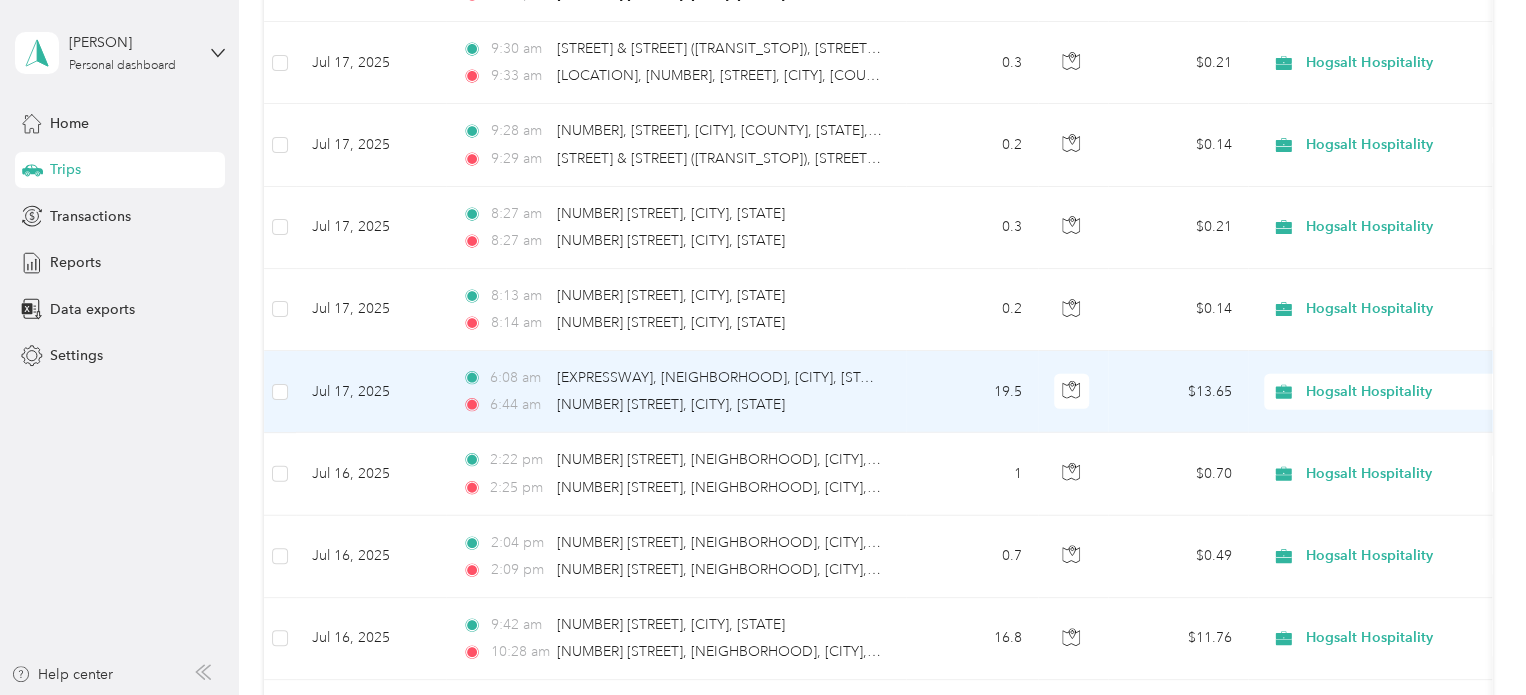 click on "Hogsalt Hospitality" at bounding box center (1397, 392) 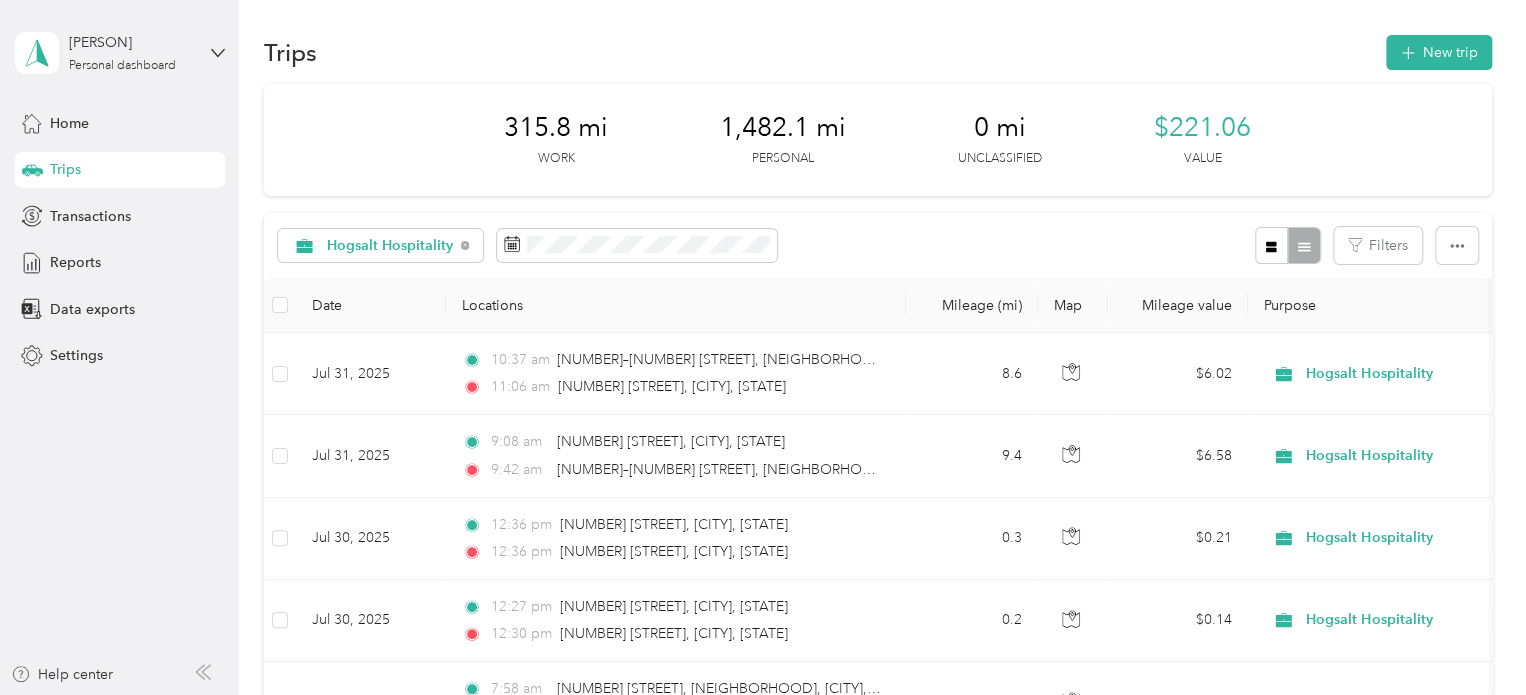 scroll, scrollTop: 0, scrollLeft: 0, axis: both 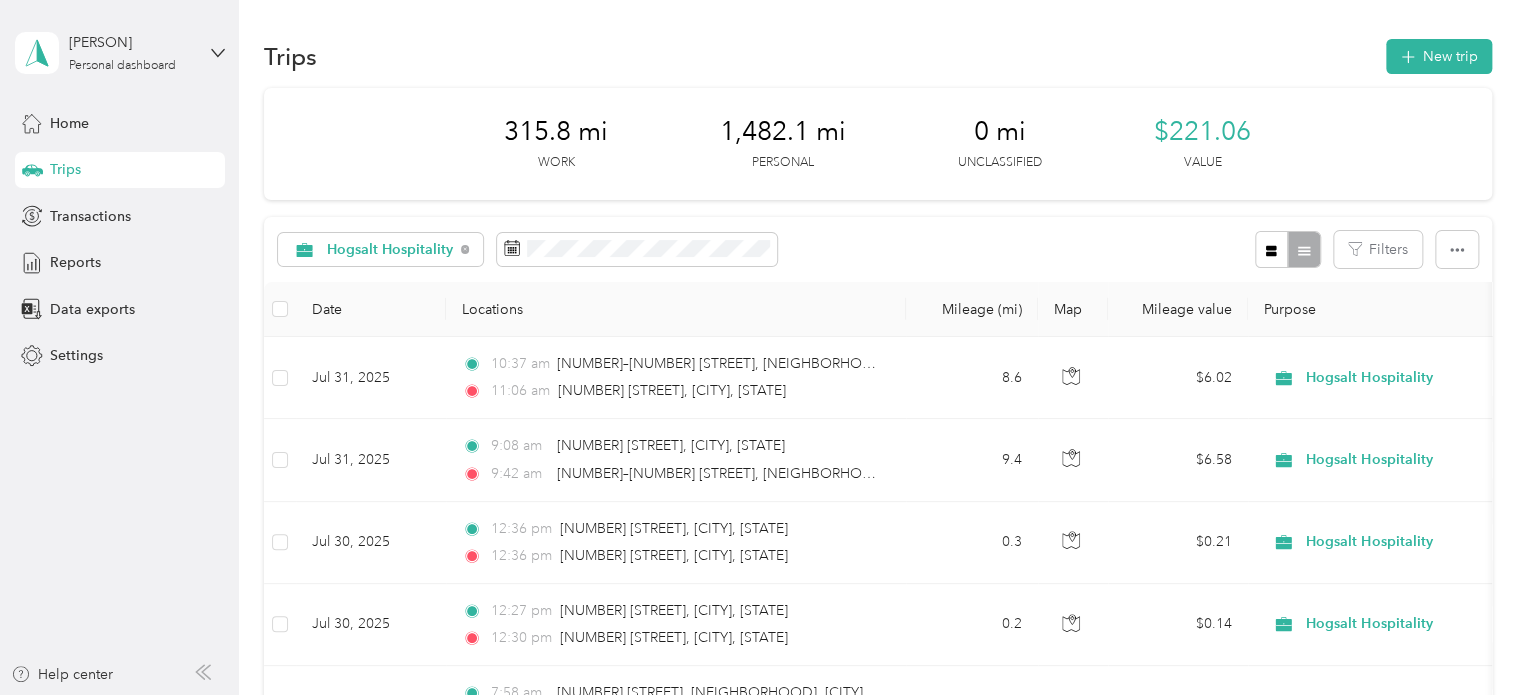 click on "Hogsalt Hospitality Filters" at bounding box center [878, 249] 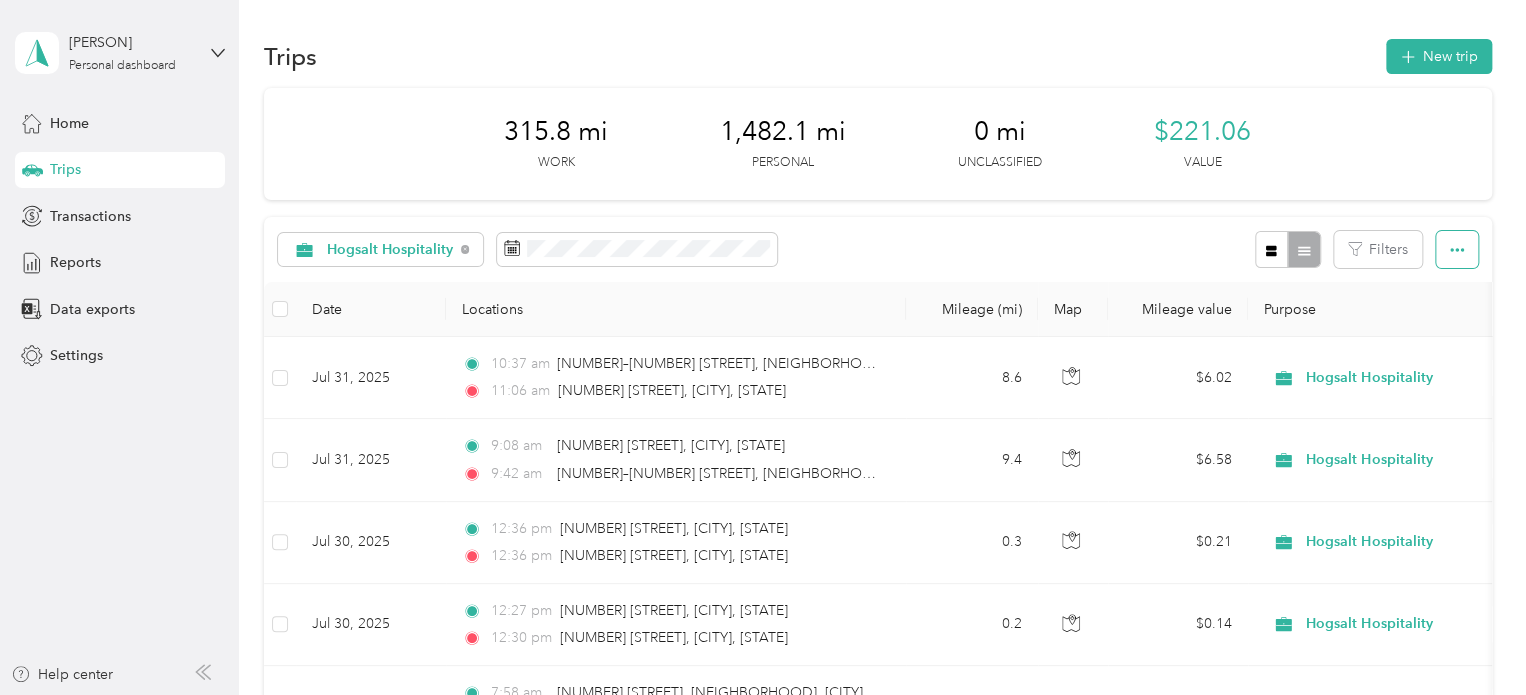 click on "Hogsalt Hospitality Filters" at bounding box center (878, 249) 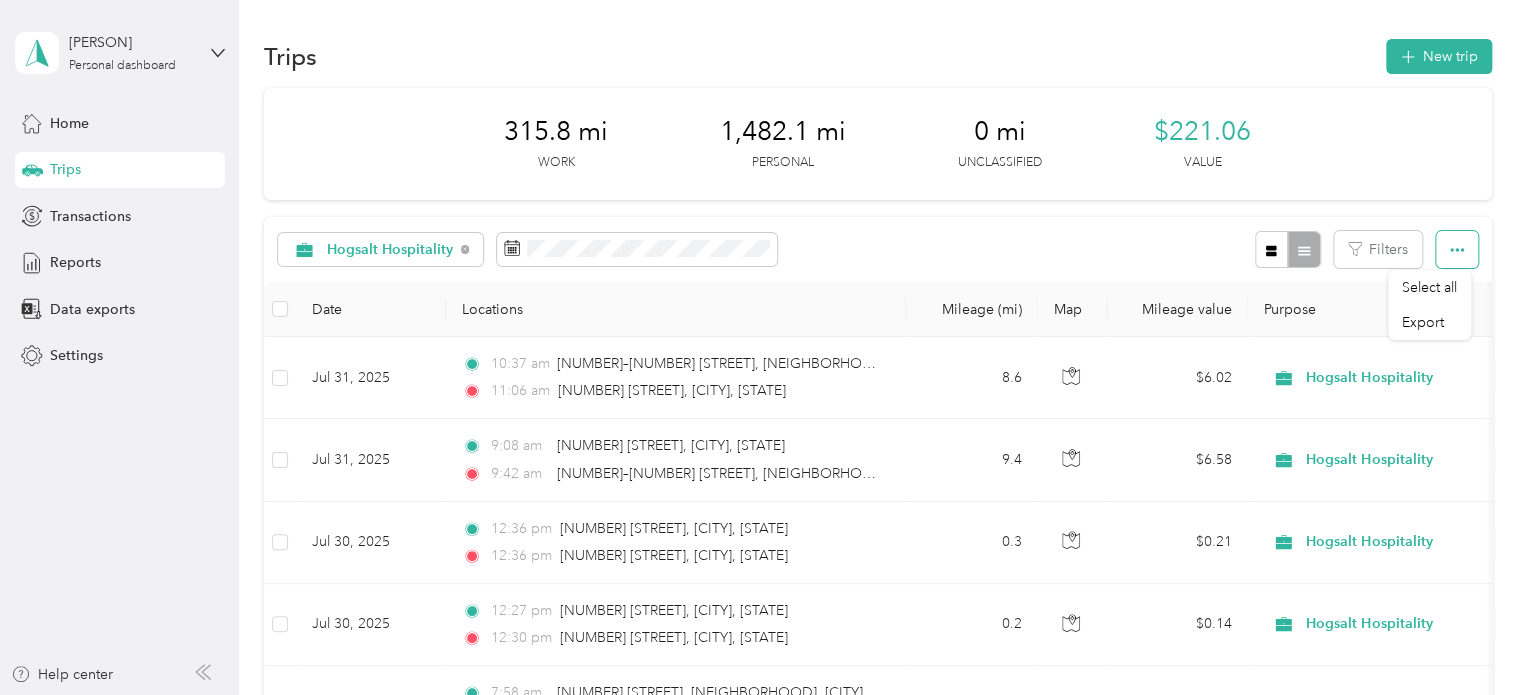 click at bounding box center (1457, 249) 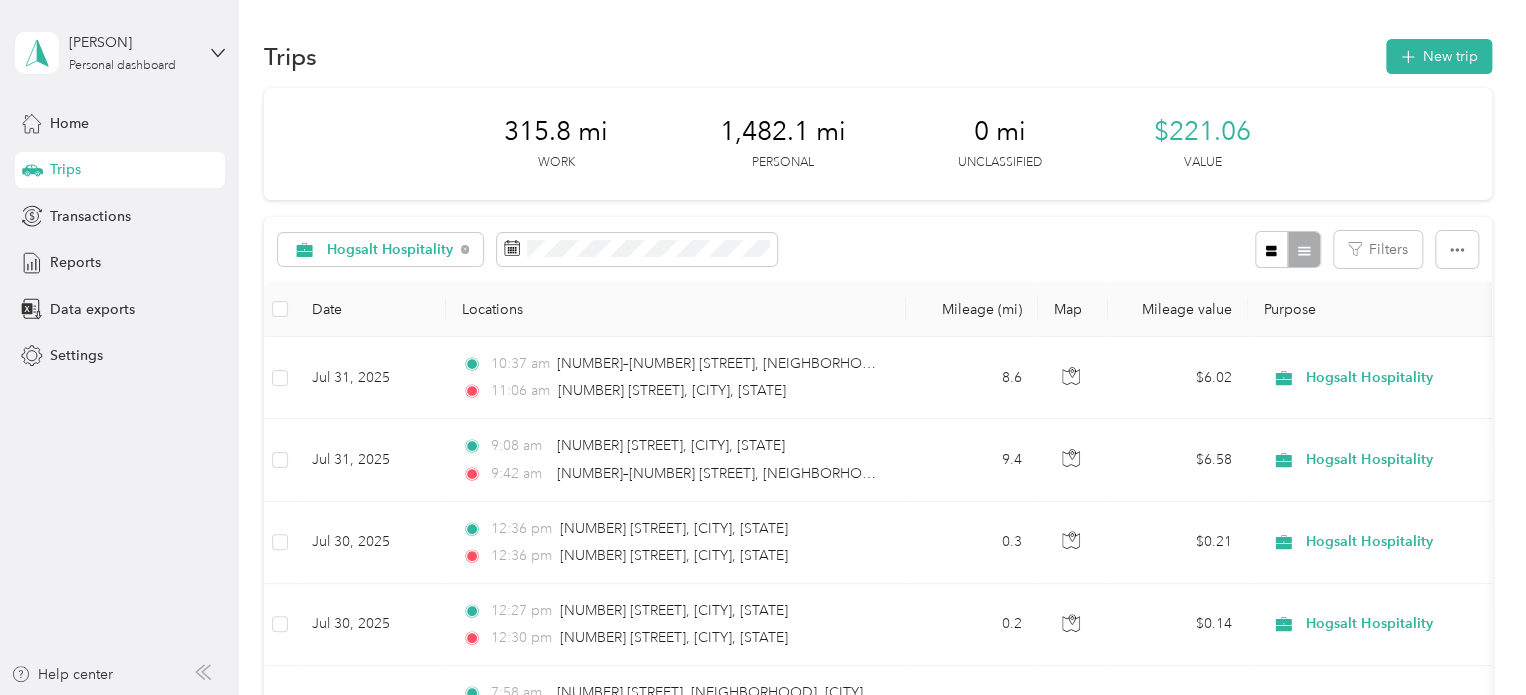click on "Hogsalt Hospitality Filters" at bounding box center (878, 249) 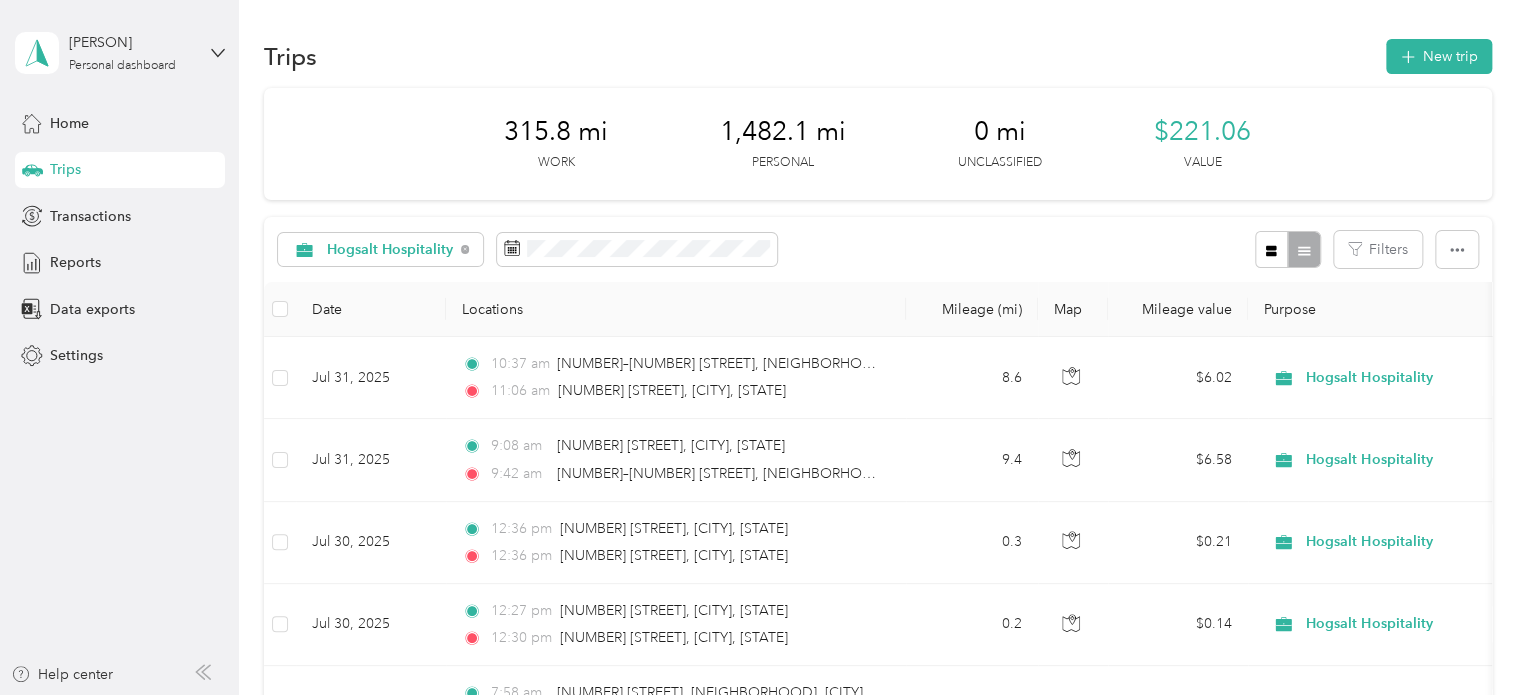 click on "Hogsalt Hospitality Filters" at bounding box center (878, 249) 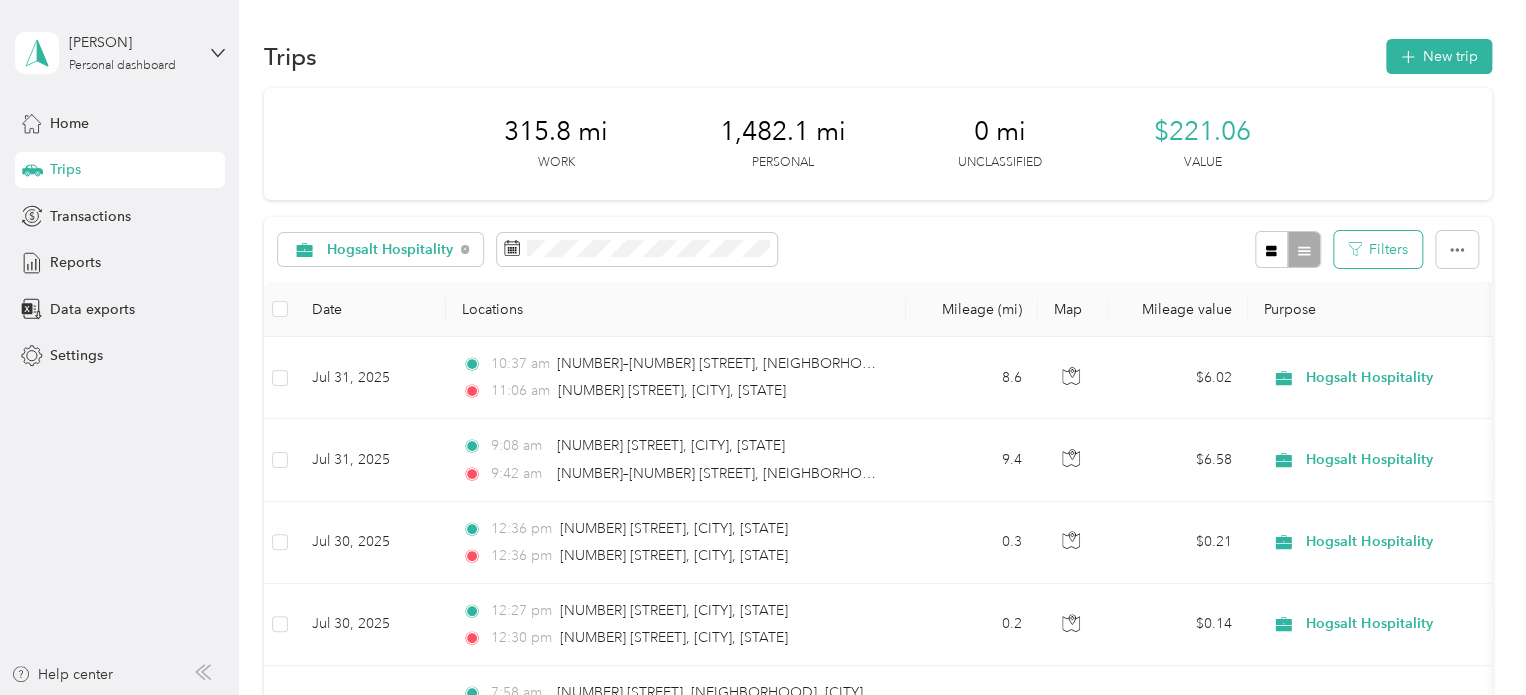 click on "Filters" at bounding box center [1378, 249] 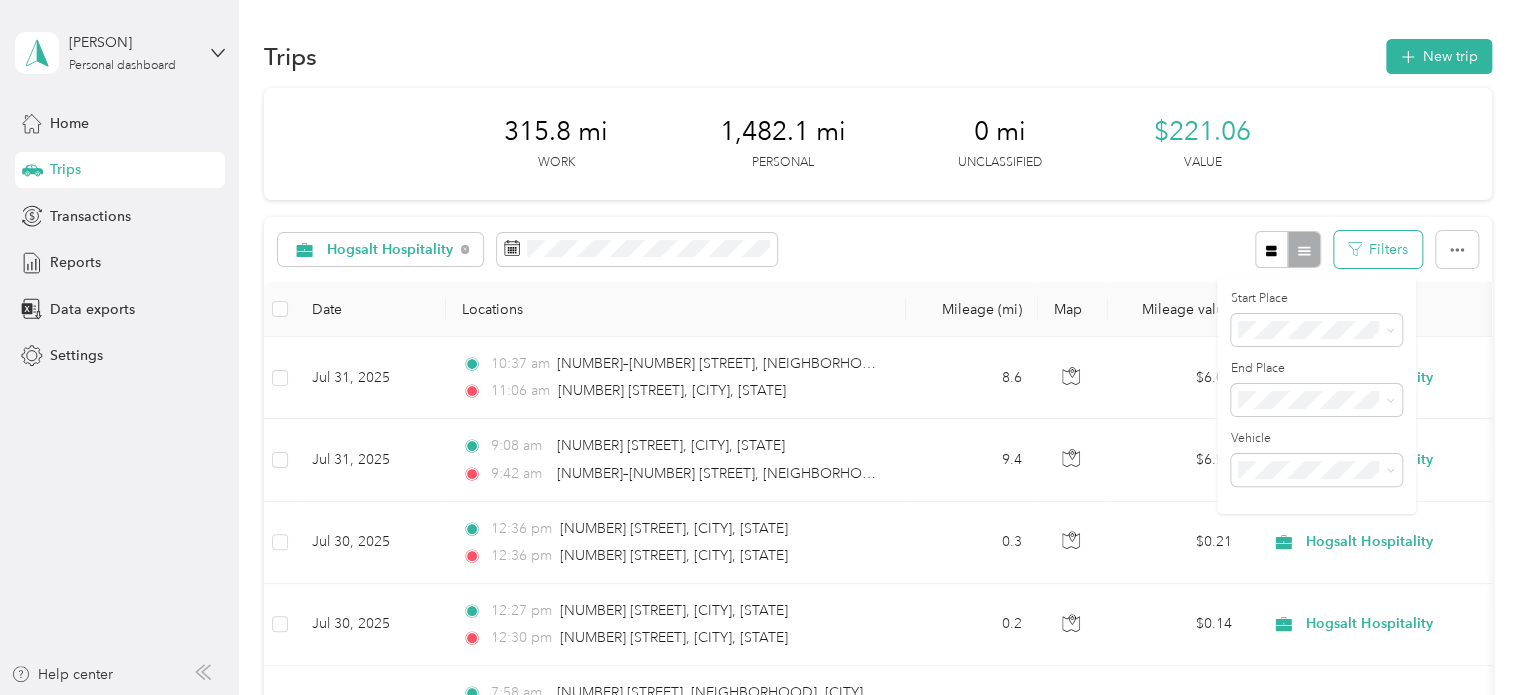 click on "Filters" at bounding box center (1378, 249) 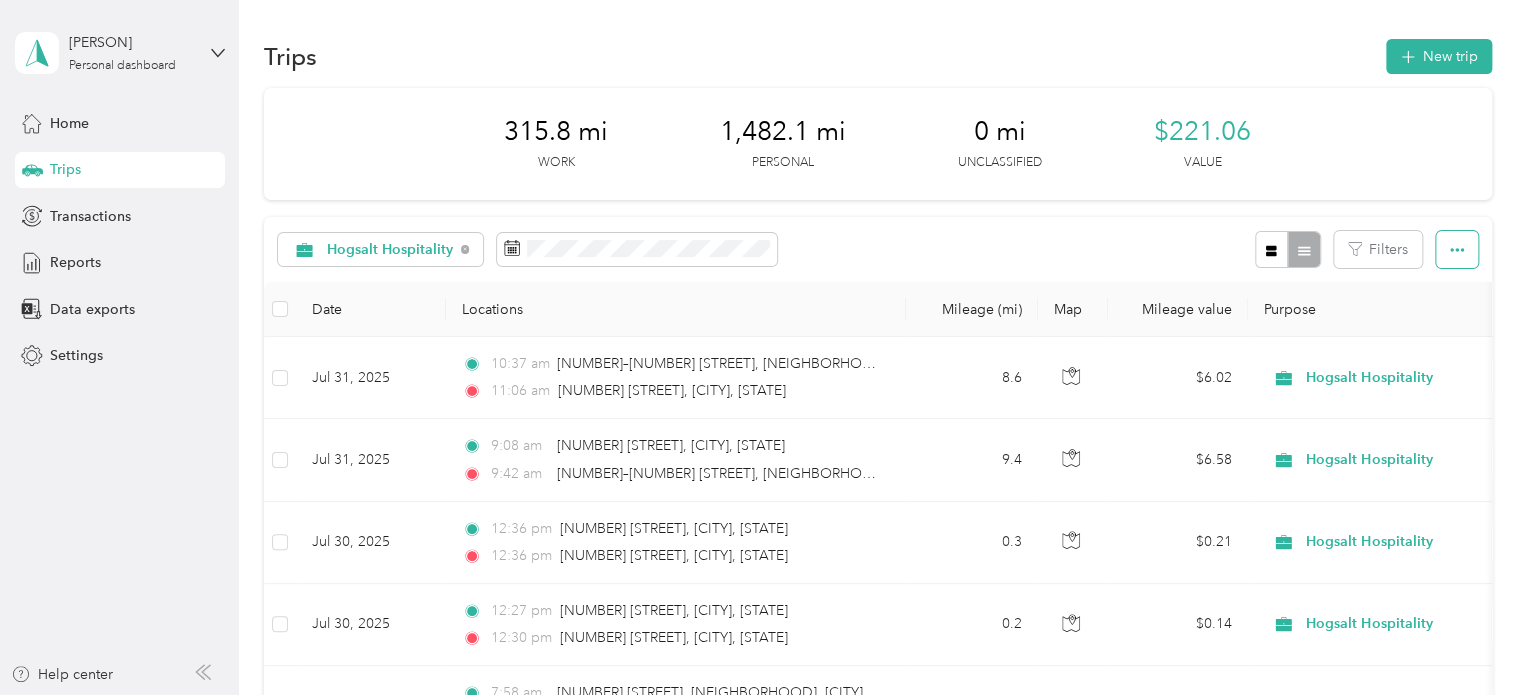 click at bounding box center [1457, 249] 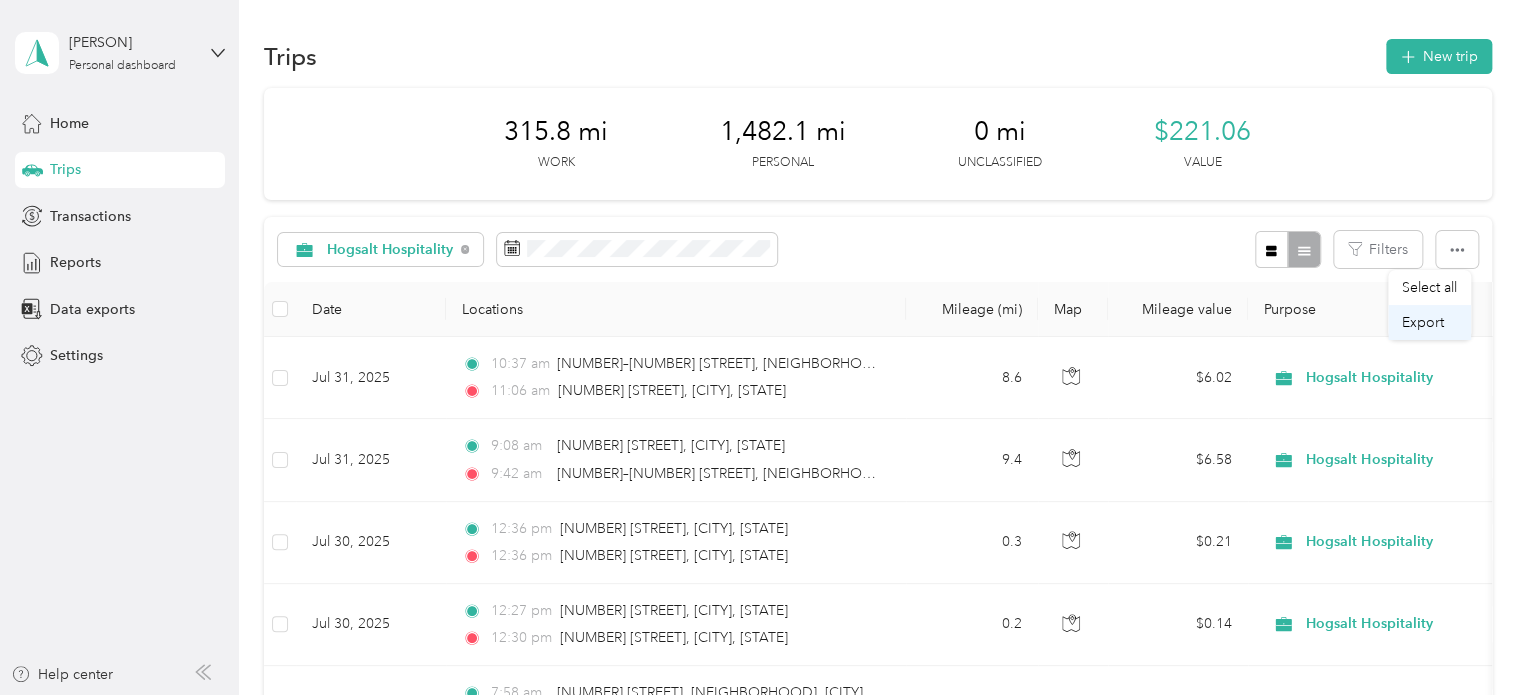 click on "Export" at bounding box center (1423, 322) 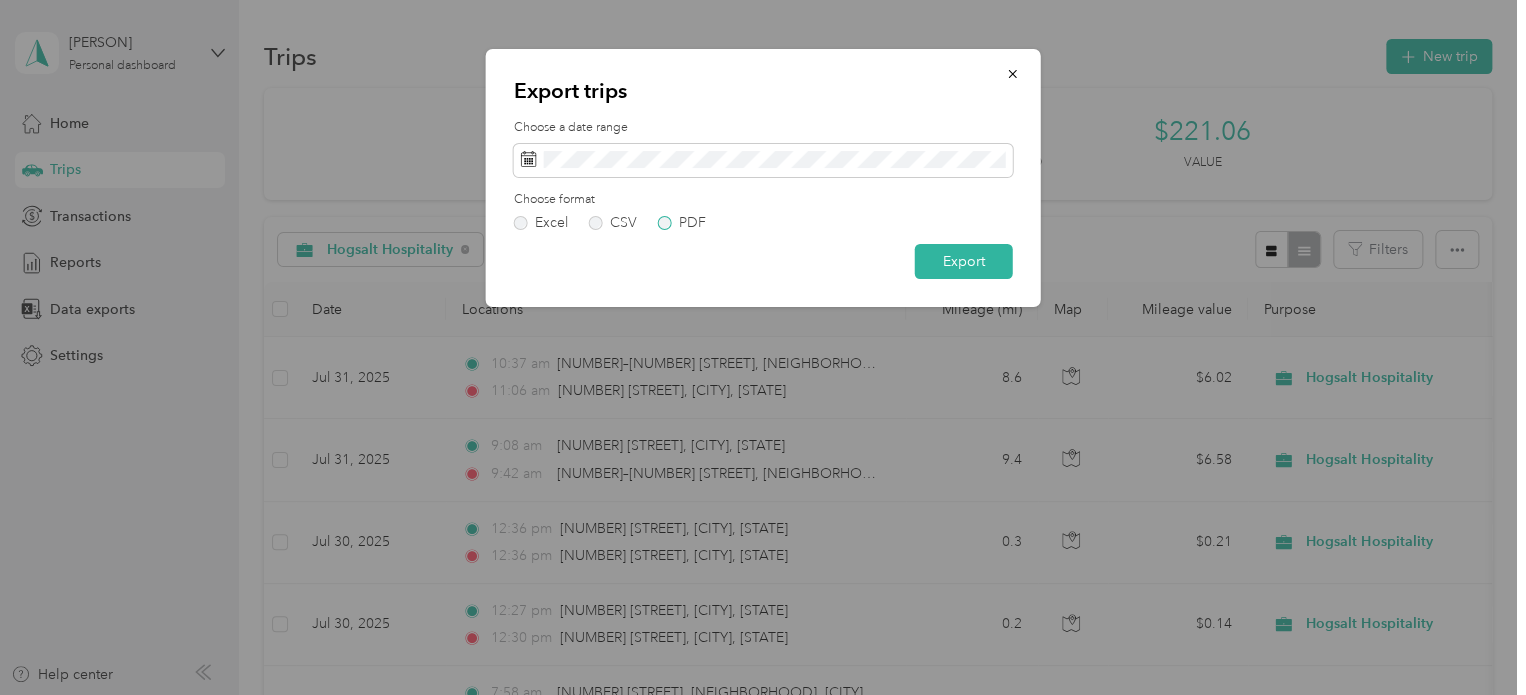 click on "PDF" at bounding box center [682, 223] 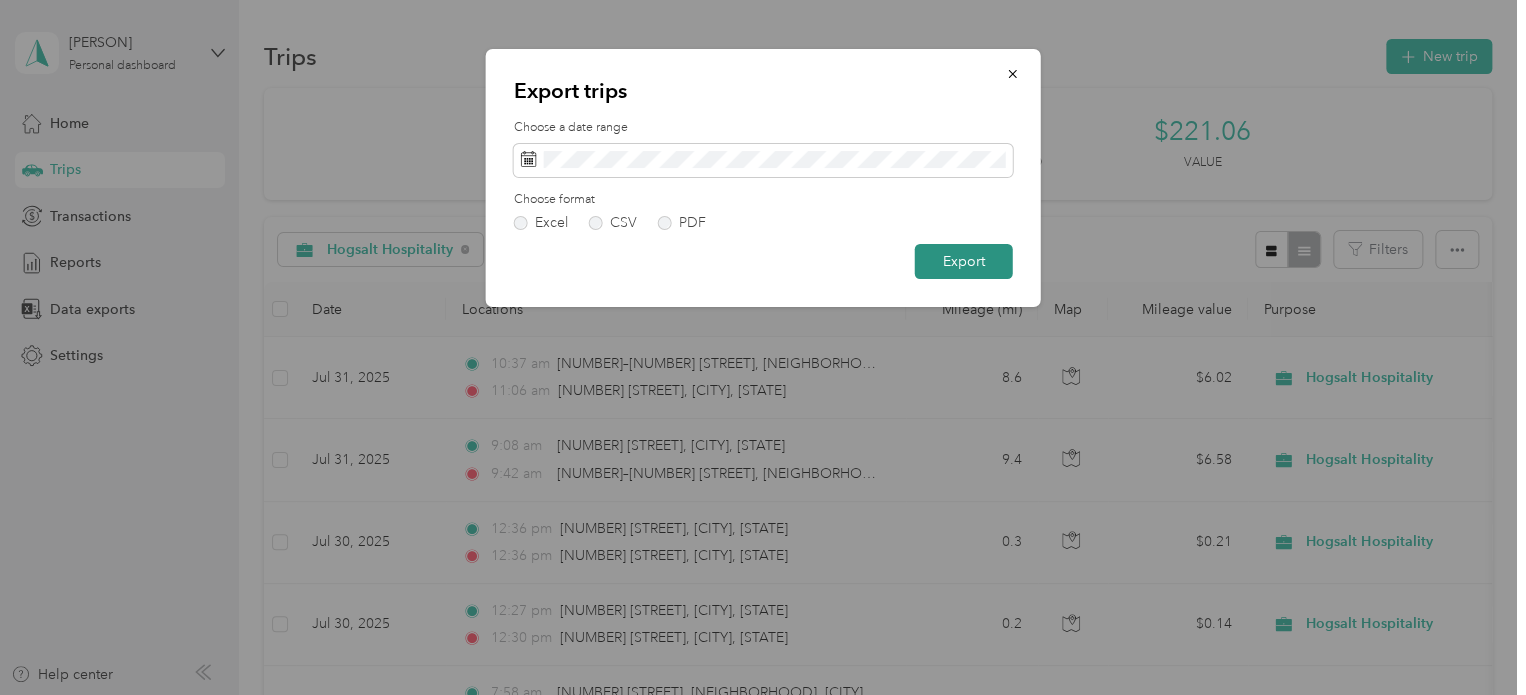 click on "Export" at bounding box center (964, 261) 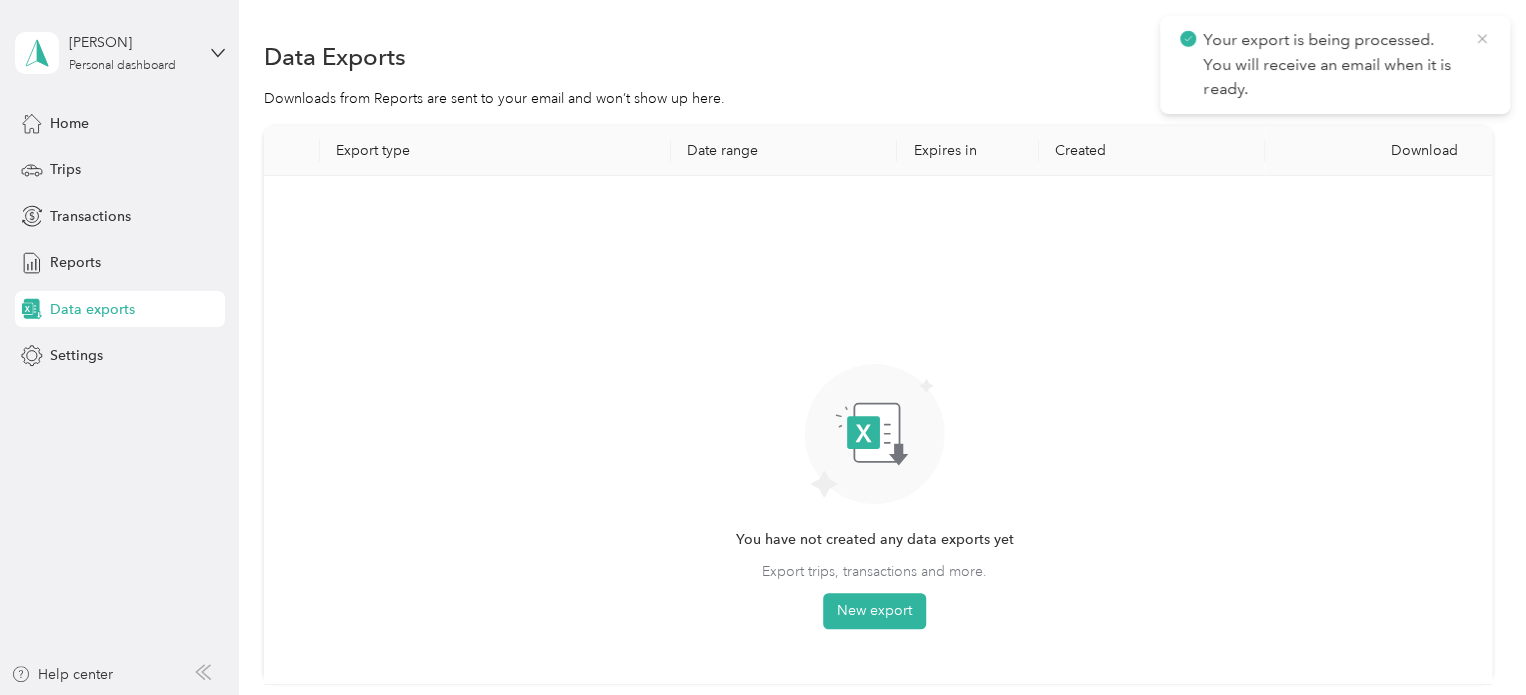 click 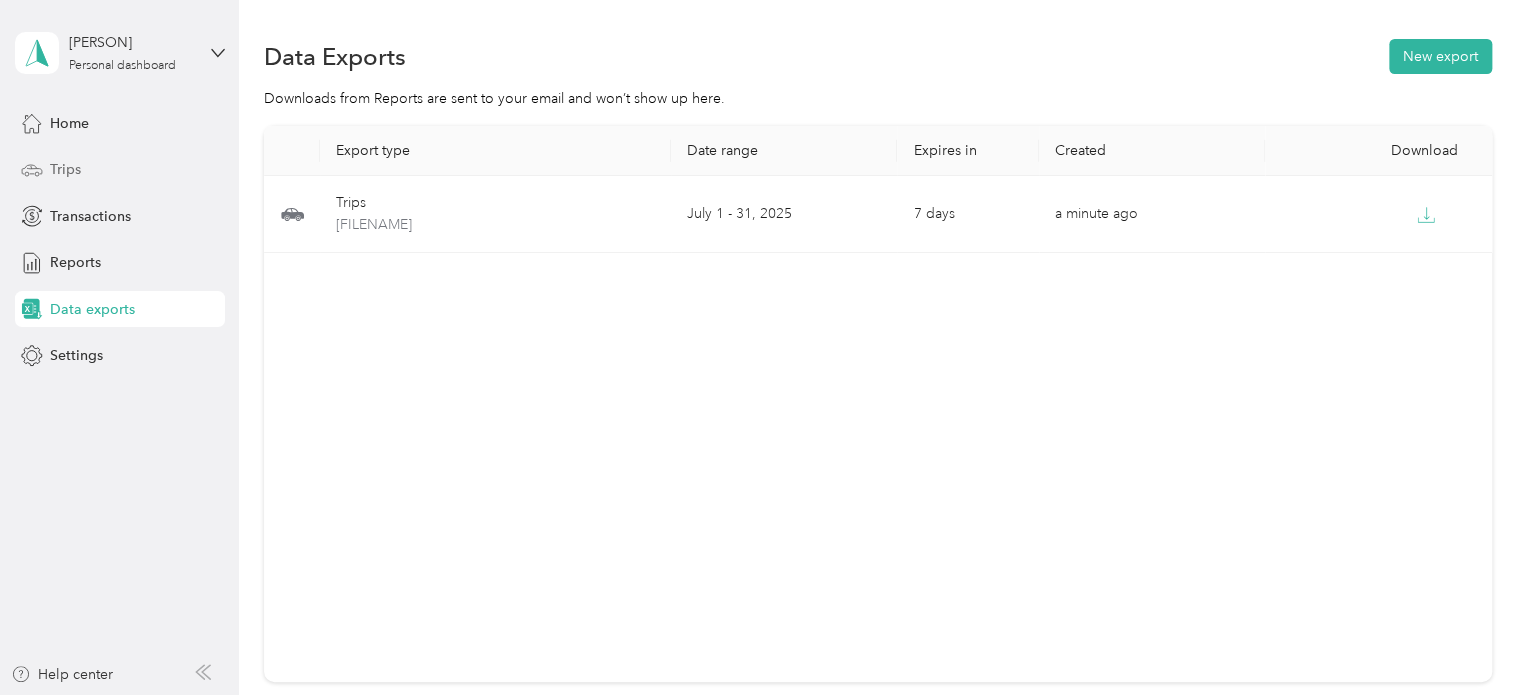 click on "Trips" at bounding box center (120, 170) 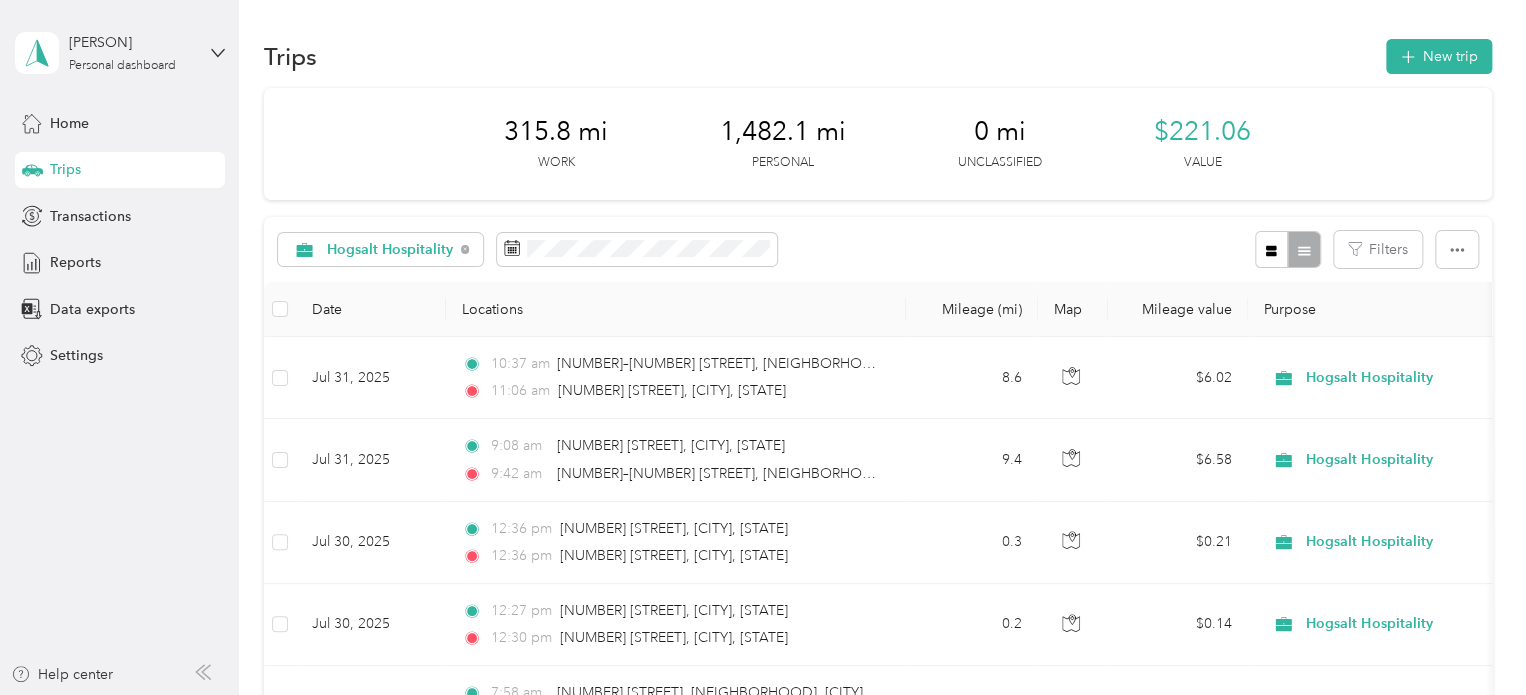 click on "[PERSON] Personal dashboard Home Trips Transactions Reports Data exports Settings Help center" at bounding box center [119, 347] 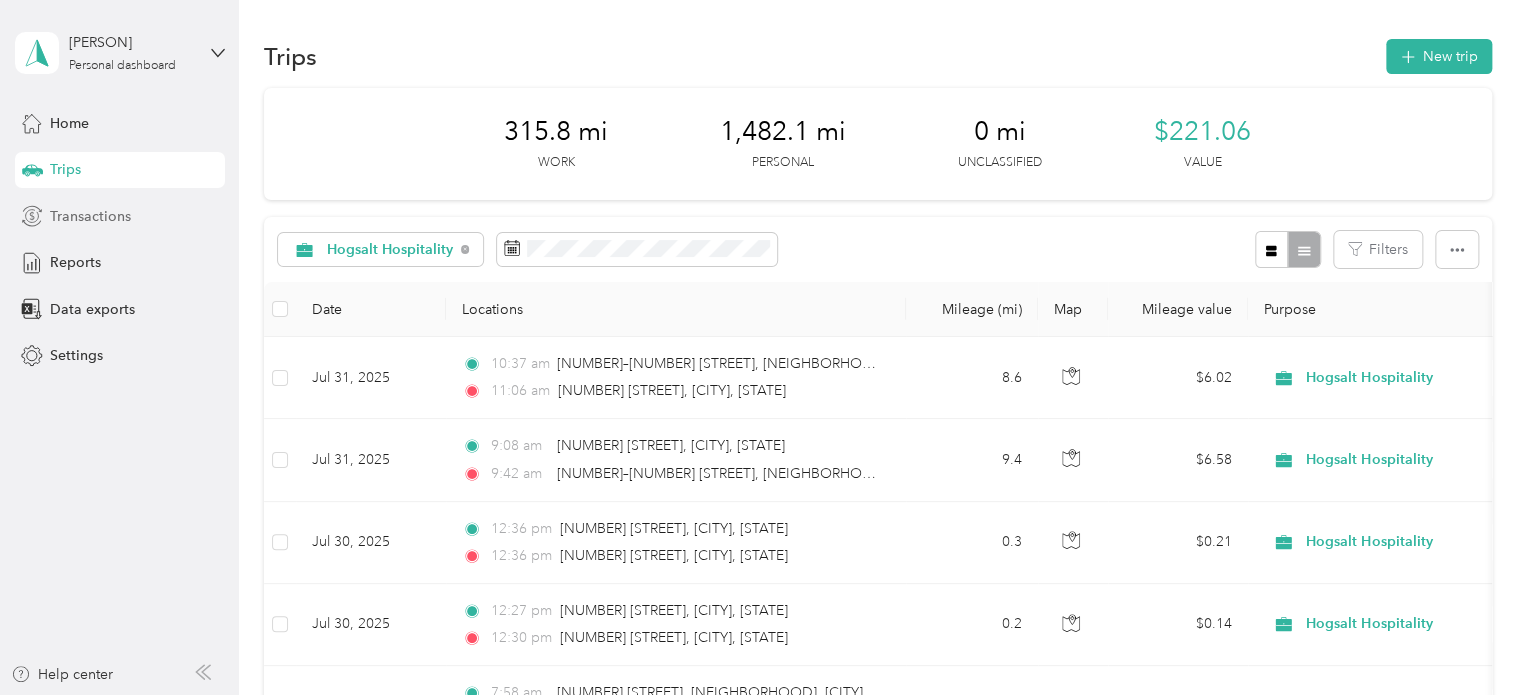 click on "Transactions" at bounding box center (120, 216) 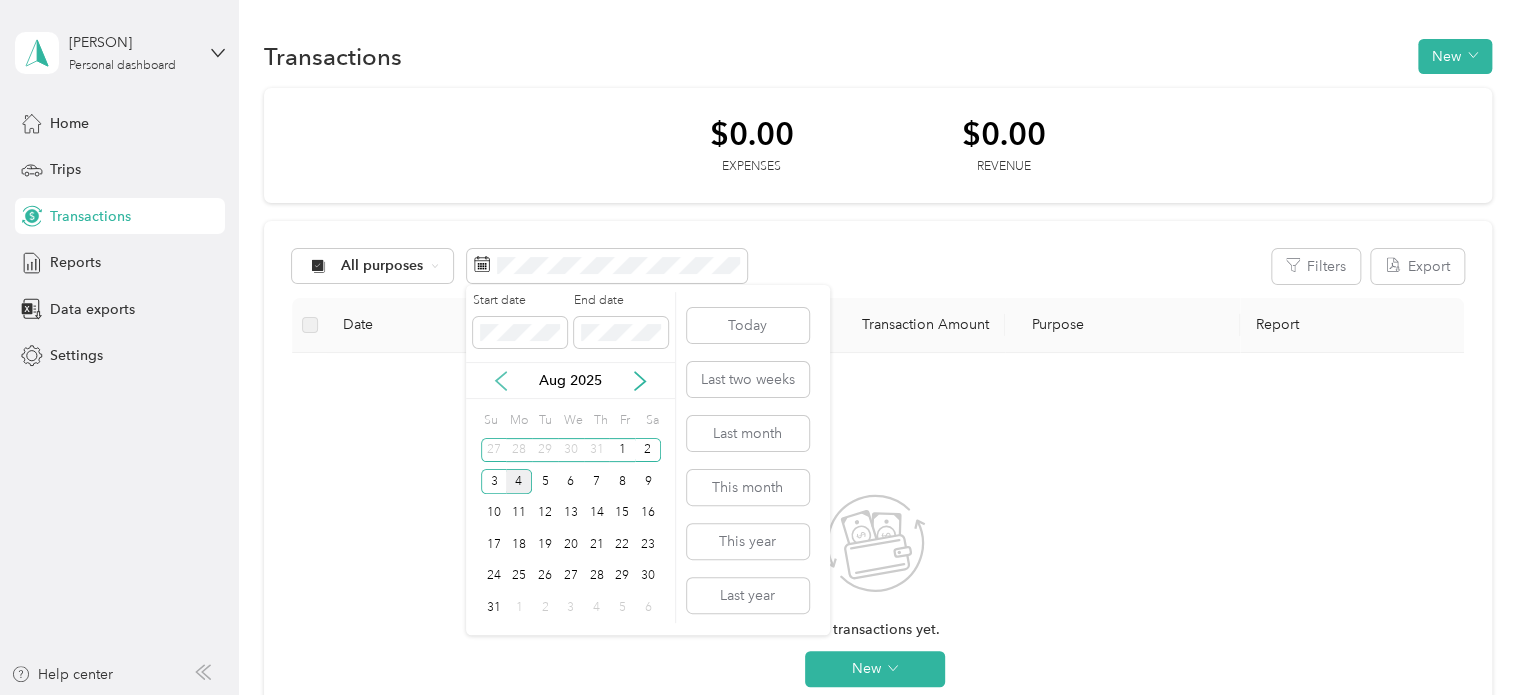 click 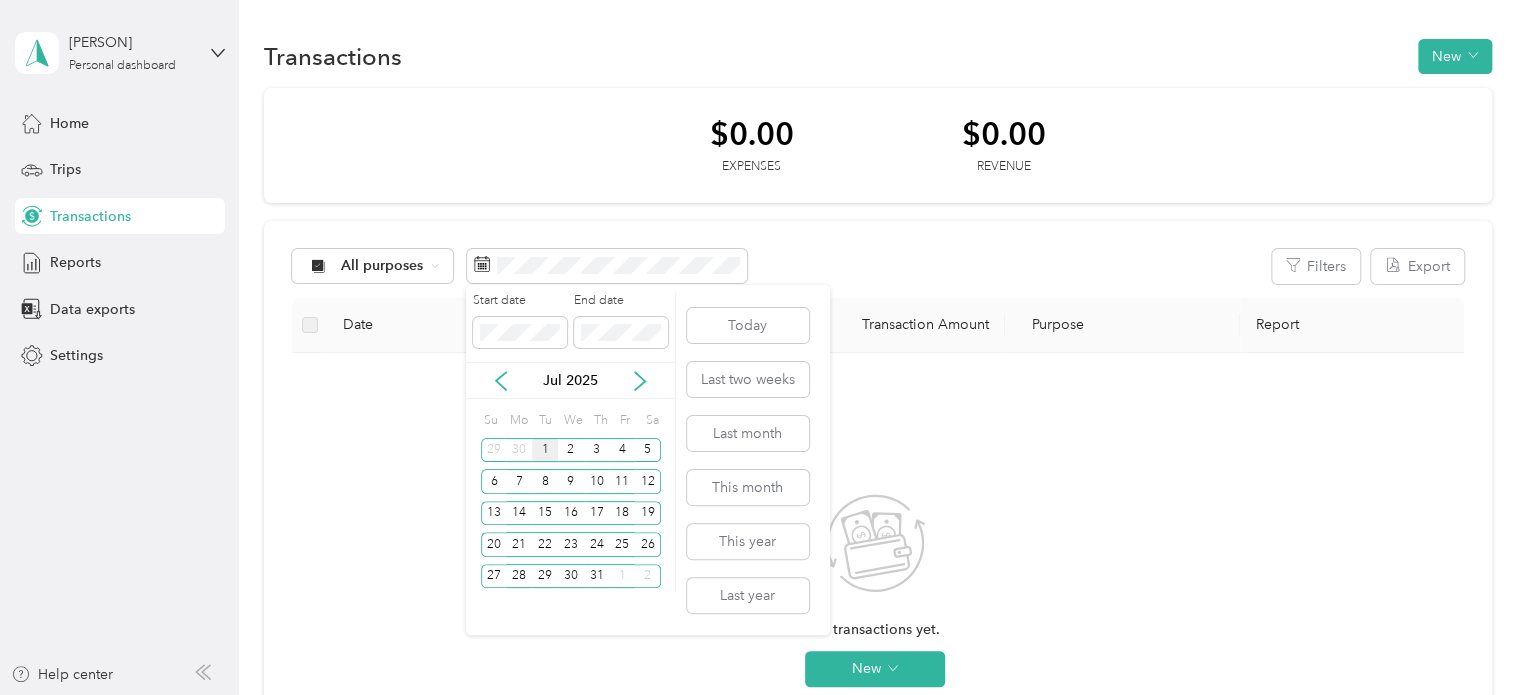 click on "1" at bounding box center (545, 450) 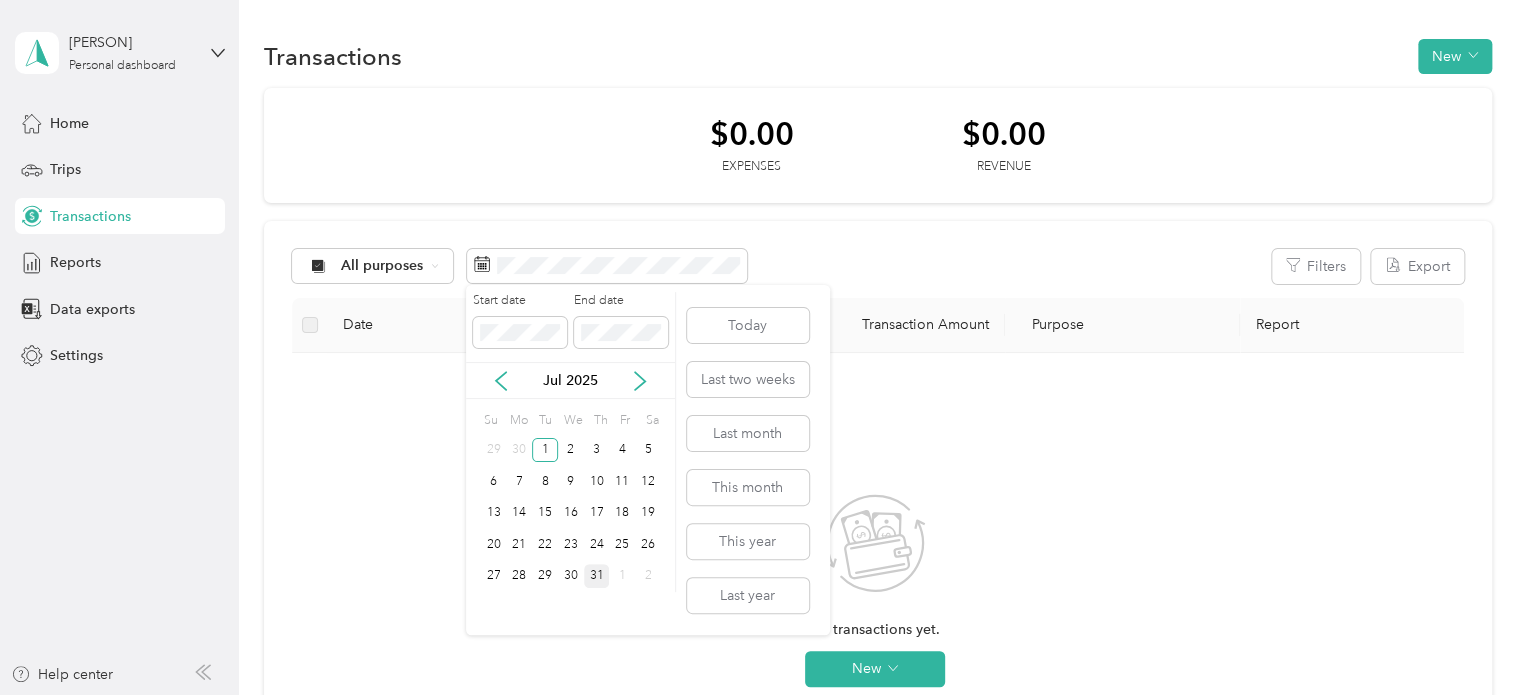 click on "31" at bounding box center (597, 576) 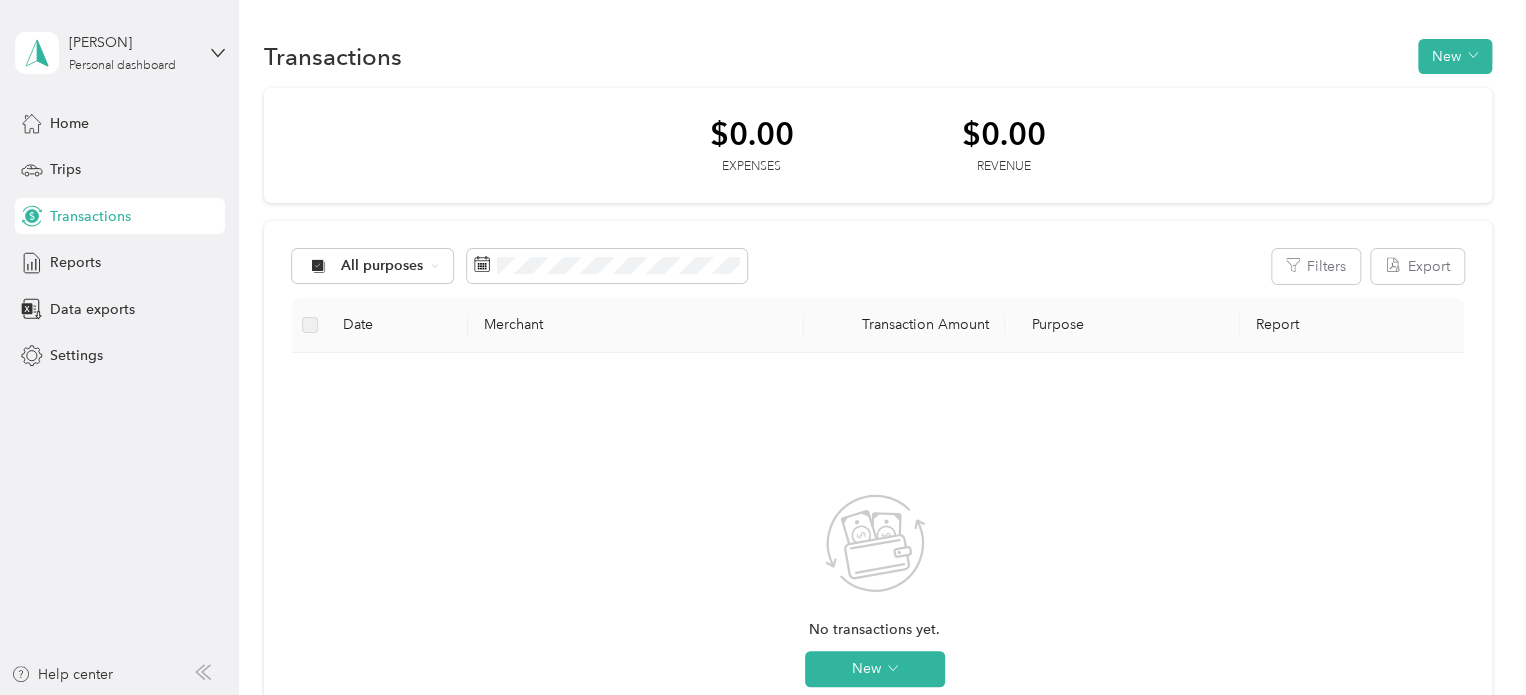 drag, startPoint x: 498, startPoint y: 488, endPoint x: 546, endPoint y: 481, distance: 48.507732 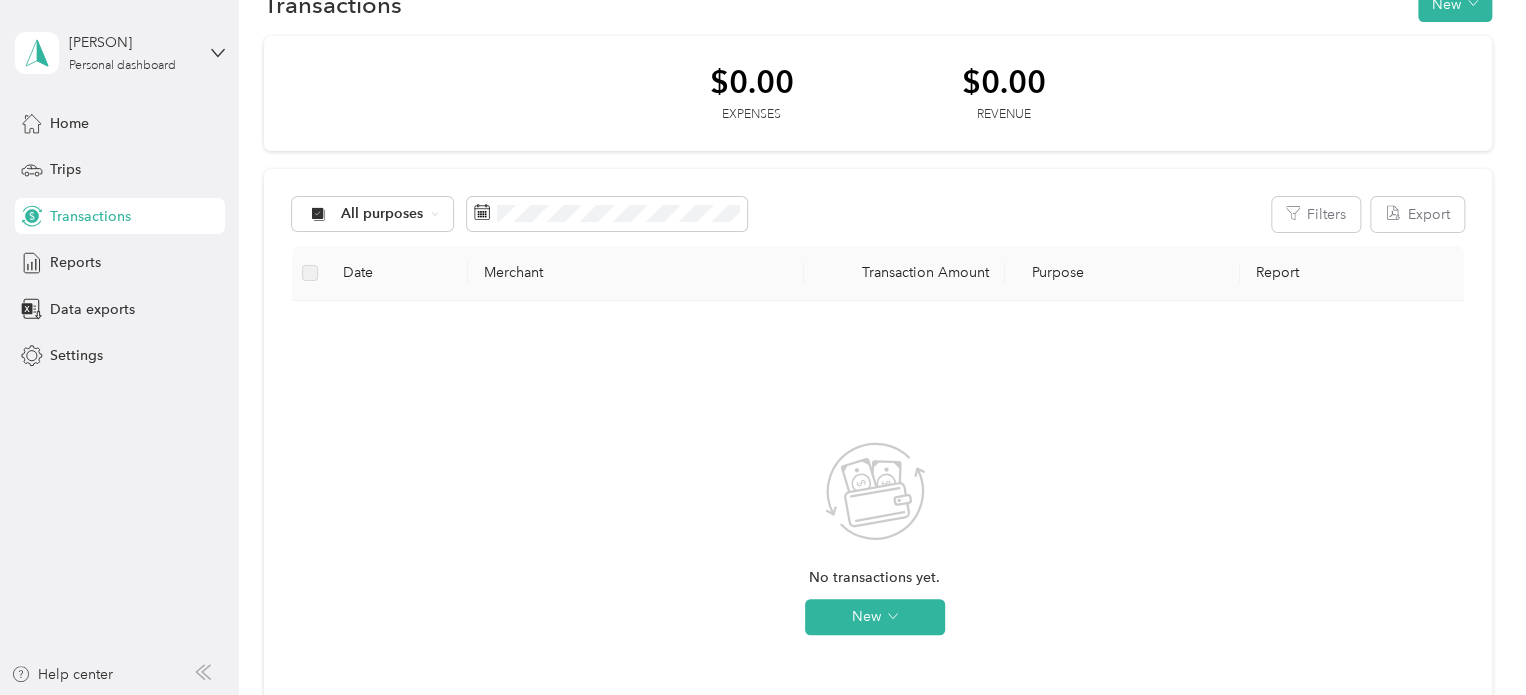 scroll, scrollTop: 100, scrollLeft: 0, axis: vertical 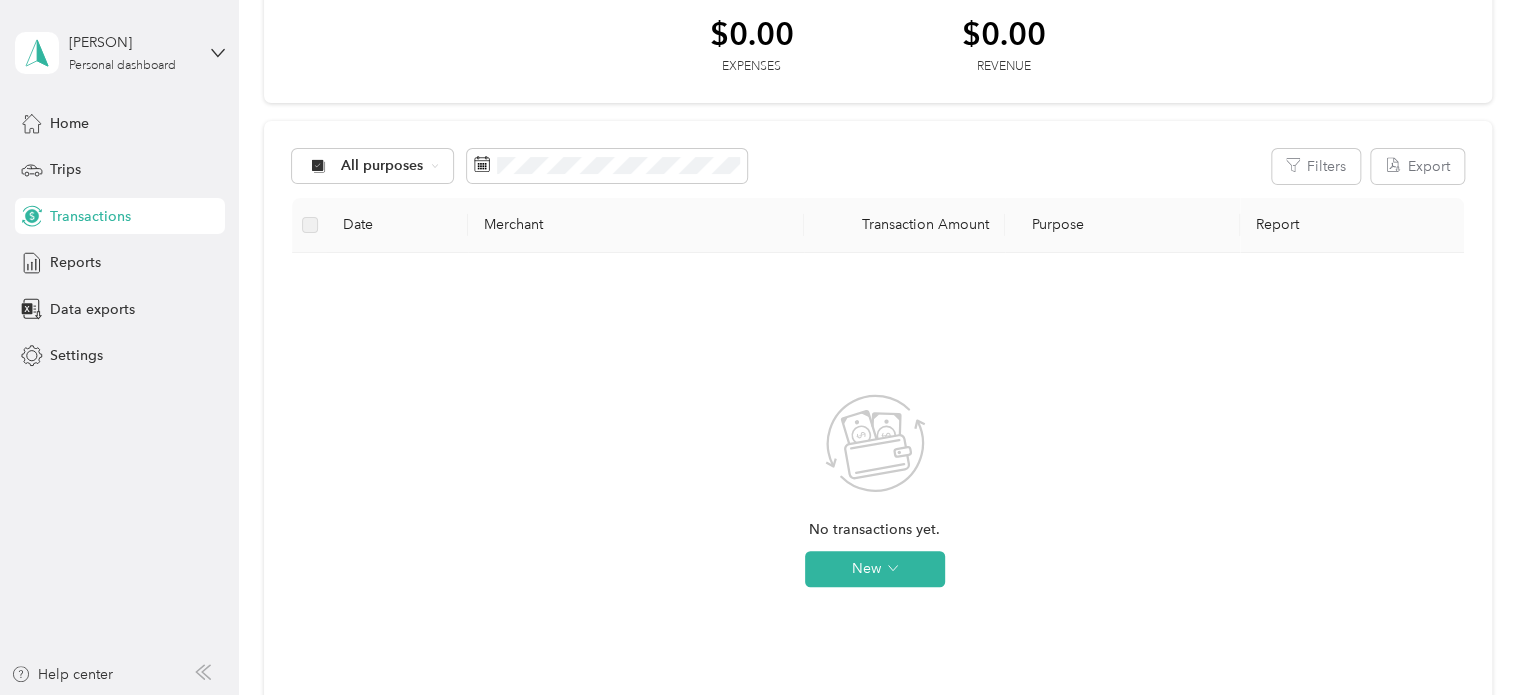 click on "No transactions yet. New" at bounding box center [875, 507] 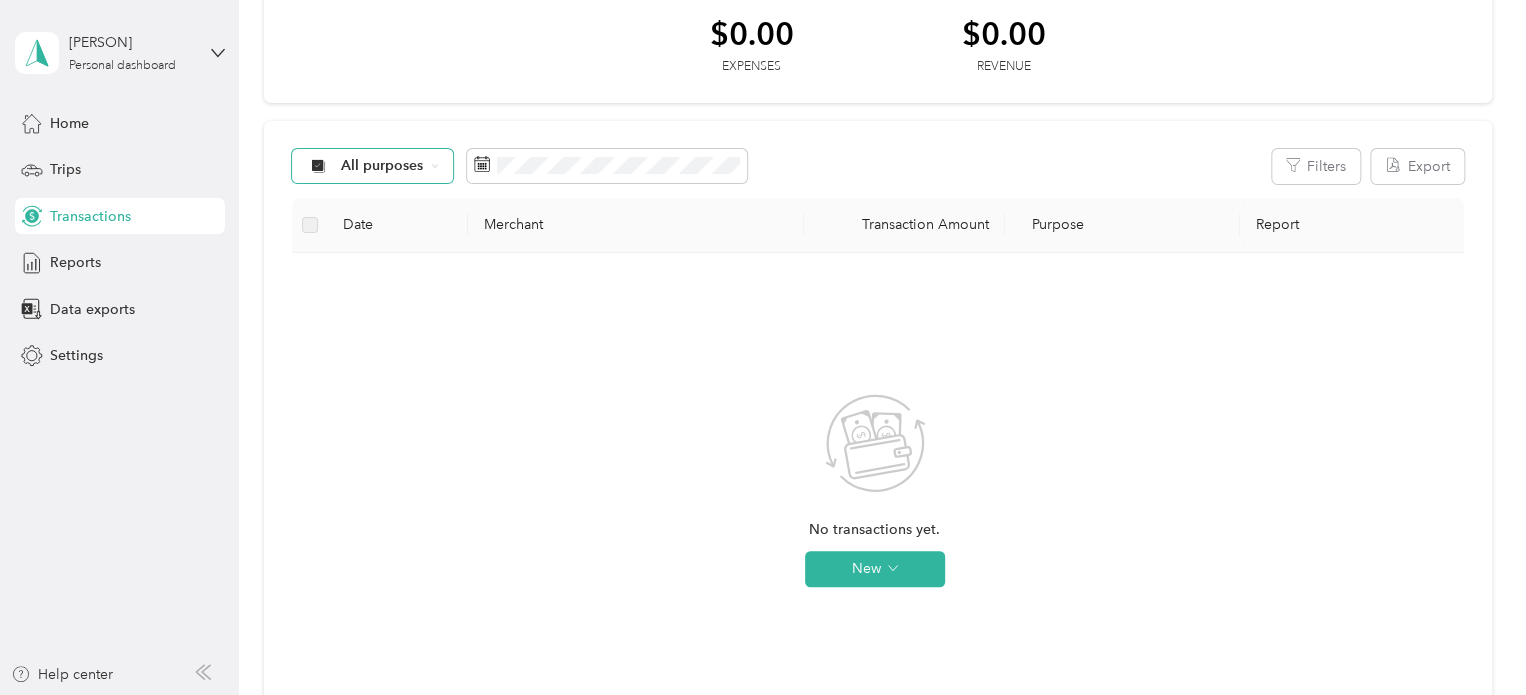 click on "All purposes" at bounding box center [382, 166] 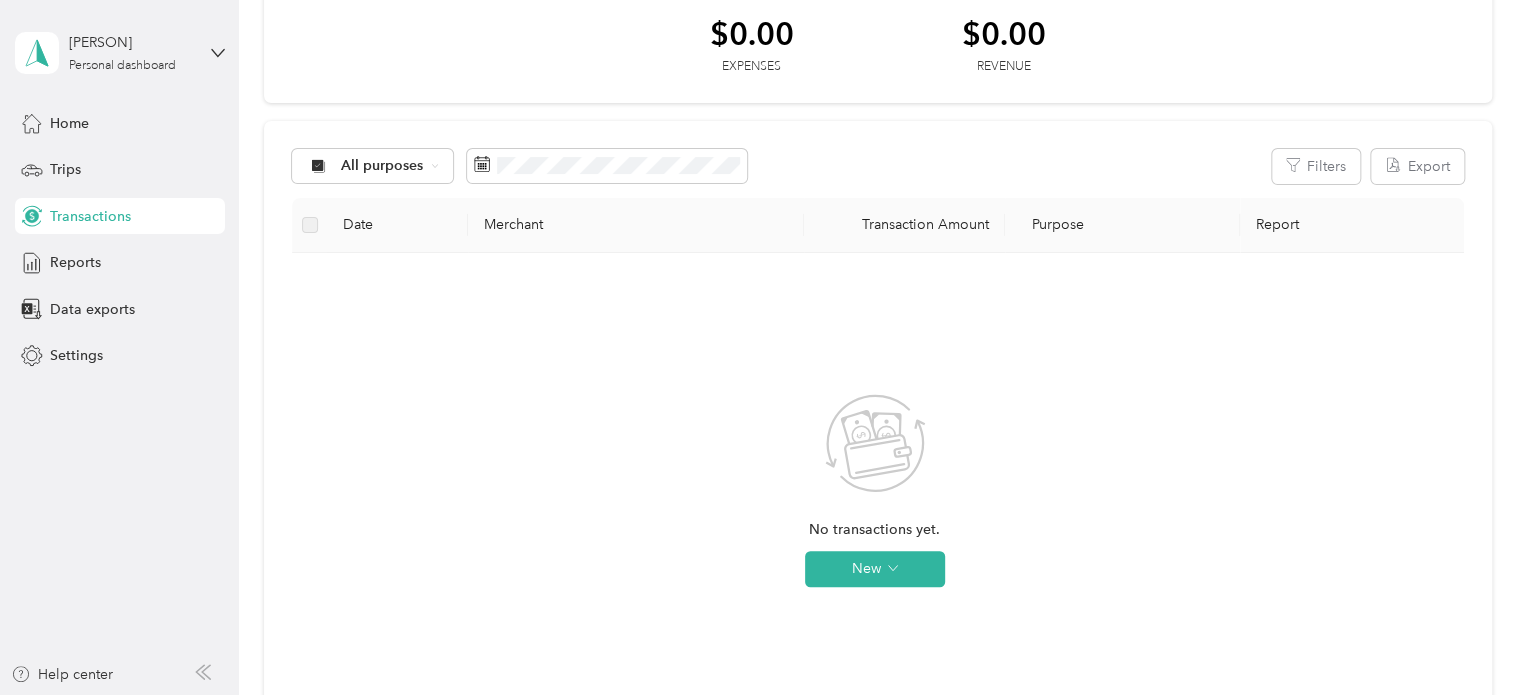 drag, startPoint x: 400, startPoint y: 308, endPoint x: 531, endPoint y: 294, distance: 131.74597 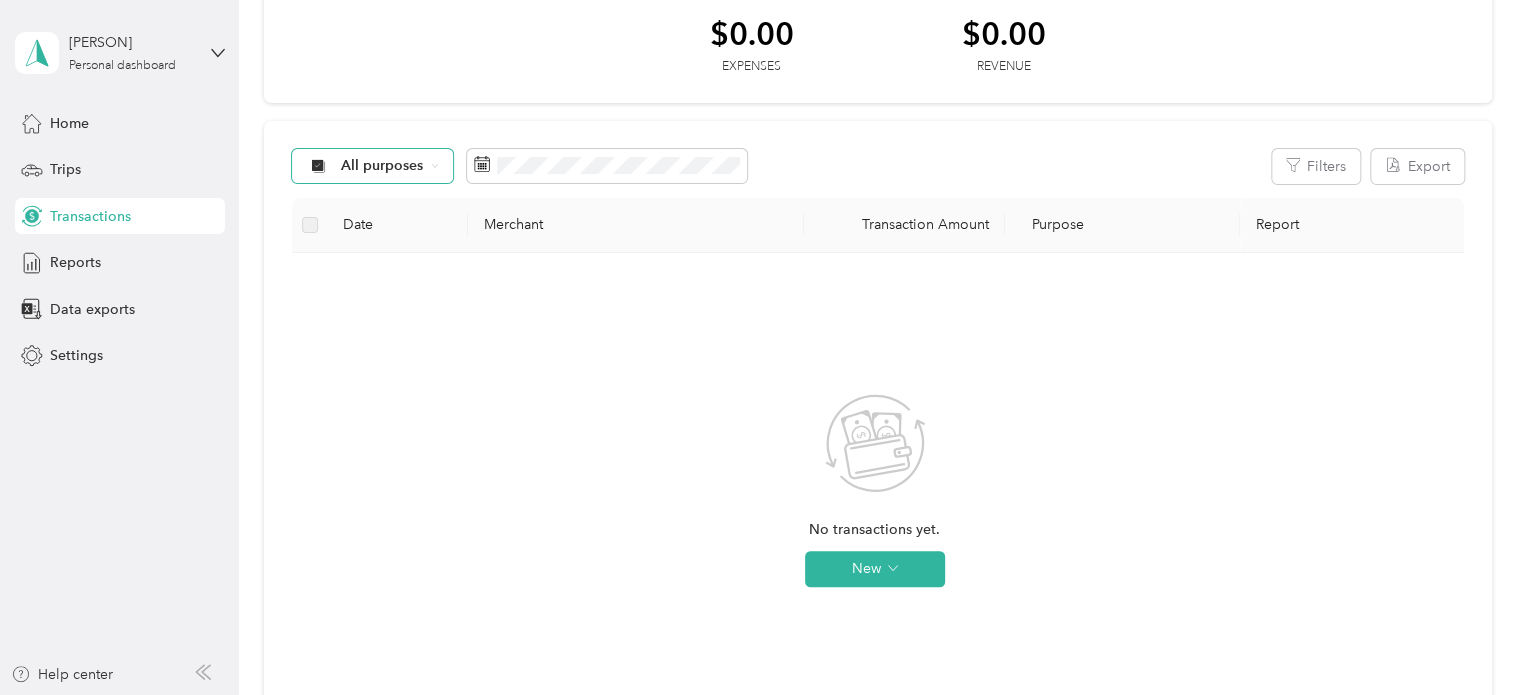 click on "All purposes" at bounding box center (382, 166) 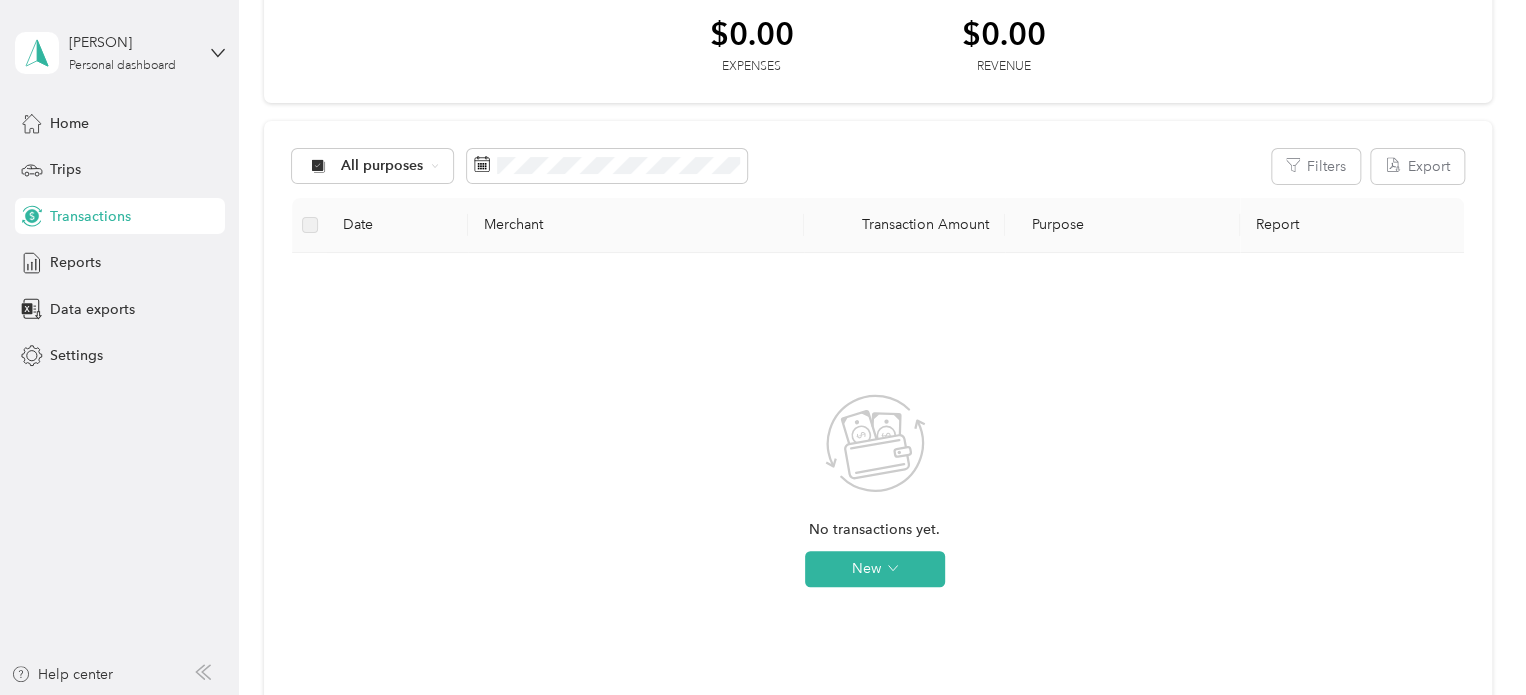 click on "All purposes Unclassified Hogsalt Hospitality Personal" at bounding box center [387, 253] 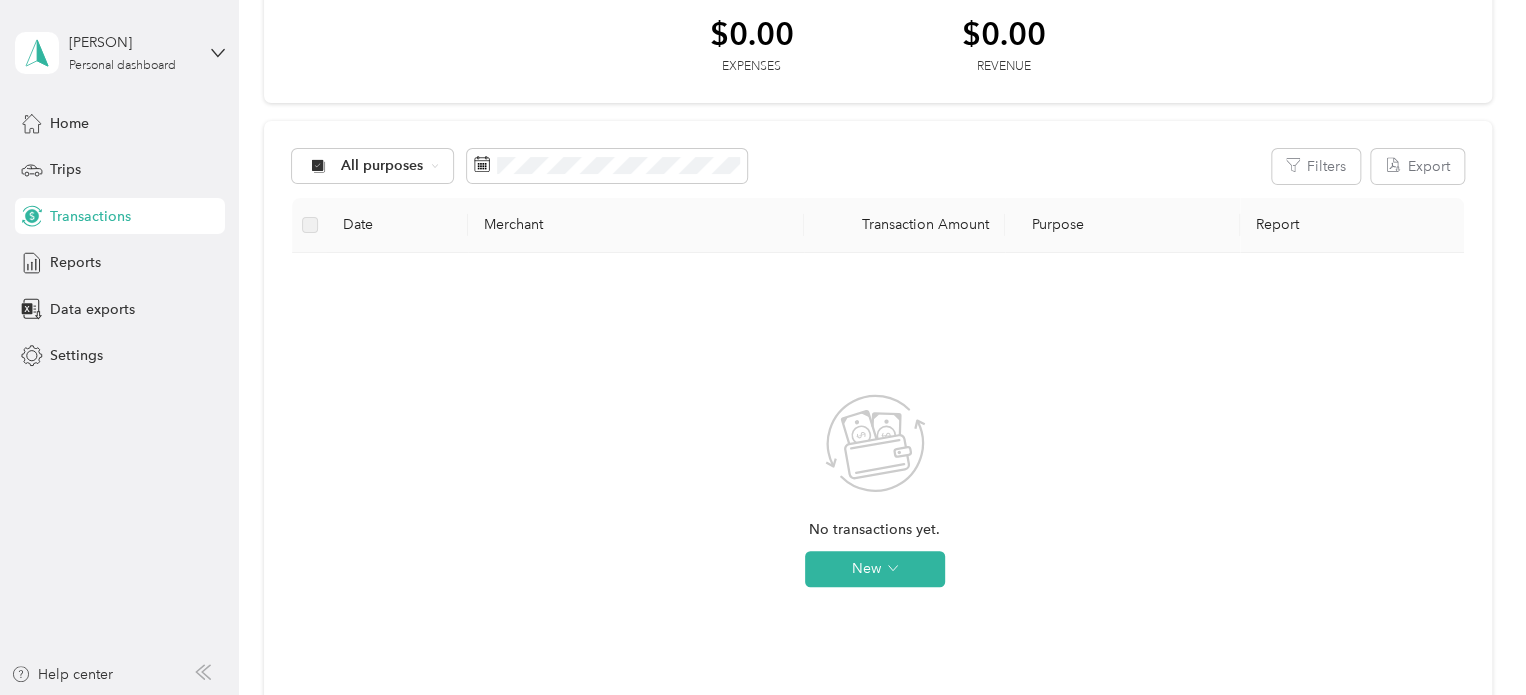 click on "No transactions yet. New" at bounding box center (875, 507) 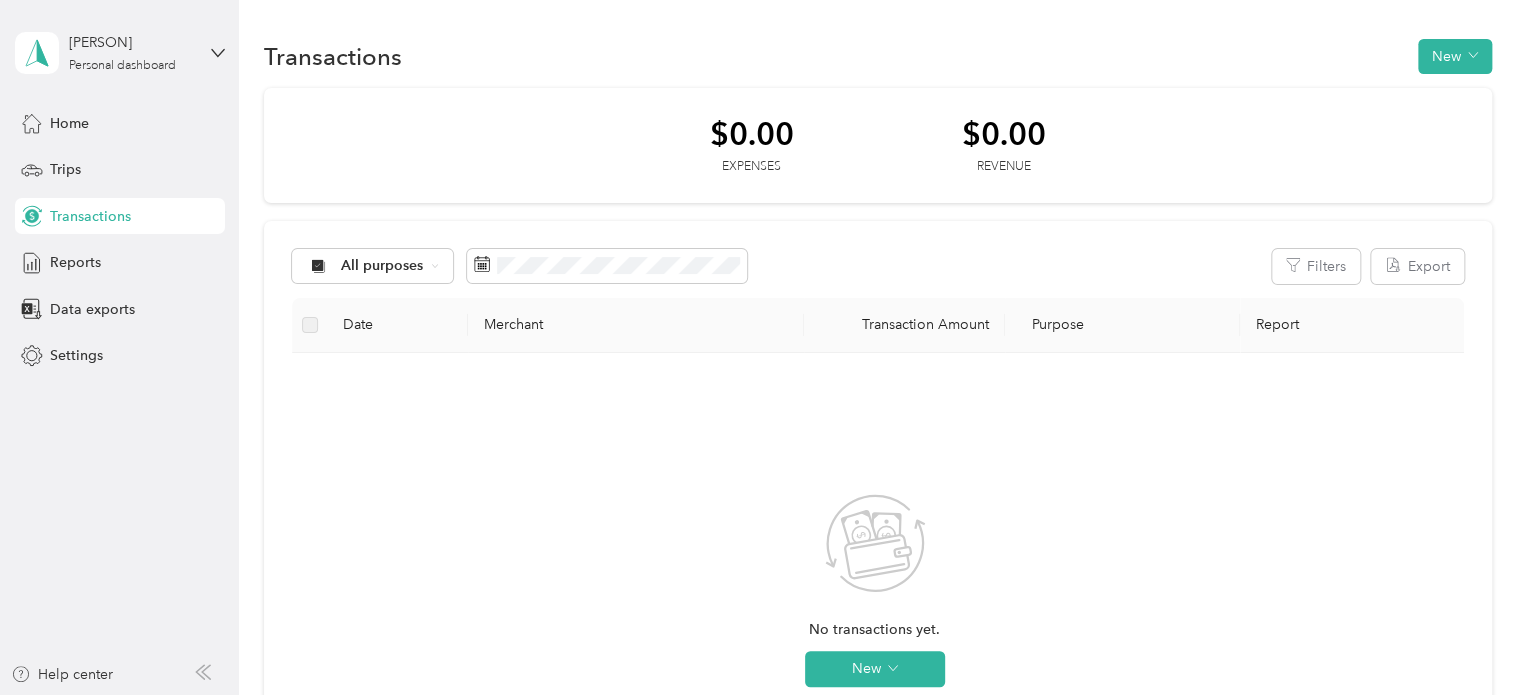 scroll, scrollTop: 100, scrollLeft: 0, axis: vertical 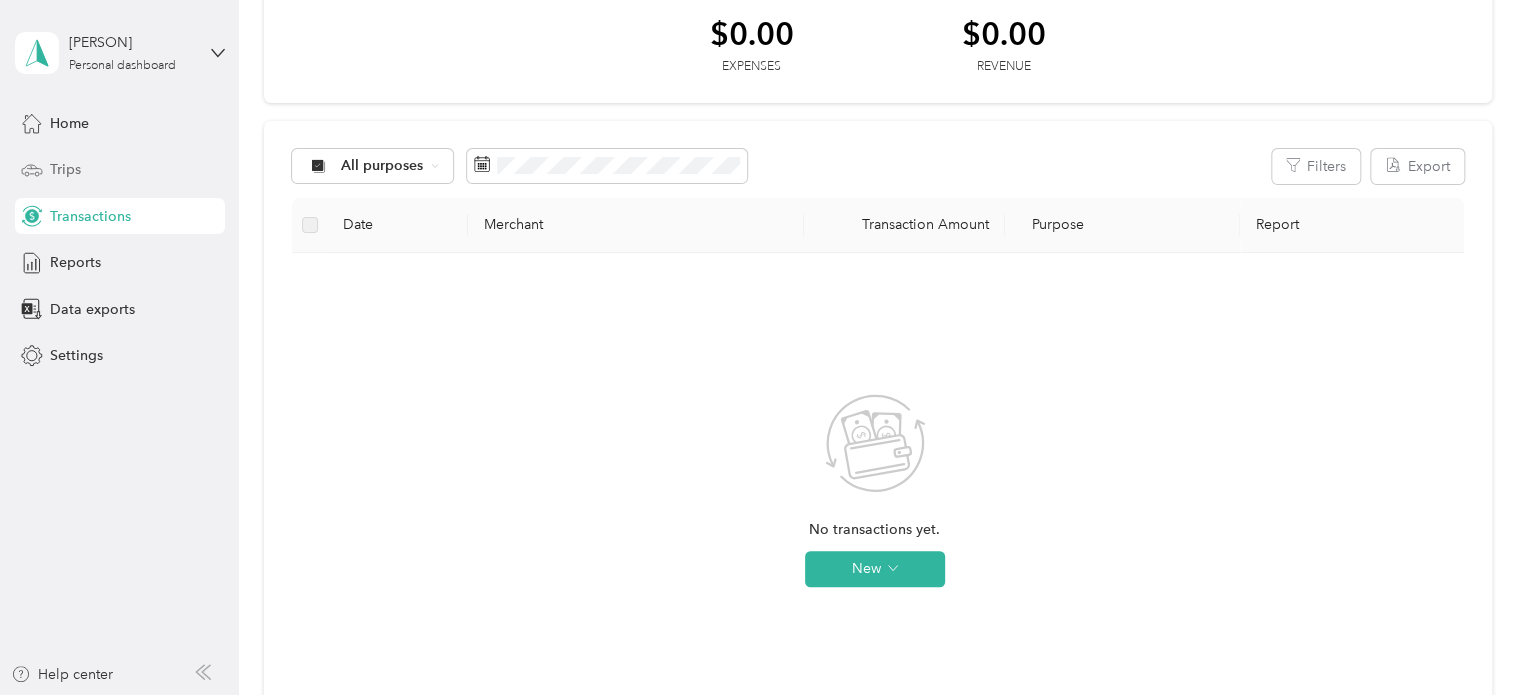click on "Trips" at bounding box center [65, 169] 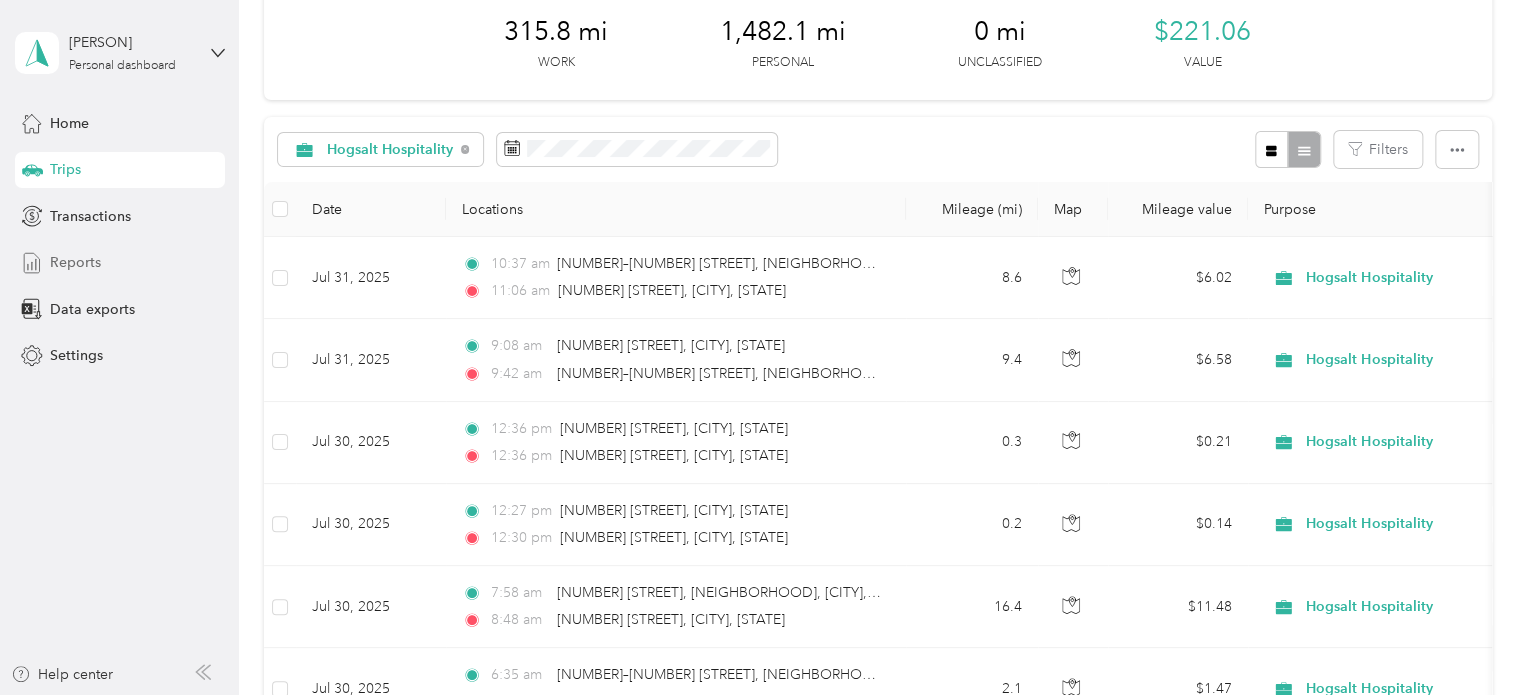 click on "Reports" at bounding box center (120, 263) 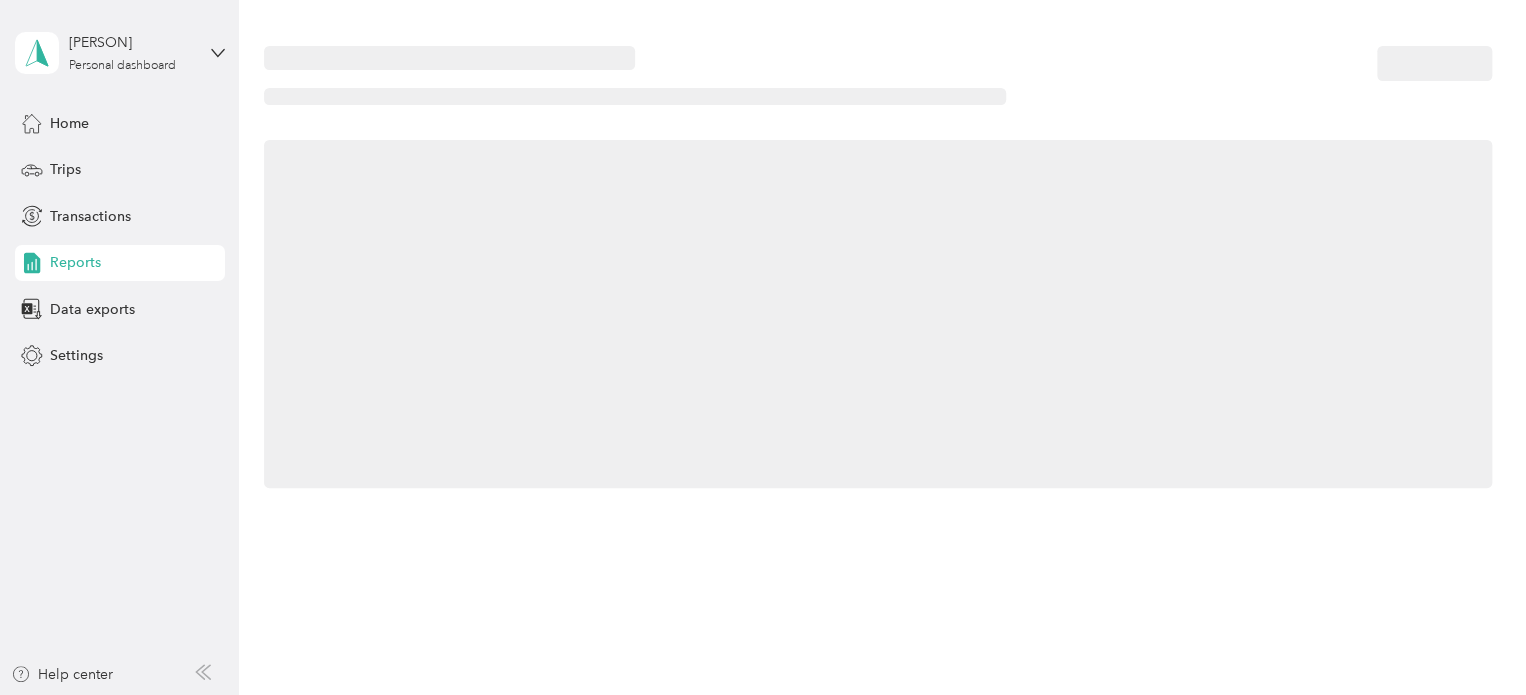 scroll, scrollTop: 0, scrollLeft: 0, axis: both 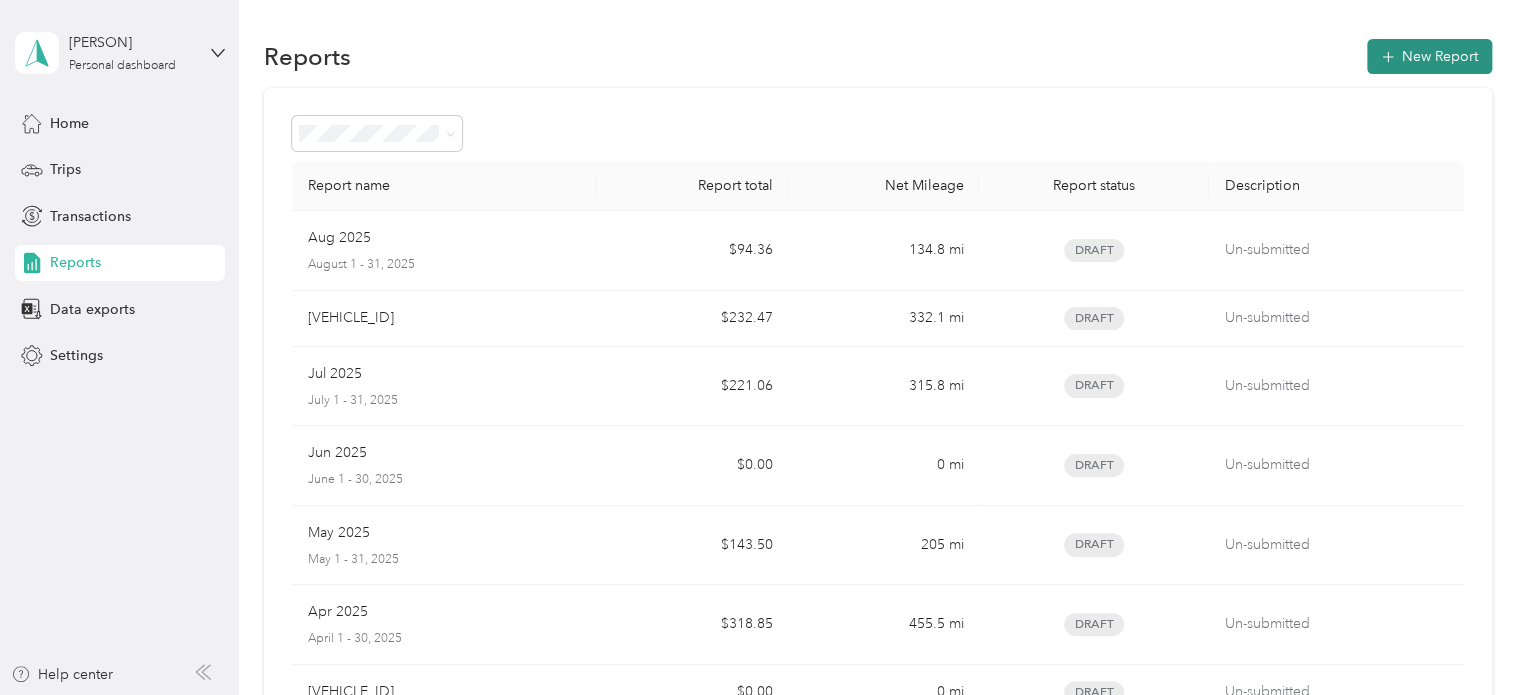 click on "New Report" at bounding box center [1429, 56] 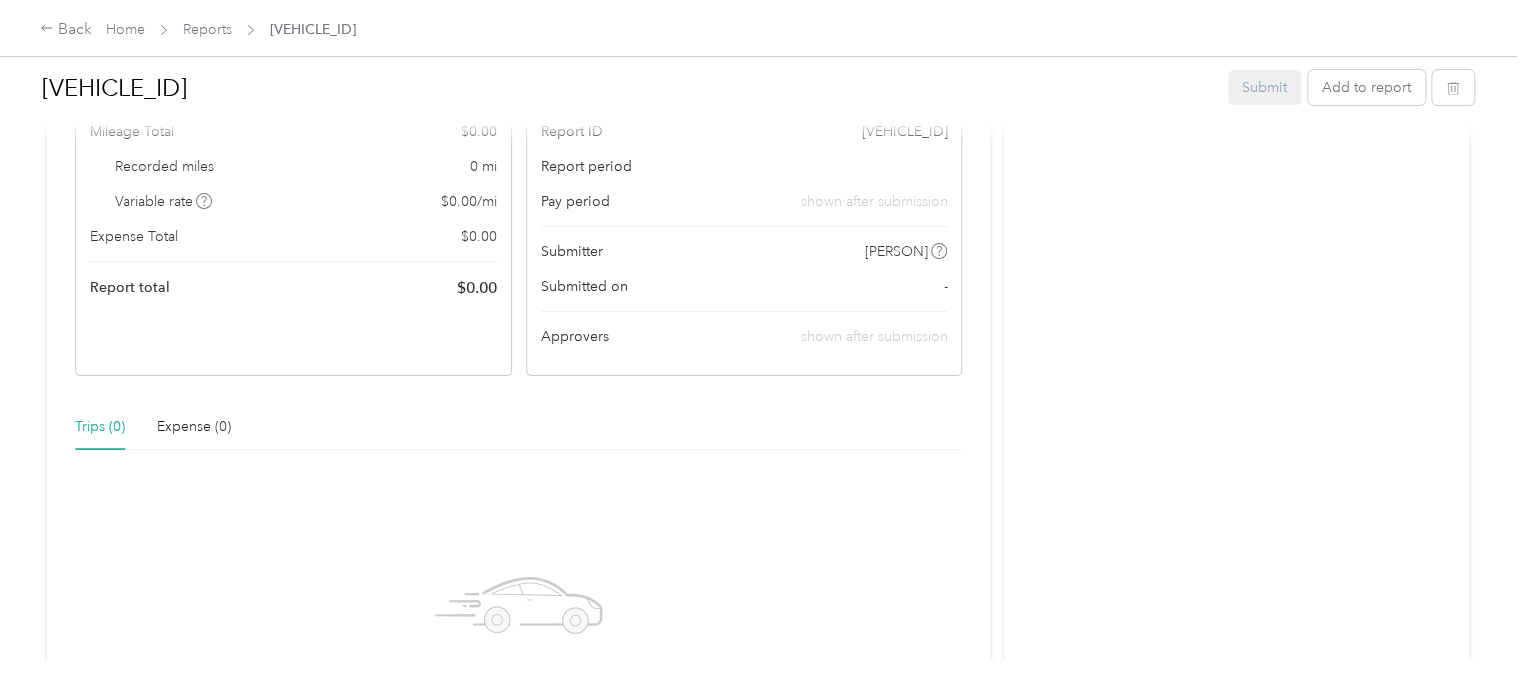 scroll, scrollTop: 484, scrollLeft: 0, axis: vertical 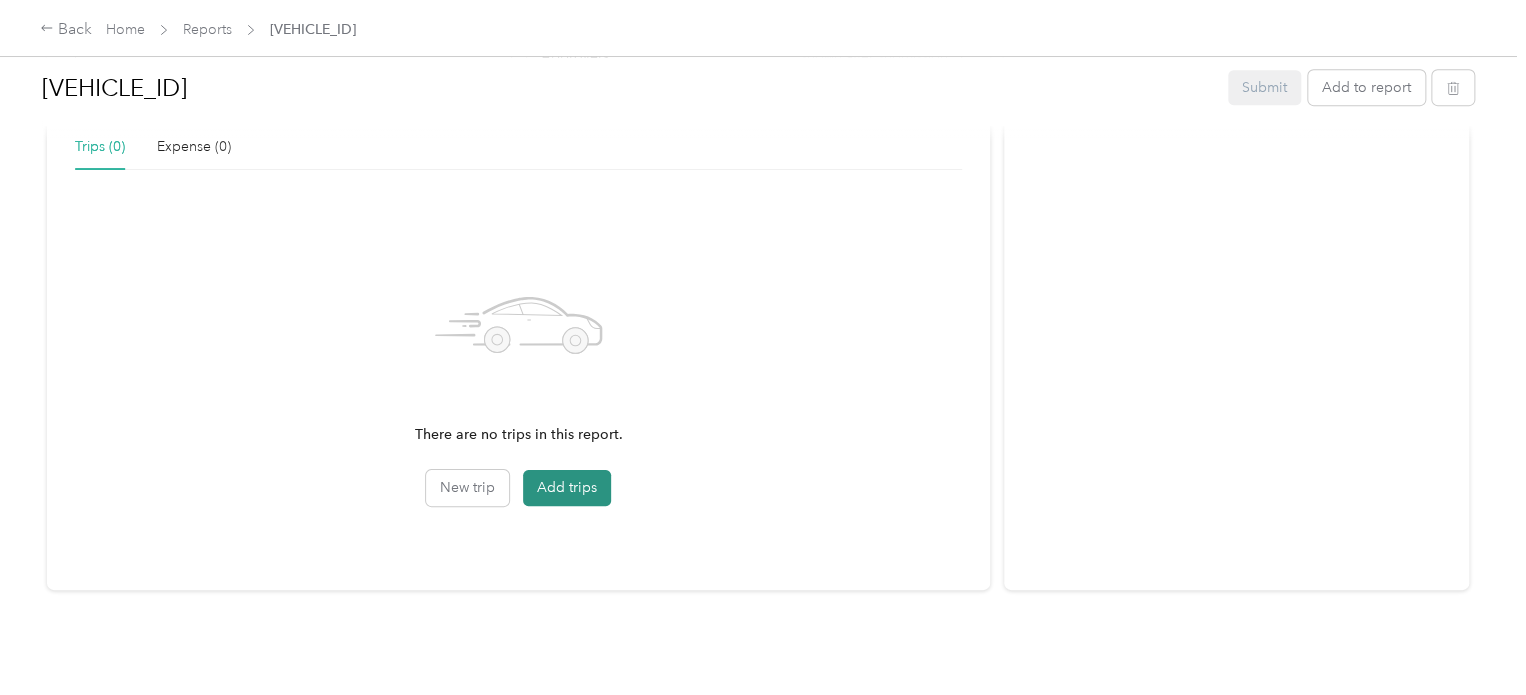click on "Add trips" at bounding box center [567, 488] 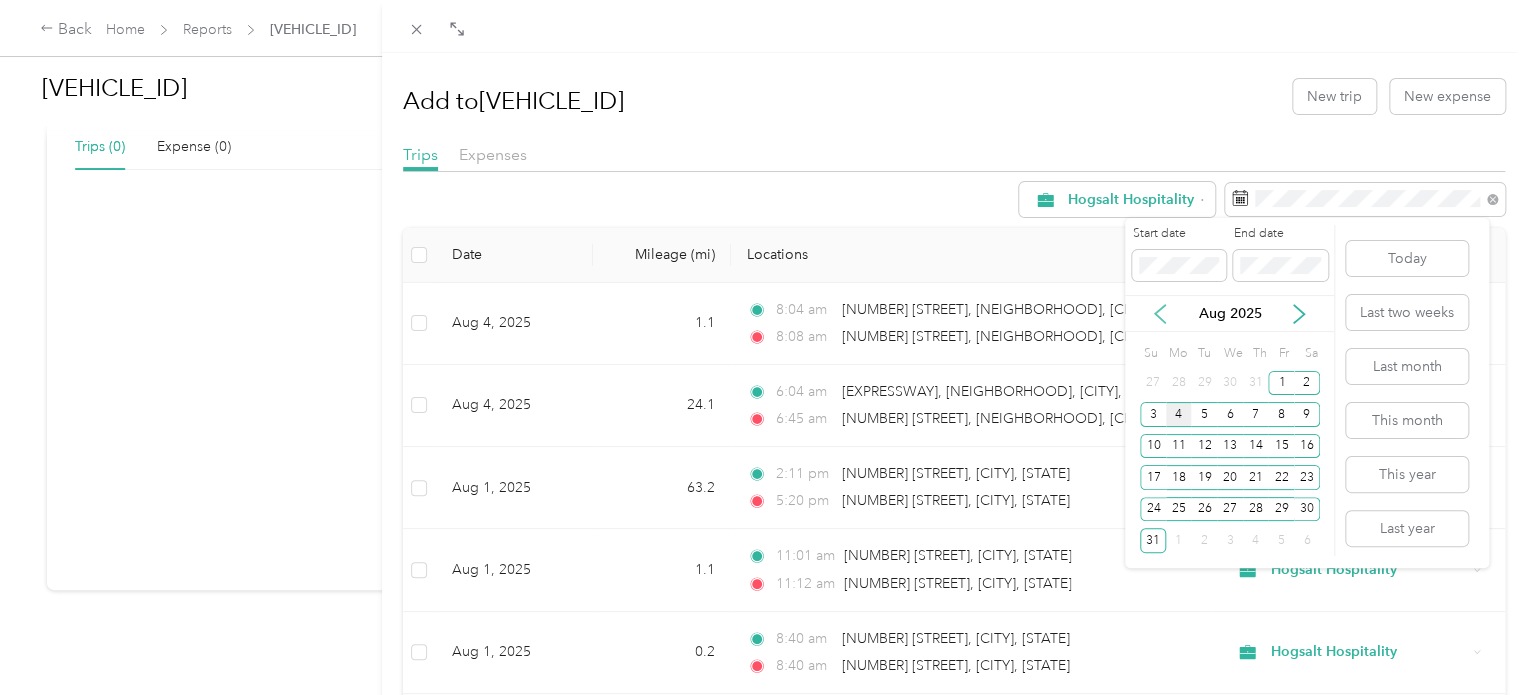 click 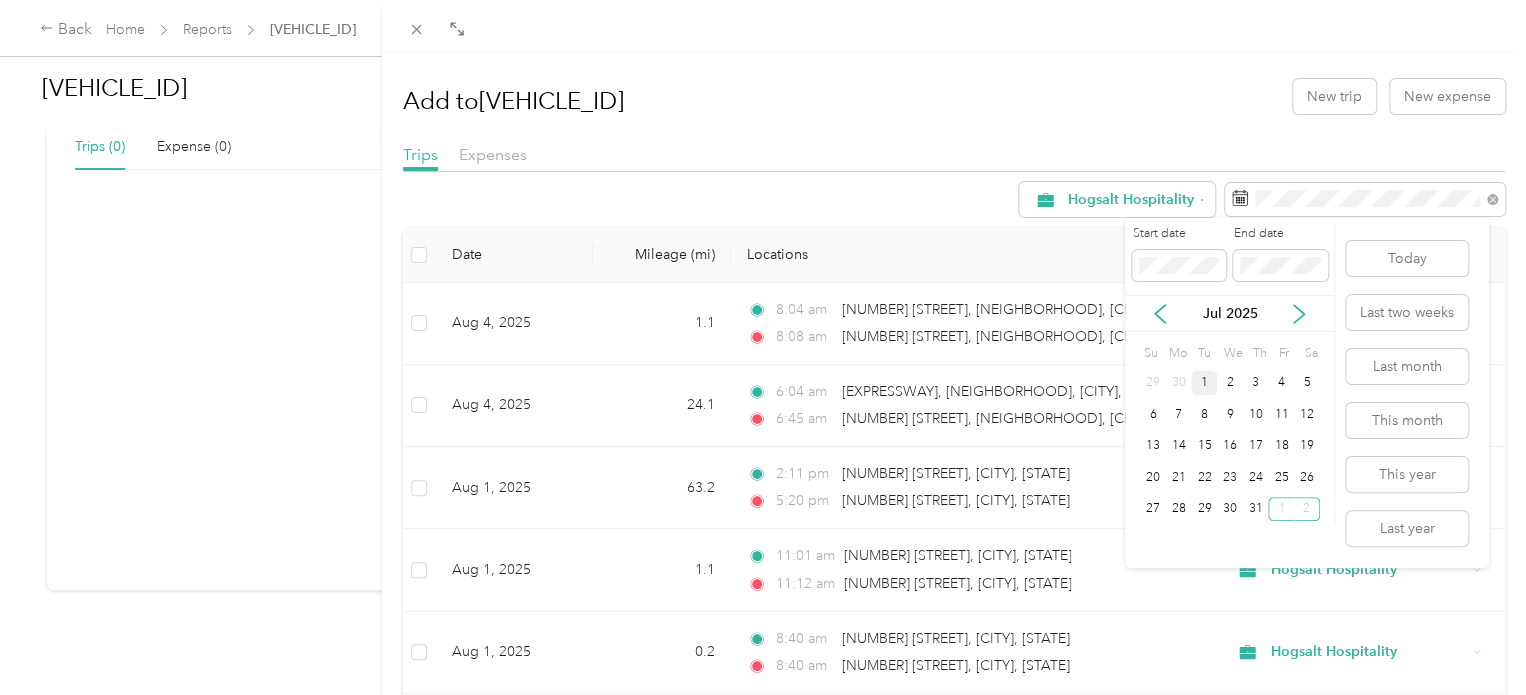 click on "1" at bounding box center [1204, 383] 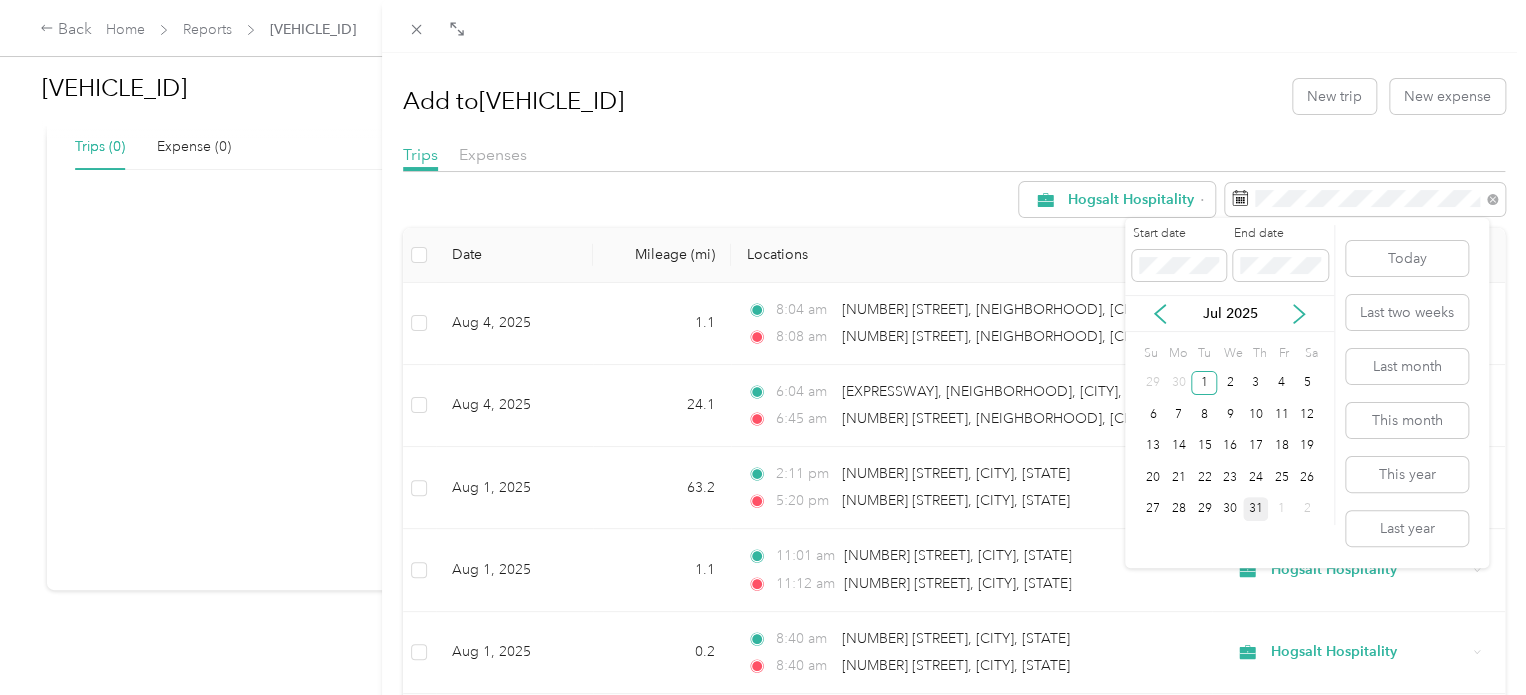 click on "31" at bounding box center (1256, 509) 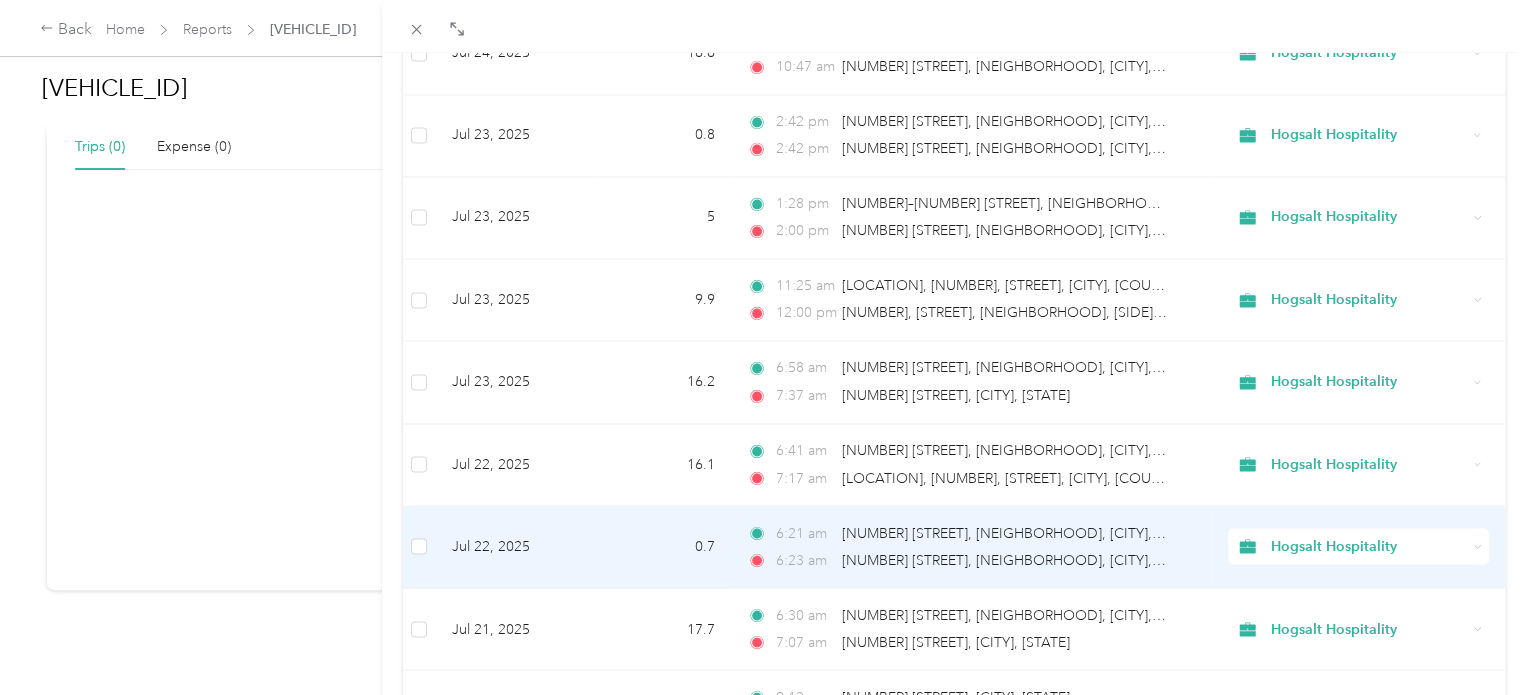 scroll, scrollTop: 1792, scrollLeft: 0, axis: vertical 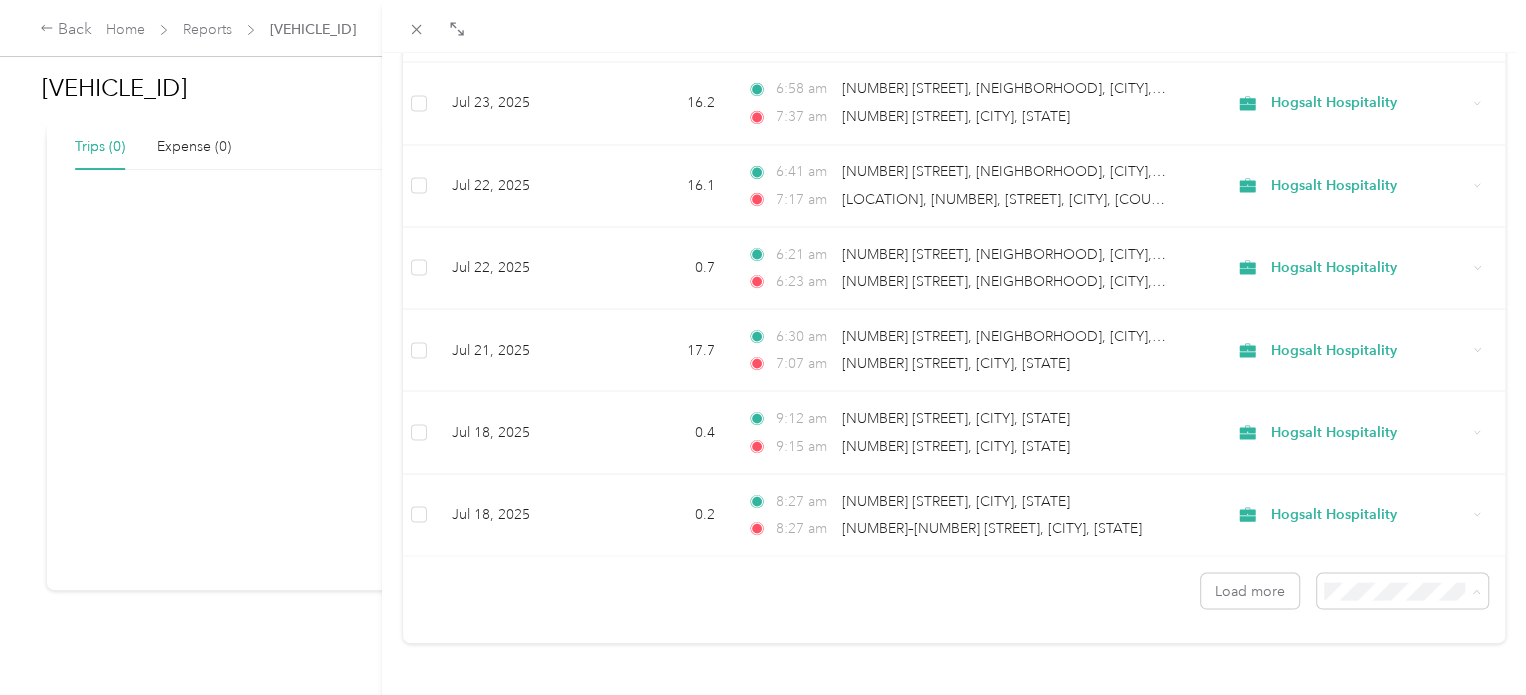click on "100 per load" at bounding box center (1386, 538) 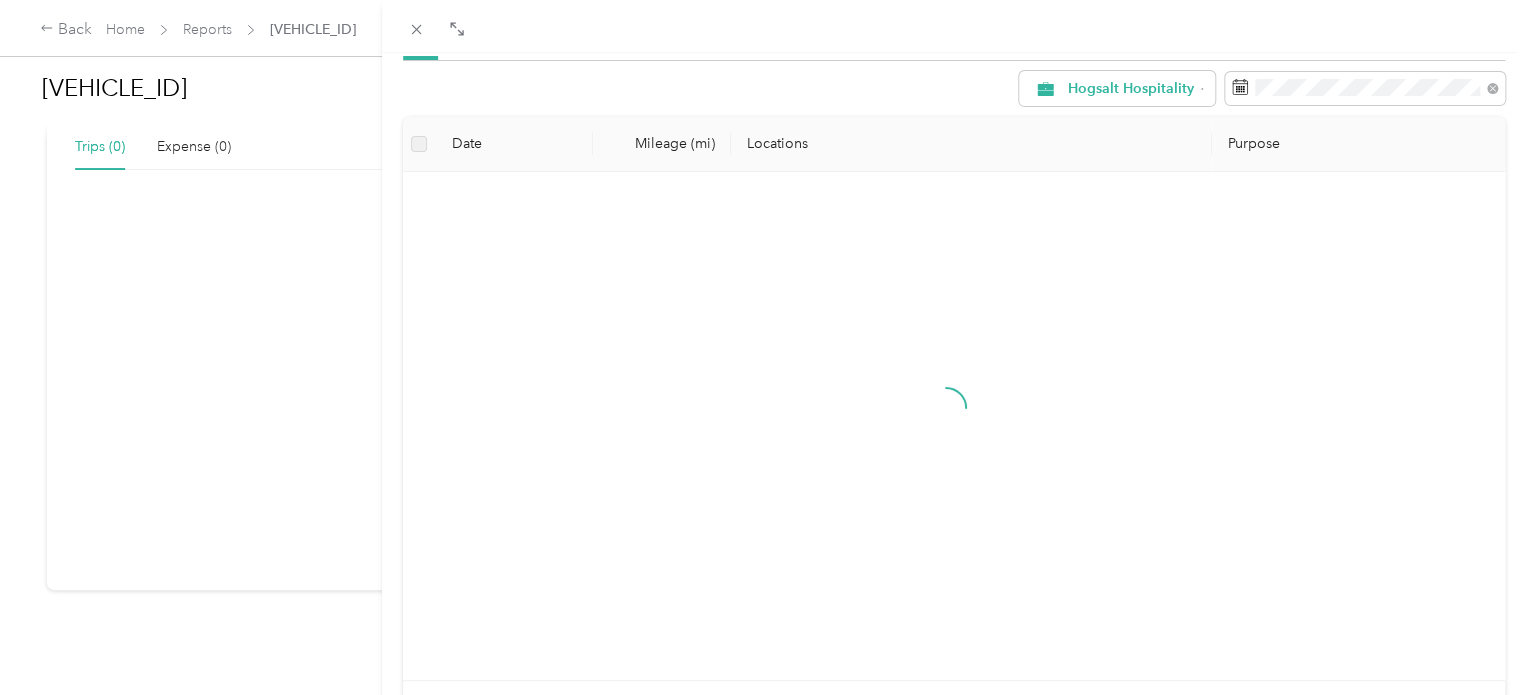 scroll, scrollTop: 0, scrollLeft: 0, axis: both 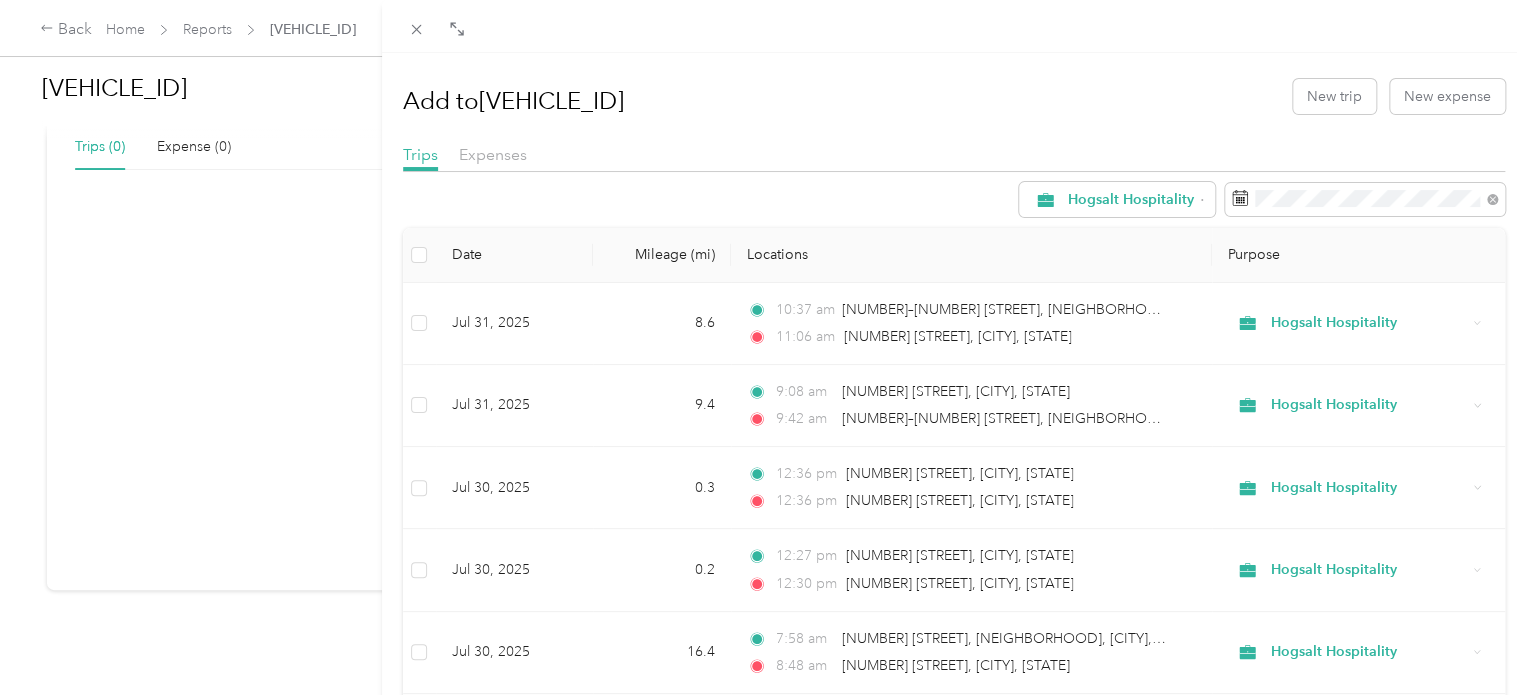 click on "Add to [VEHICLE_ID] New trip New expense" at bounding box center (954, 96) 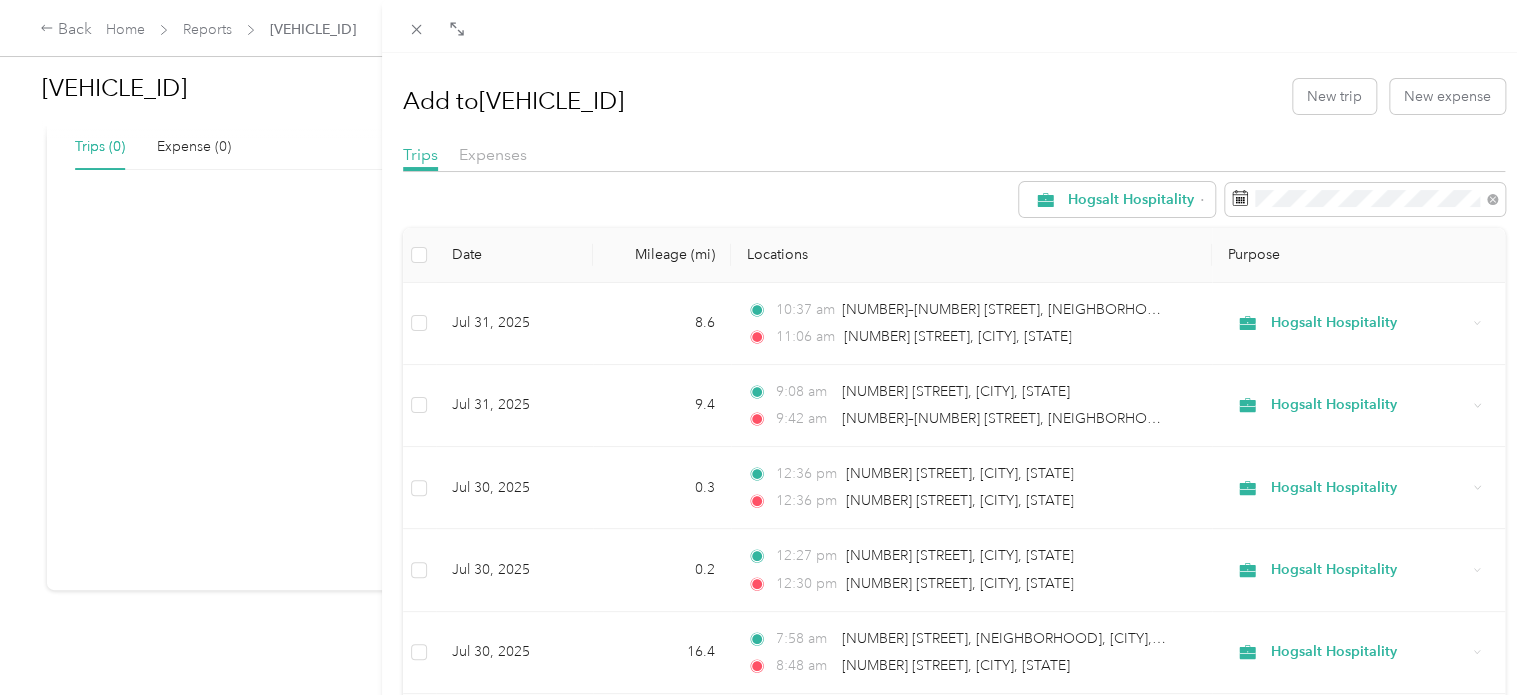 click on "Add to [VEHICLE_ID]" at bounding box center (513, 101) 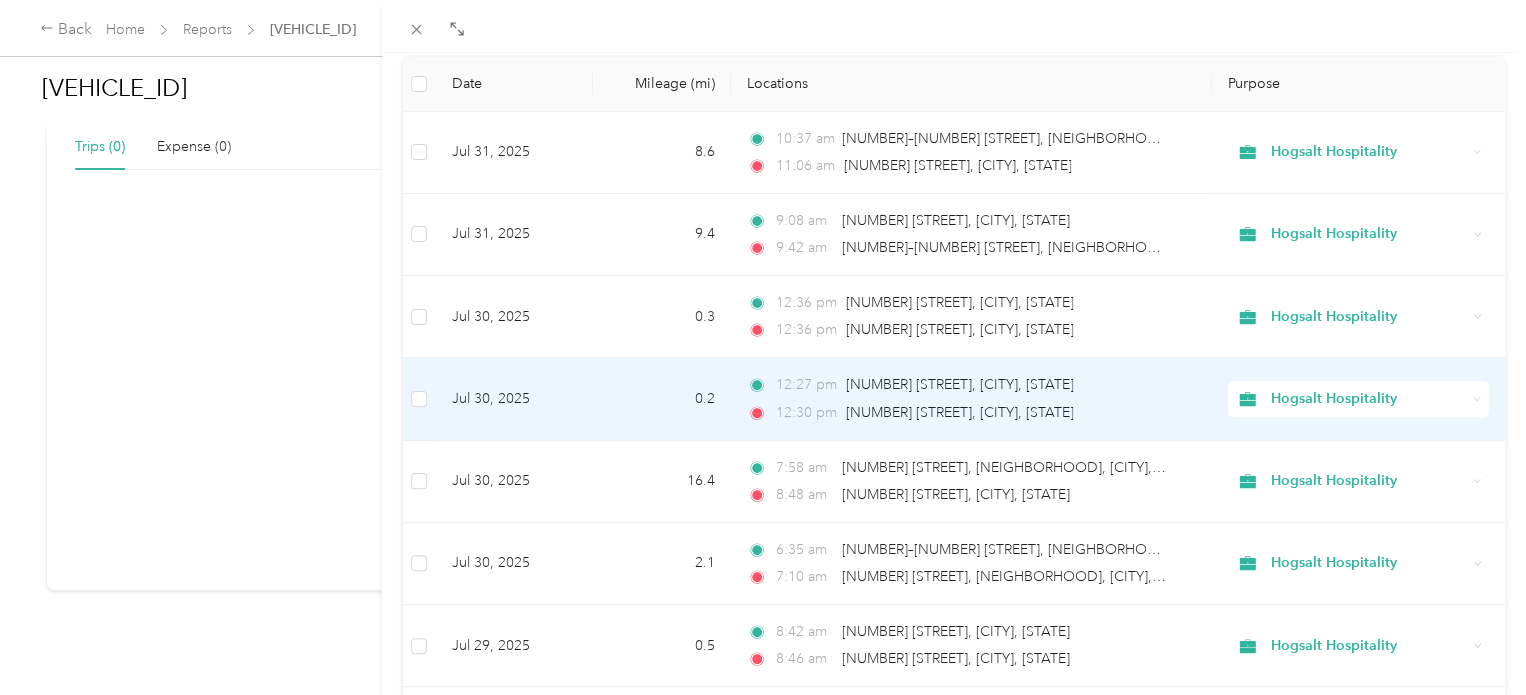 scroll, scrollTop: 0, scrollLeft: 0, axis: both 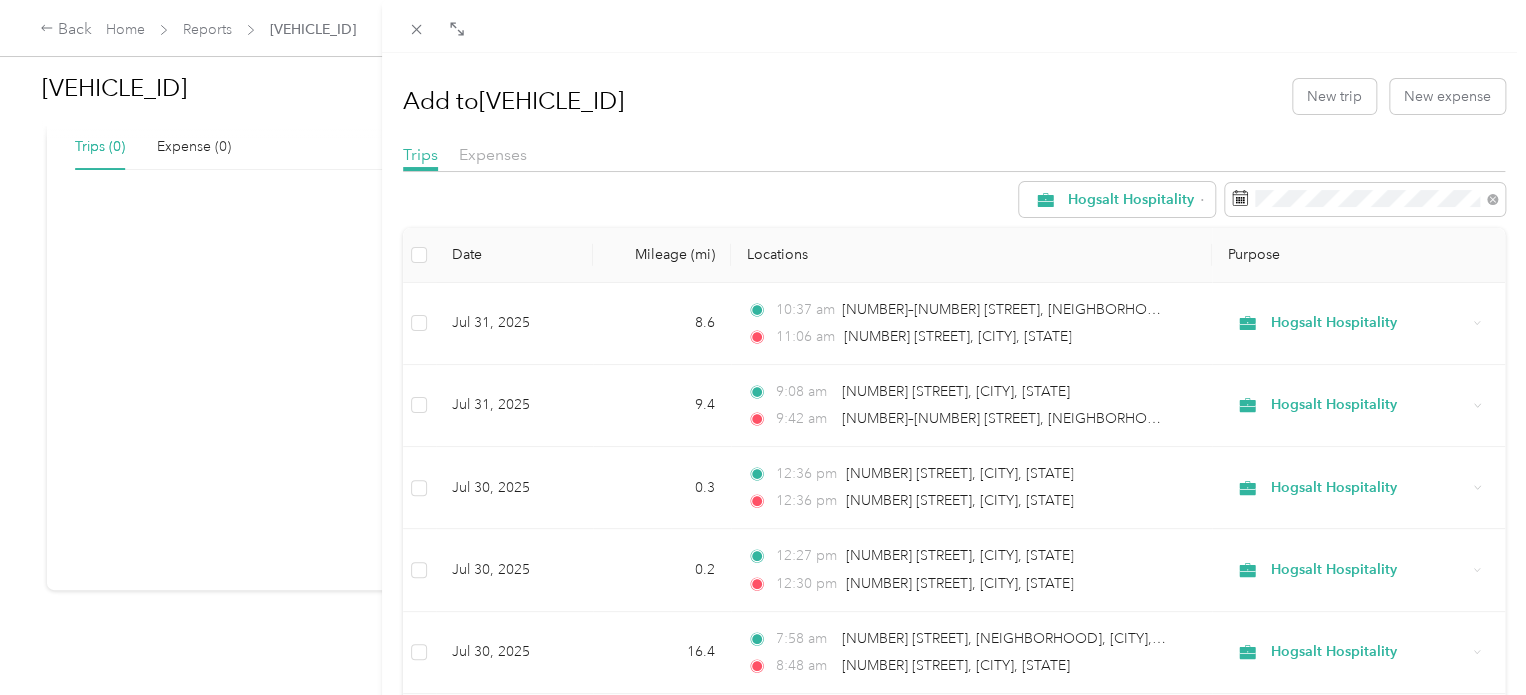 click on "Add to [VEHICLE_ID] New trip New expense" at bounding box center [954, 96] 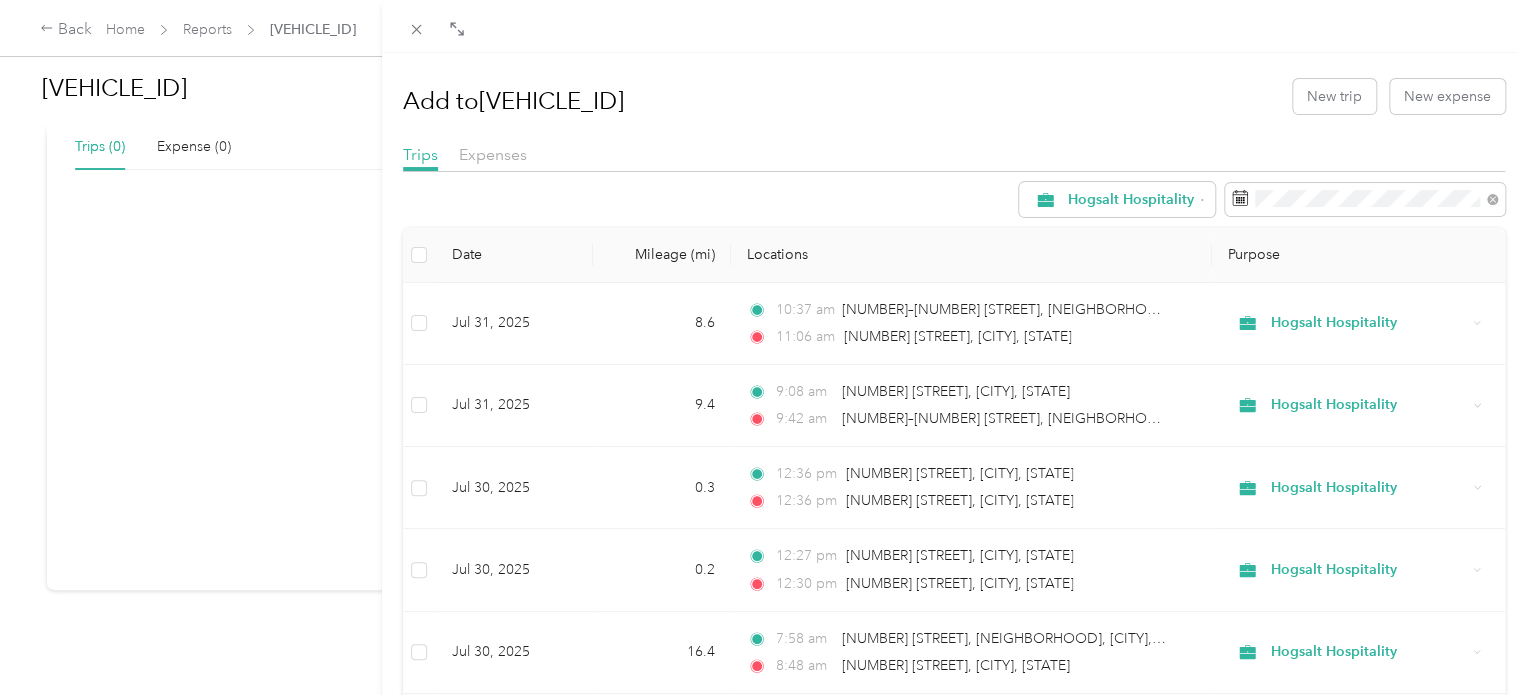 click on "Add to [VEHICLE_ID] New trip New expense Trips Expenses Hogsalt Hospitality Date Mileage (mi) Locations Purpose           [DATE] [DISTANCE] [TIME] [NUMBER]–[NUMBER] [STREET], [NEIGHBORHOOD], [CITY], [STATE] [TIME] [NUMBER] [STREET], [CITY], [STATE] Hogsalt Hospitality [DATE] [DISTANCE] [TIME] [NUMBER] [STREET], [CITY], [STATE] [TIME] [NUMBER]–[NUMBER] [STREET], [NEIGHBORHOOD], [CITY], [STATE] Hogsalt Hospitality [DATE] [DISTANCE] [TIME] [NUMBER] [STREET], [CITY], [STATE] [TIME] [NUMBER]–[NUMBER] [STREET], [NEIGHBORHOOD], [CITY], [STATE] Hogsalt Hospitality [DATE] [DISTANCE] [TIME] [NUMBER] [STREET], [NEIGHBORHOOD], [CITY], [STATE] [TIME] [NUMBER] [STREET], [NEIGHBORHOOD], [CITY], [STATE] Hogsalt Hospitality [DATE] [DISTANCE] [TIME] [NUMBER]–[NUMBER] [STREET], [NEIGHBORHOOD], [CITY], [STATE] [TIME] [NUMBER] [STREET], [NEIGHBORHOOD], [CITY], [STATE] Hogsalt Hospitality [DATE] [DISTANCE] [TIME] [NUMBER] [STREET], [CITY], [STATE] [TIME] [NUMBER] [STREET], [CITY], [STATE]" at bounding box center (954, 2809) 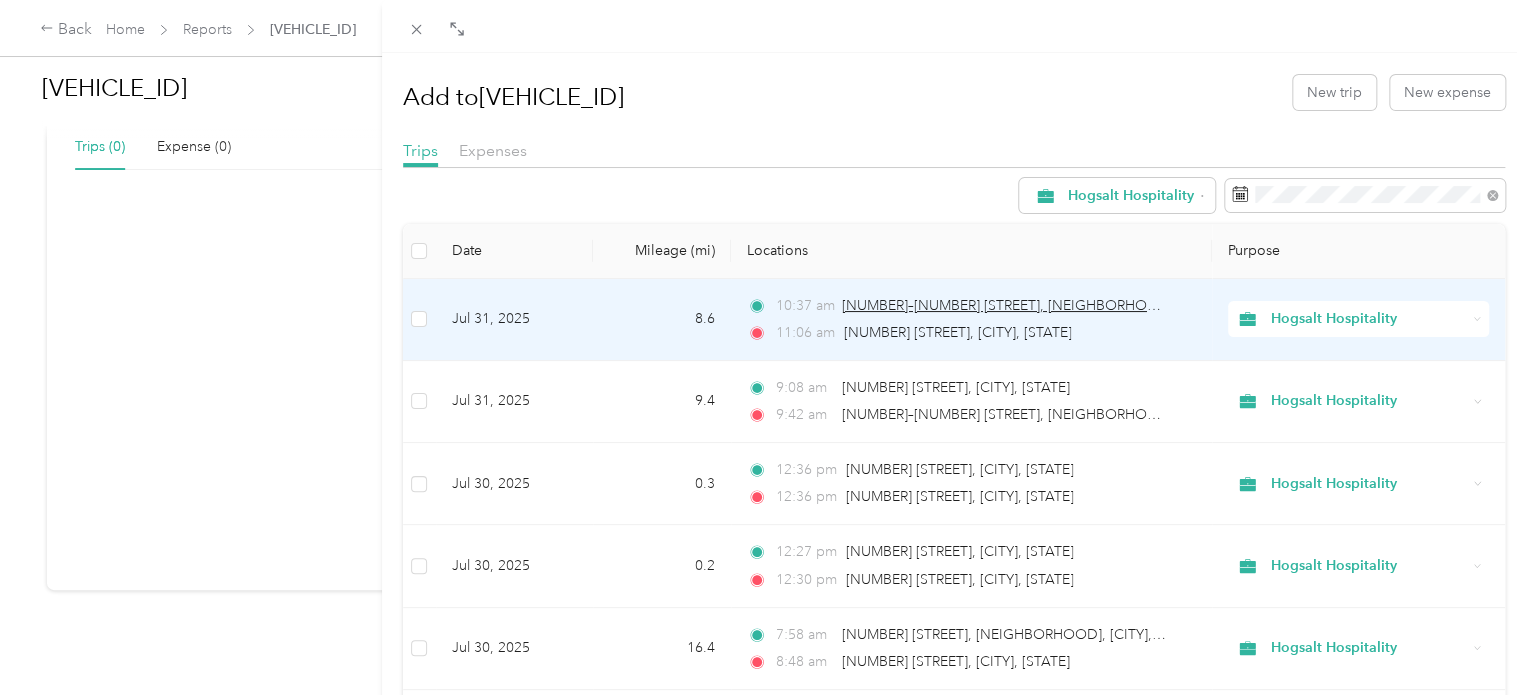 scroll, scrollTop: 0, scrollLeft: 0, axis: both 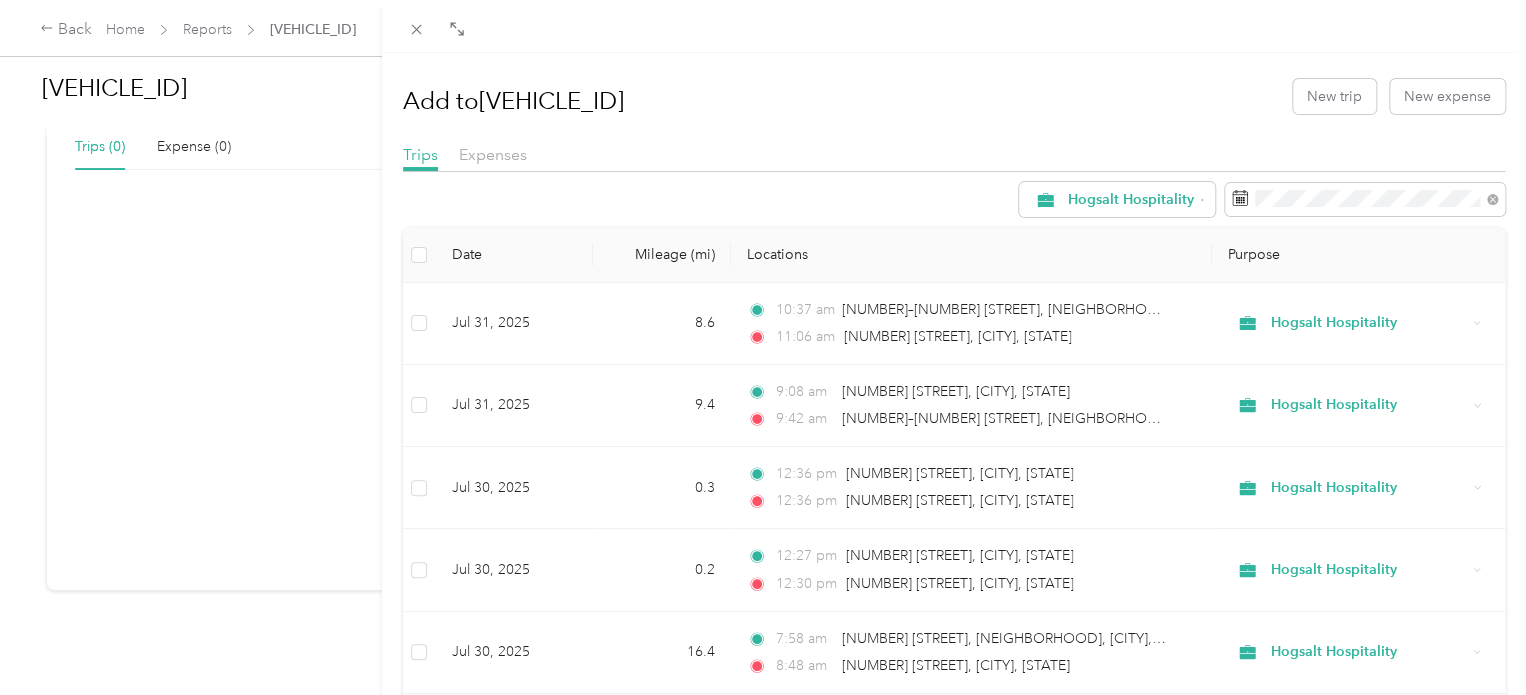 click on "Add to [VEHICLE_ID] New trip New expense" at bounding box center (954, 96) 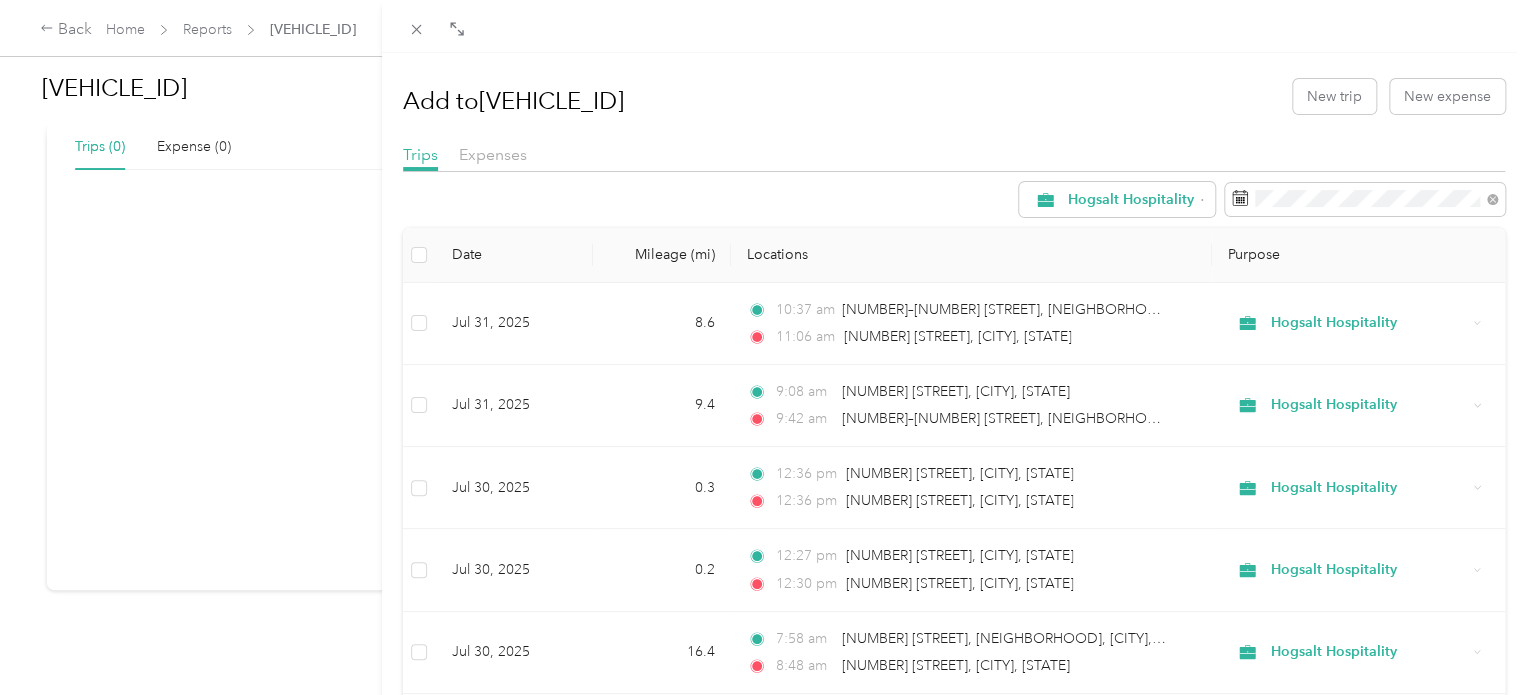 click on "Add to [VEHICLE_ID] New trip New expense Trips Expenses Hogsalt Hospitality Date Mileage (mi) Locations Purpose           [DATE] [DISTANCE] [TIME] [NUMBER]–[NUMBER] [STREET], [NEIGHBORHOOD], [CITY], [STATE] [TIME] [NUMBER] [STREET], [CITY], [STATE] Hogsalt Hospitality [DATE] [DISTANCE] [TIME] [NUMBER] [STREET], [CITY], [STATE] [TIME] [NUMBER]–[NUMBER] [STREET], [NEIGHBORHOOD], [CITY], [STATE] Hogsalt Hospitality [DATE] [DISTANCE] [TIME] [NUMBER] [STREET], [CITY], [STATE] [TIME] [NUMBER]–[NUMBER] [STREET], [NEIGHBORHOOD], [CITY], [STATE] Hogsalt Hospitality [DATE] [DISTANCE] [TIME] [NUMBER] [STREET], [NEIGHBORHOOD], [CITY], [STATE] [TIME] [NUMBER] [STREET], [NEIGHBORHOOD], [CITY], [STATE] Hogsalt Hospitality [DATE] [DISTANCE] [TIME] [NUMBER]–[NUMBER] [STREET], [NEIGHBORHOOD], [CITY], [STATE] [TIME] [NUMBER] [STREET], [NEIGHBORHOOD], [CITY], [STATE] Hogsalt Hospitality [DATE] [DISTANCE] [TIME] [NUMBER] [STREET], [CITY], [STATE] [TIME] [NUMBER] [STREET], [CITY], [STATE]" at bounding box center [954, 400] 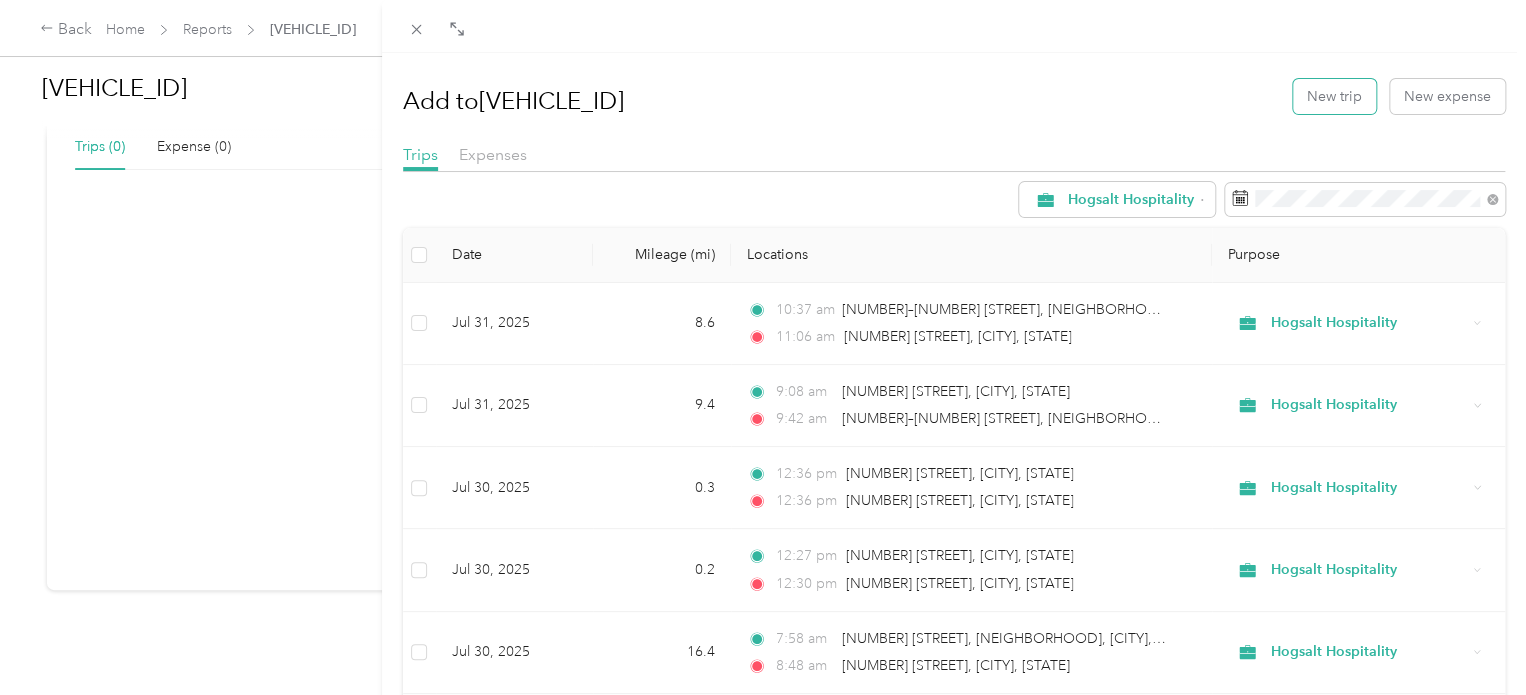 drag, startPoint x: 1315, startPoint y: 97, endPoint x: 557, endPoint y: 95, distance: 758.0026 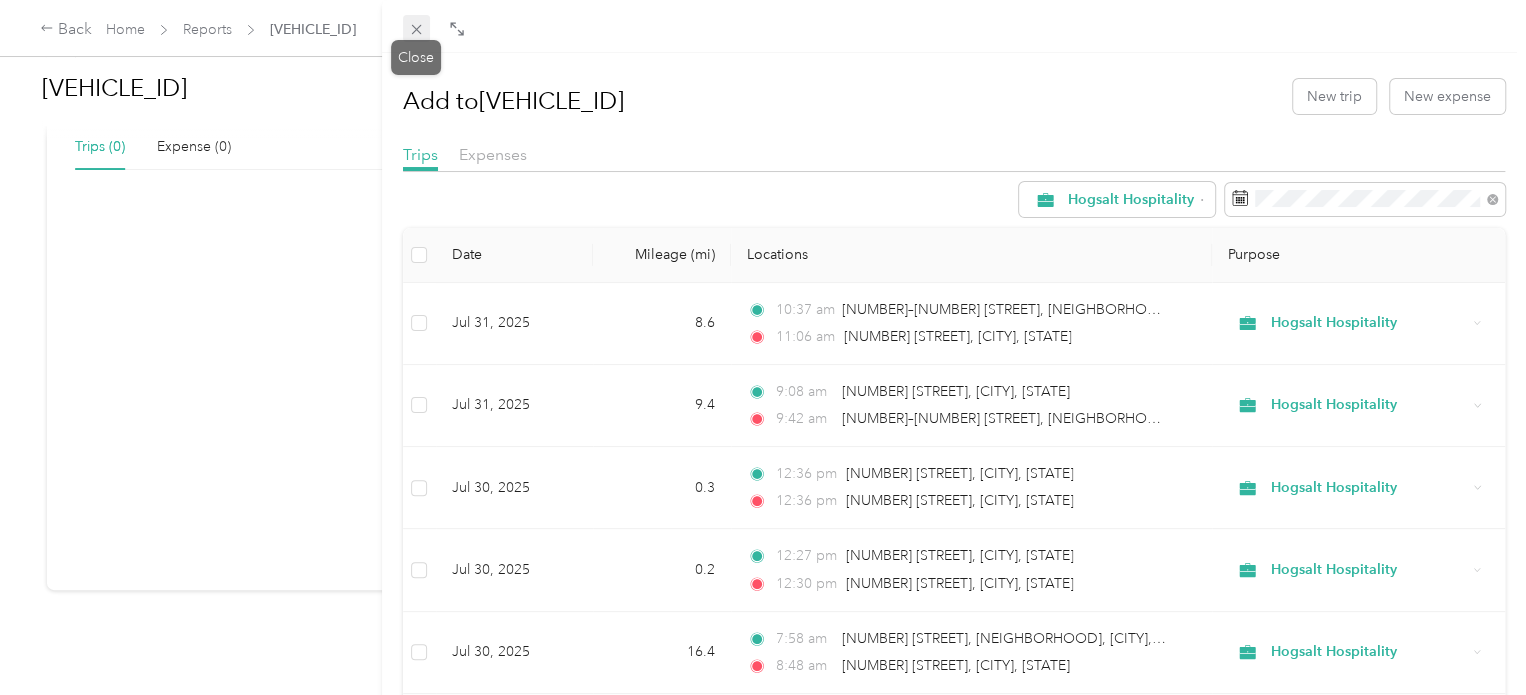 click 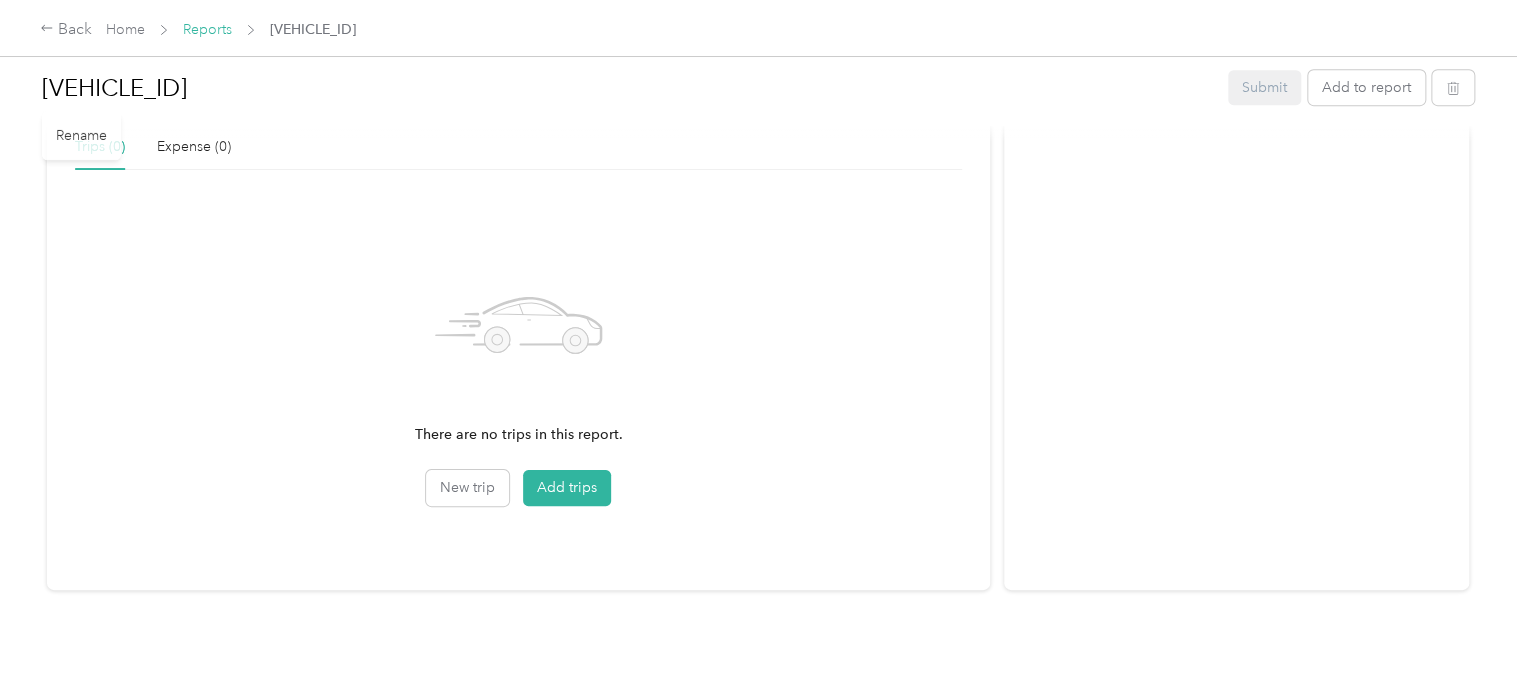 click on "Reports" at bounding box center [207, 29] 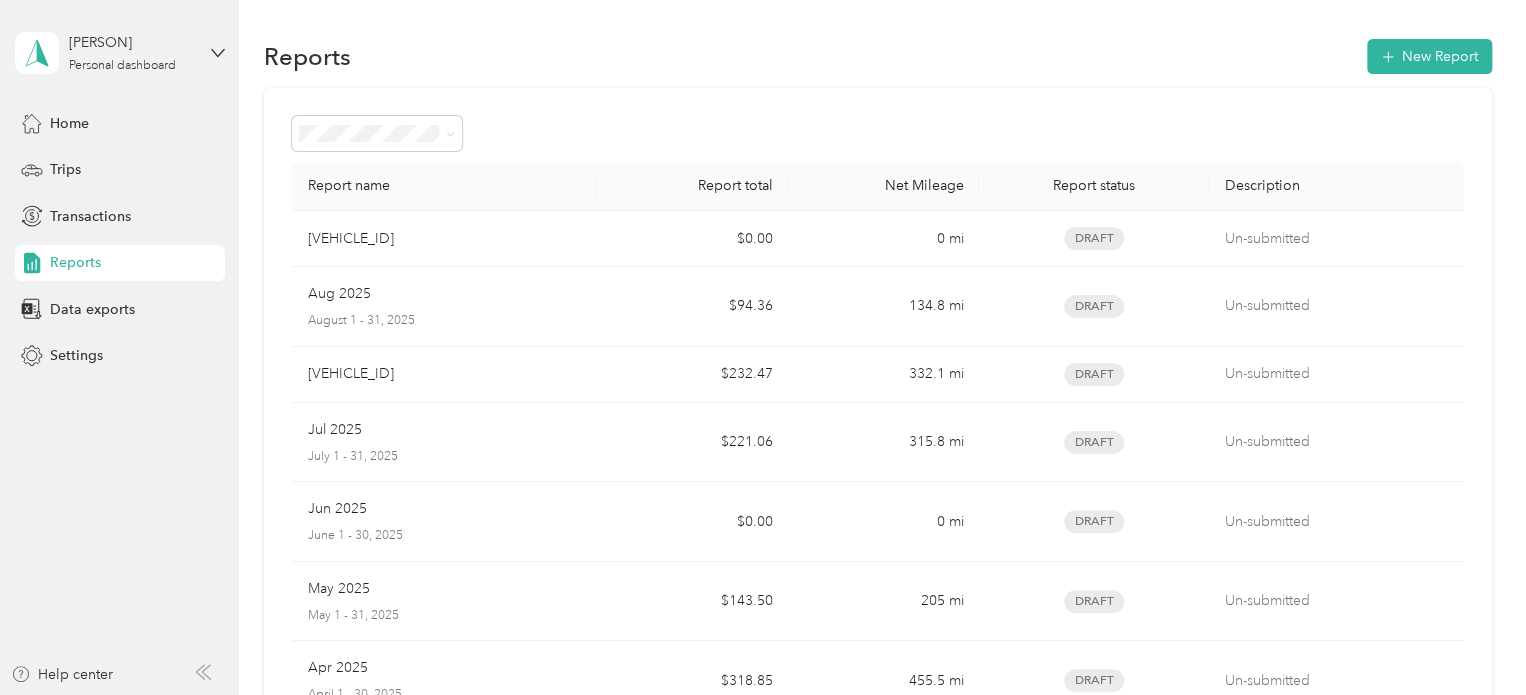 click on "Reports" at bounding box center [75, 262] 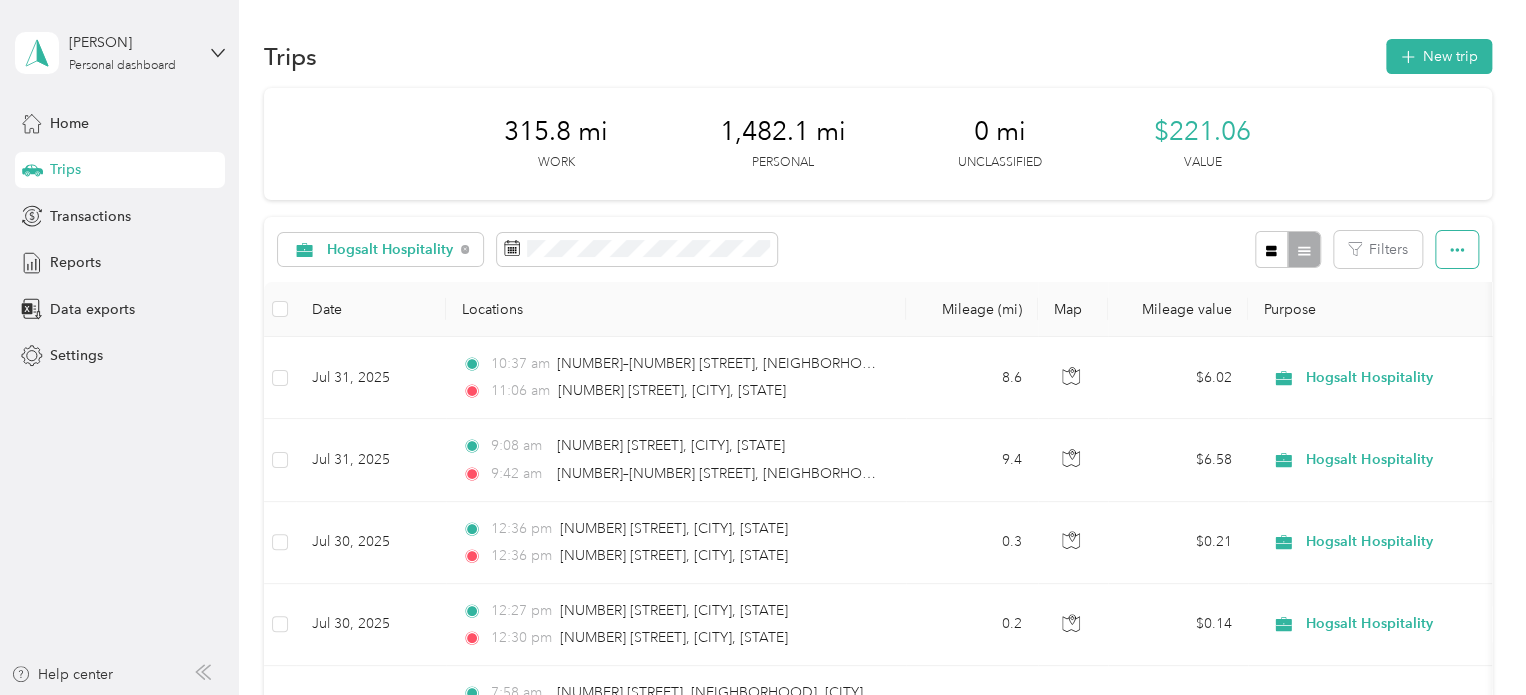 click 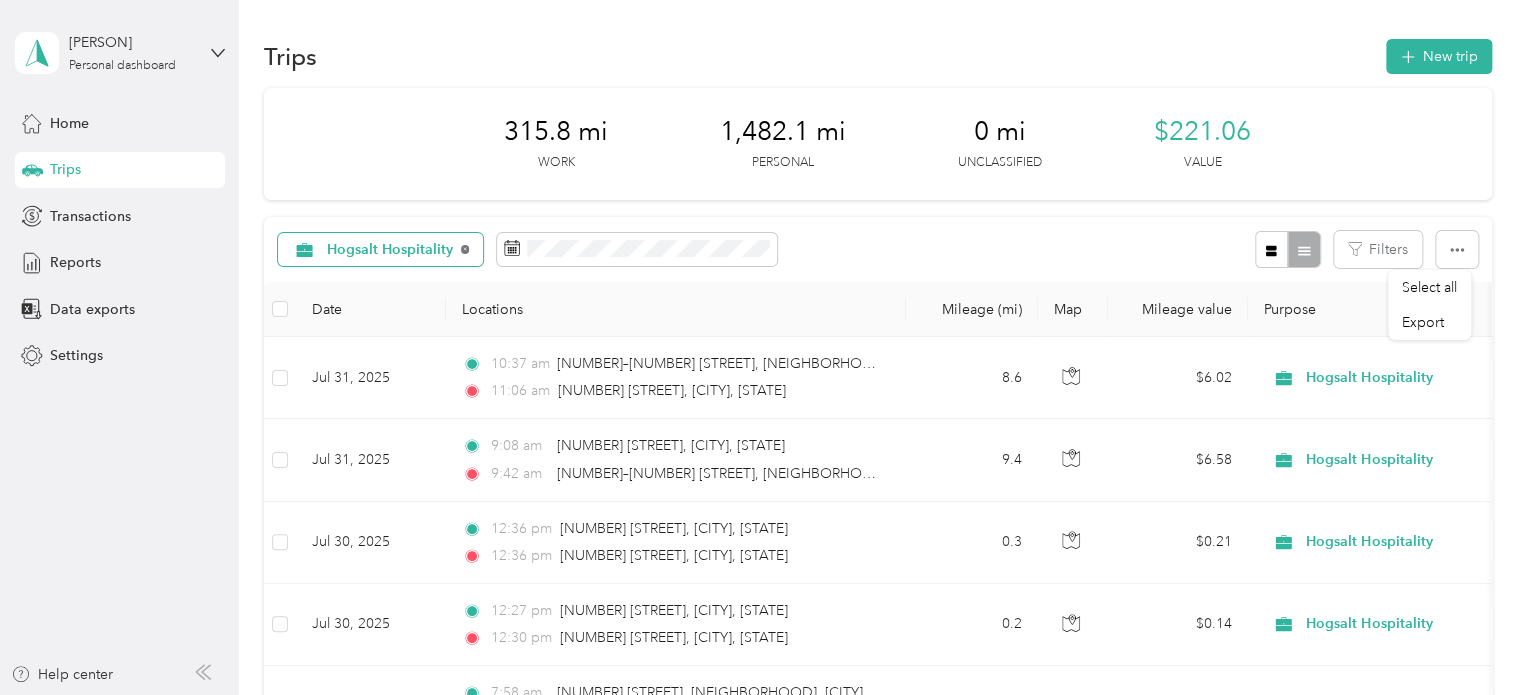 click 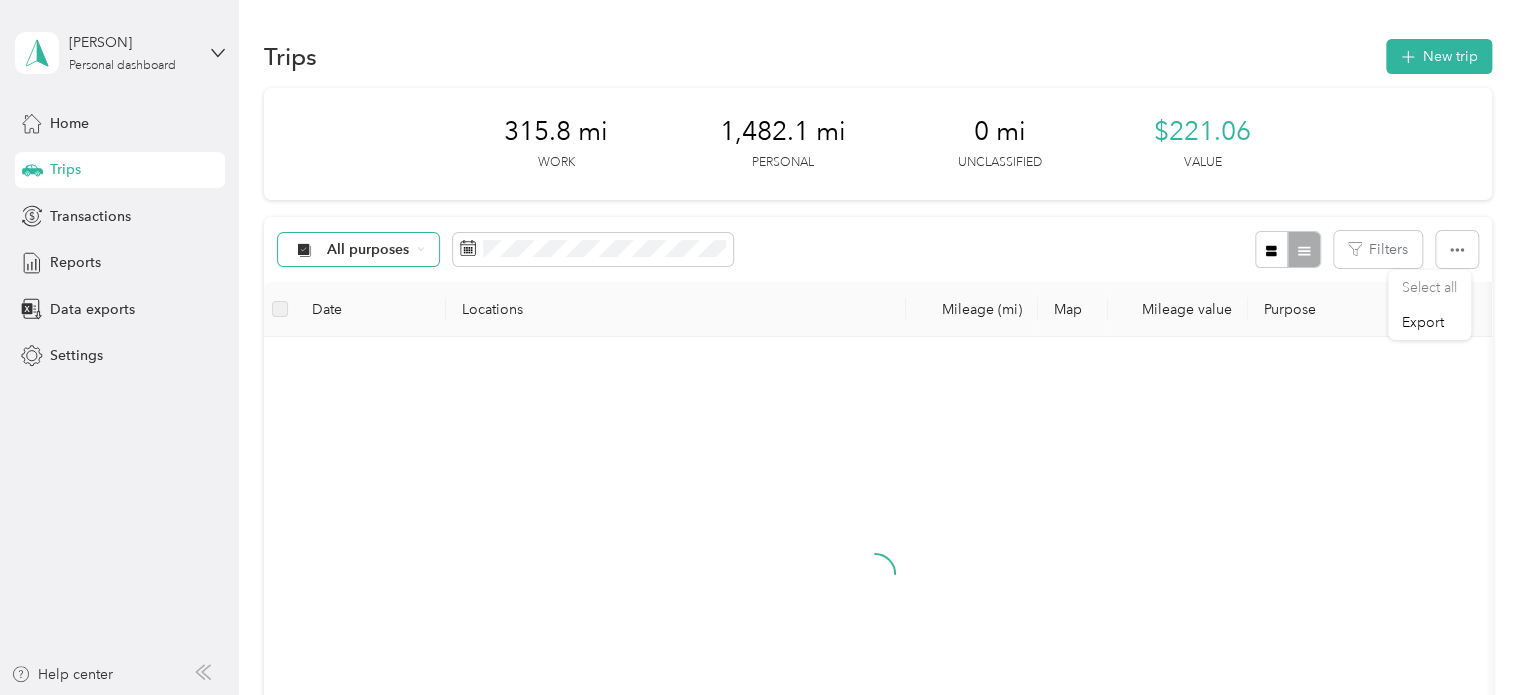 click on "All purposes" at bounding box center [368, 250] 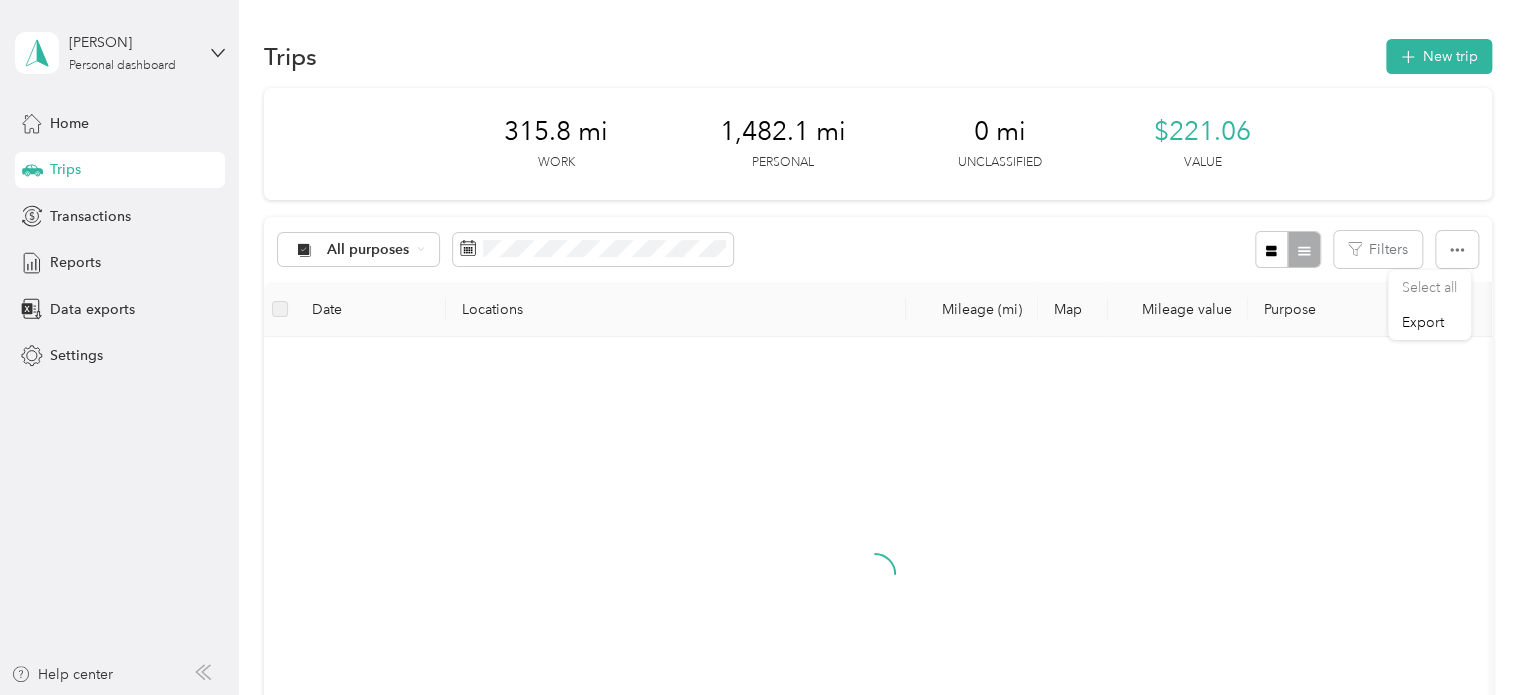 click on "Personal" at bounding box center (373, 389) 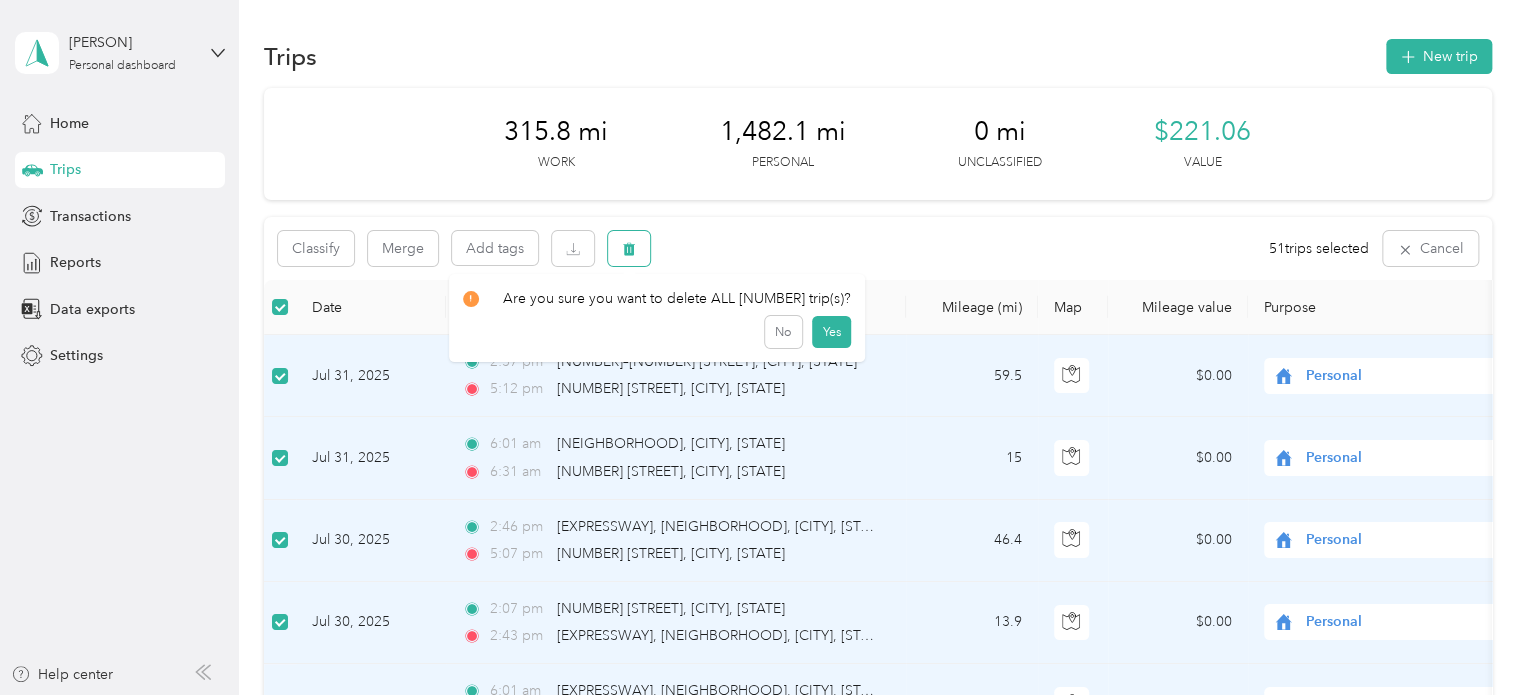click at bounding box center (629, 248) 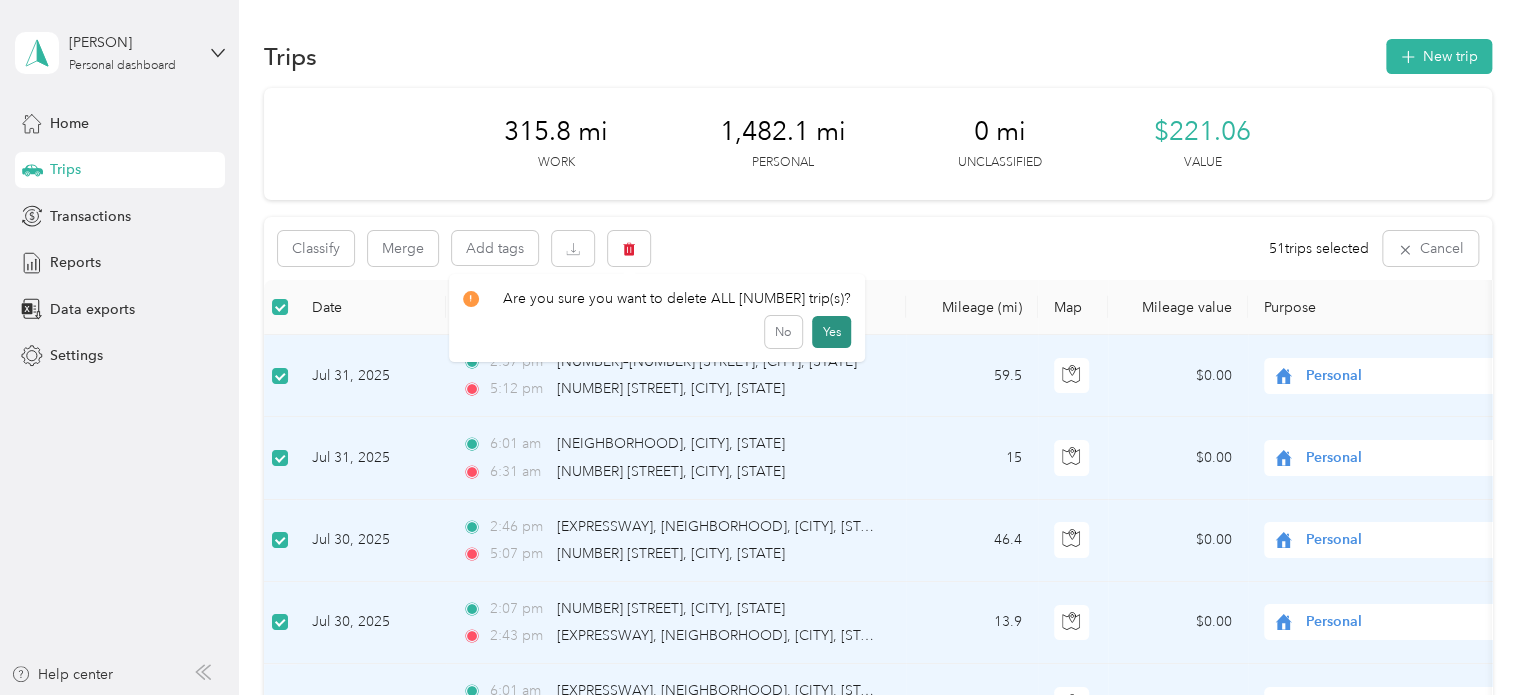 click on "Yes" at bounding box center [831, 332] 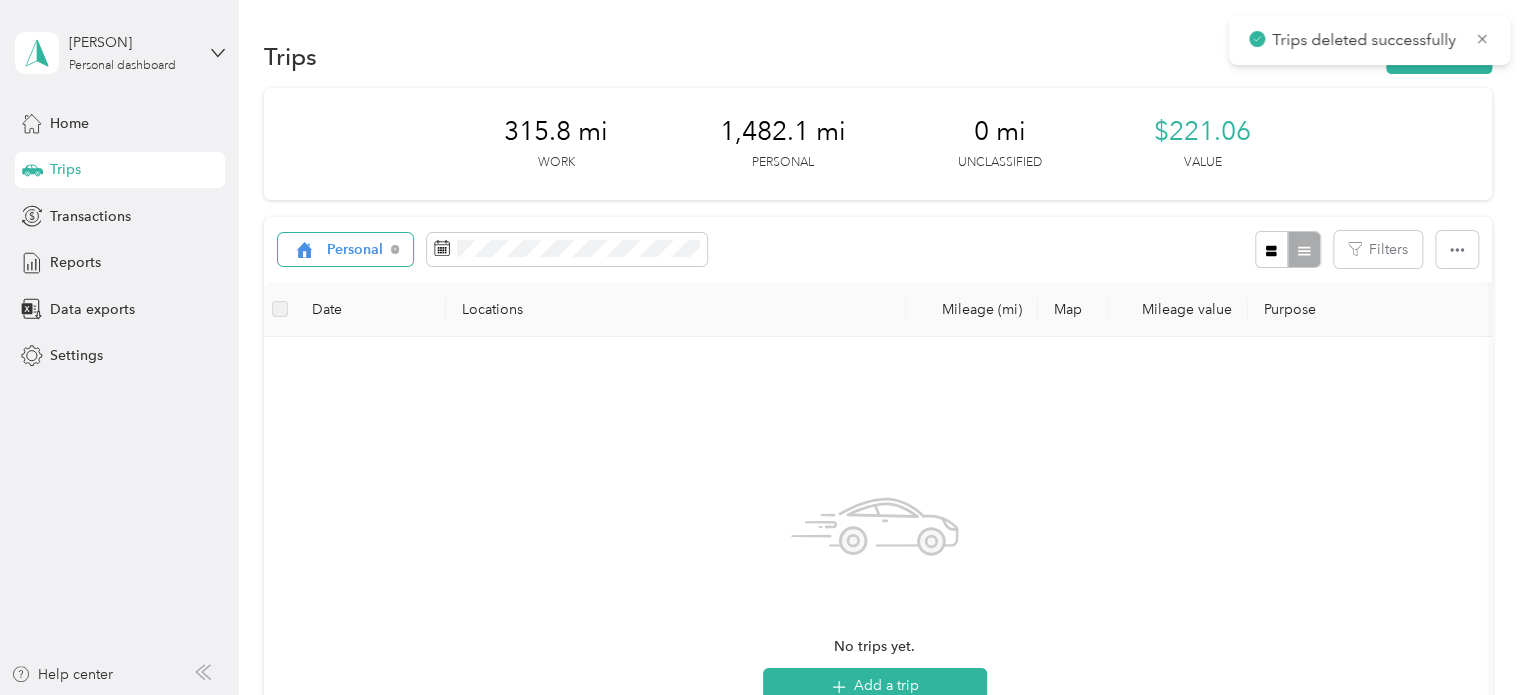 click on "Personal" at bounding box center (355, 250) 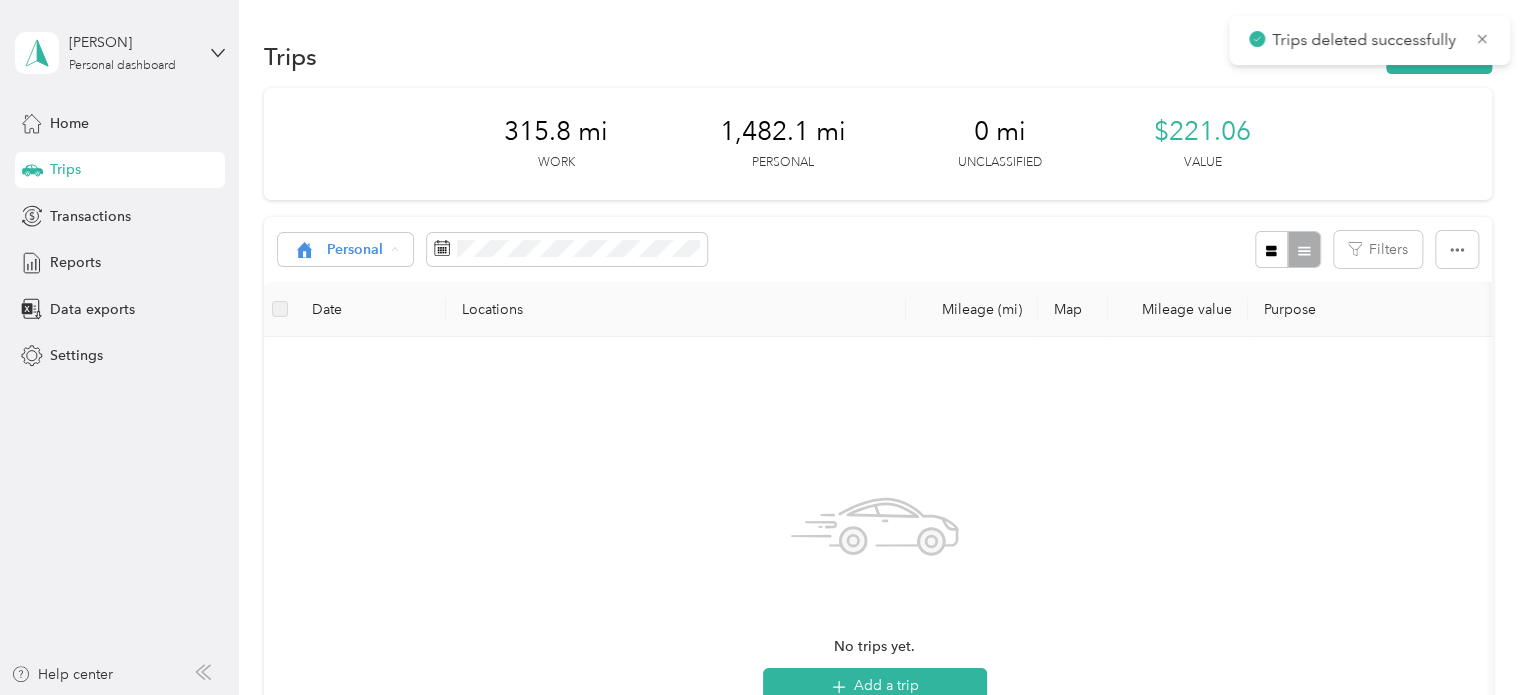 click on "Hogsalt Hospitality" at bounding box center (373, 355) 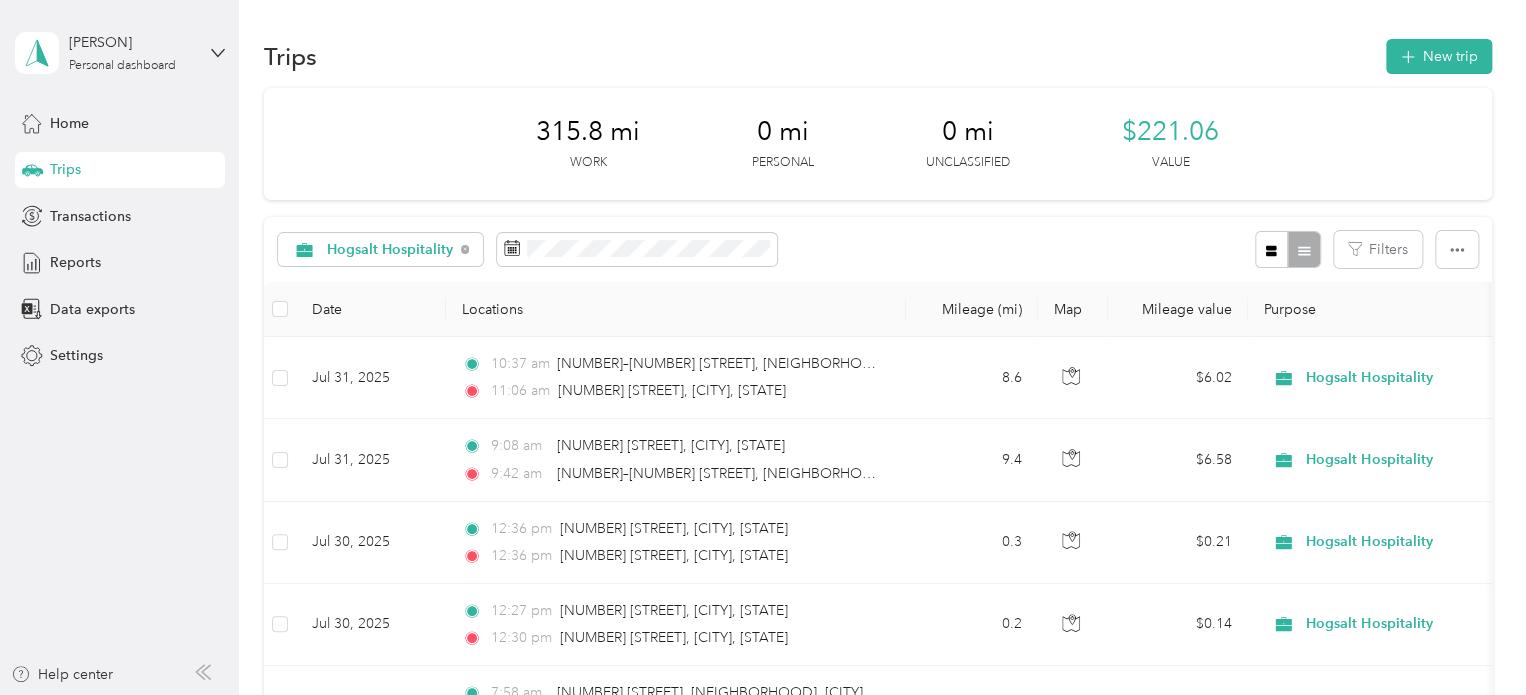 click on "Hogsalt Hospitality Filters" at bounding box center [878, 249] 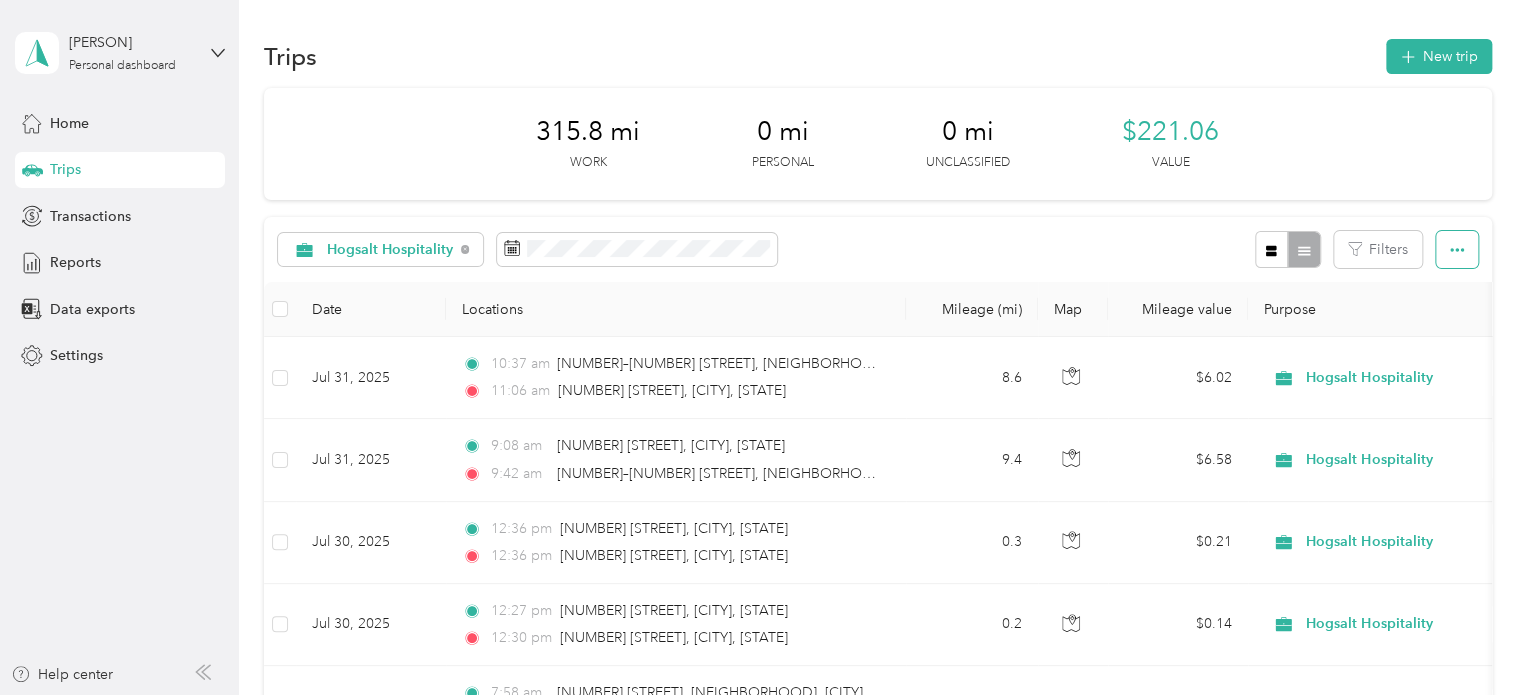 click 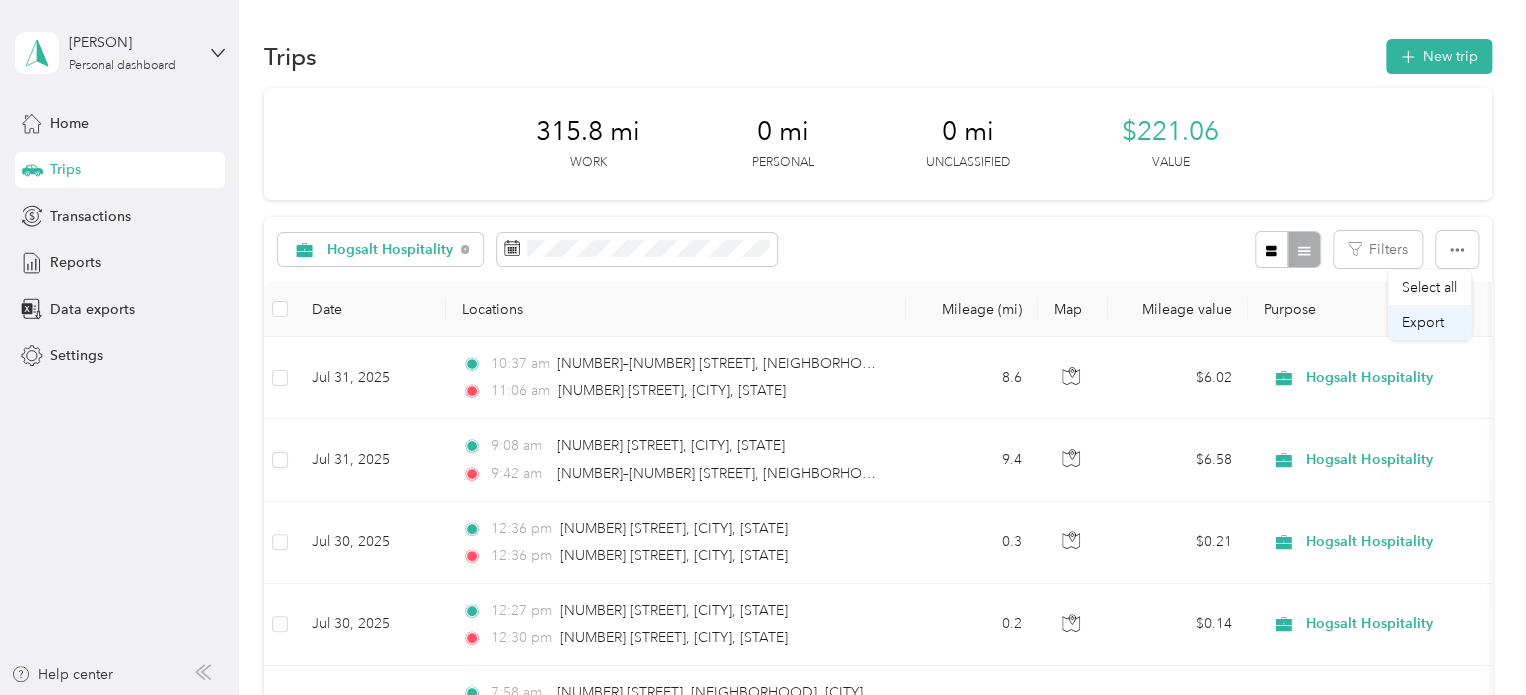 click on "Export" at bounding box center [1423, 322] 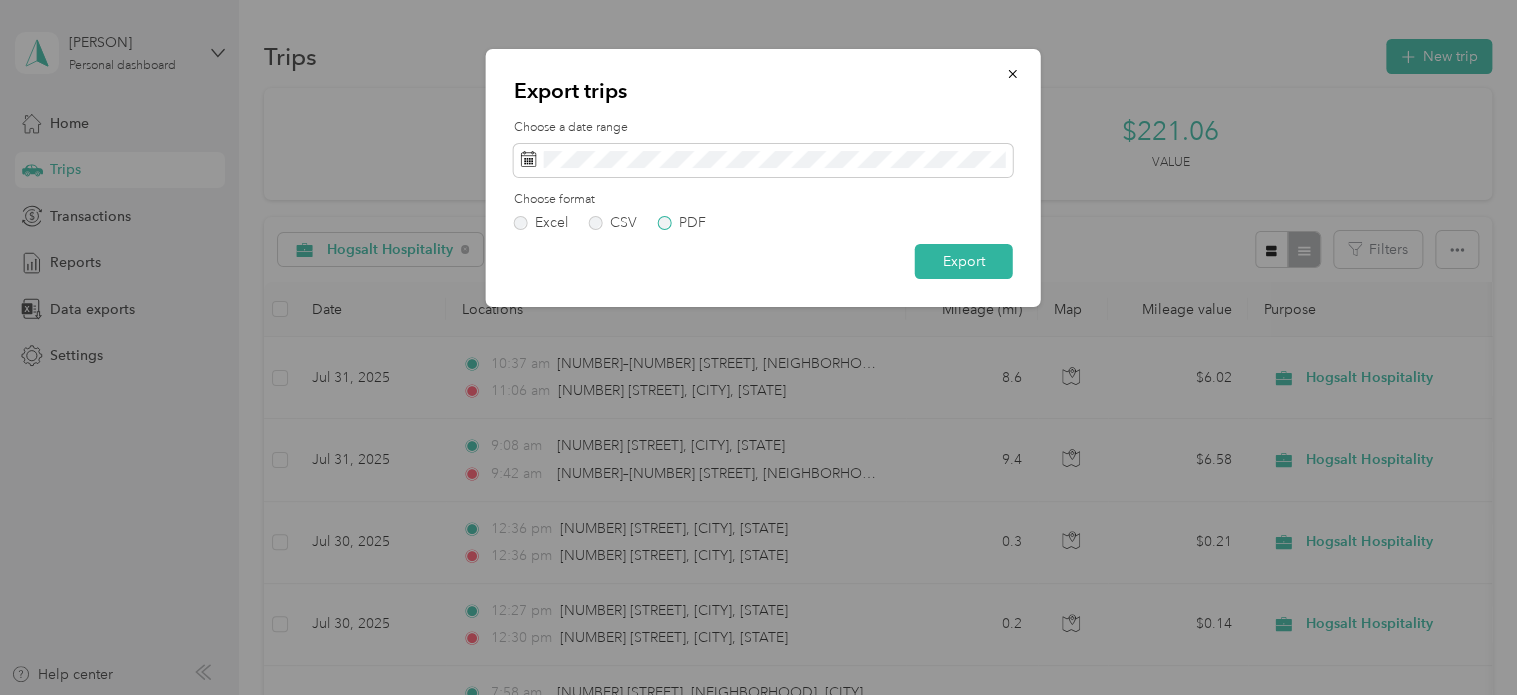 click on "PDF" at bounding box center (692, 223) 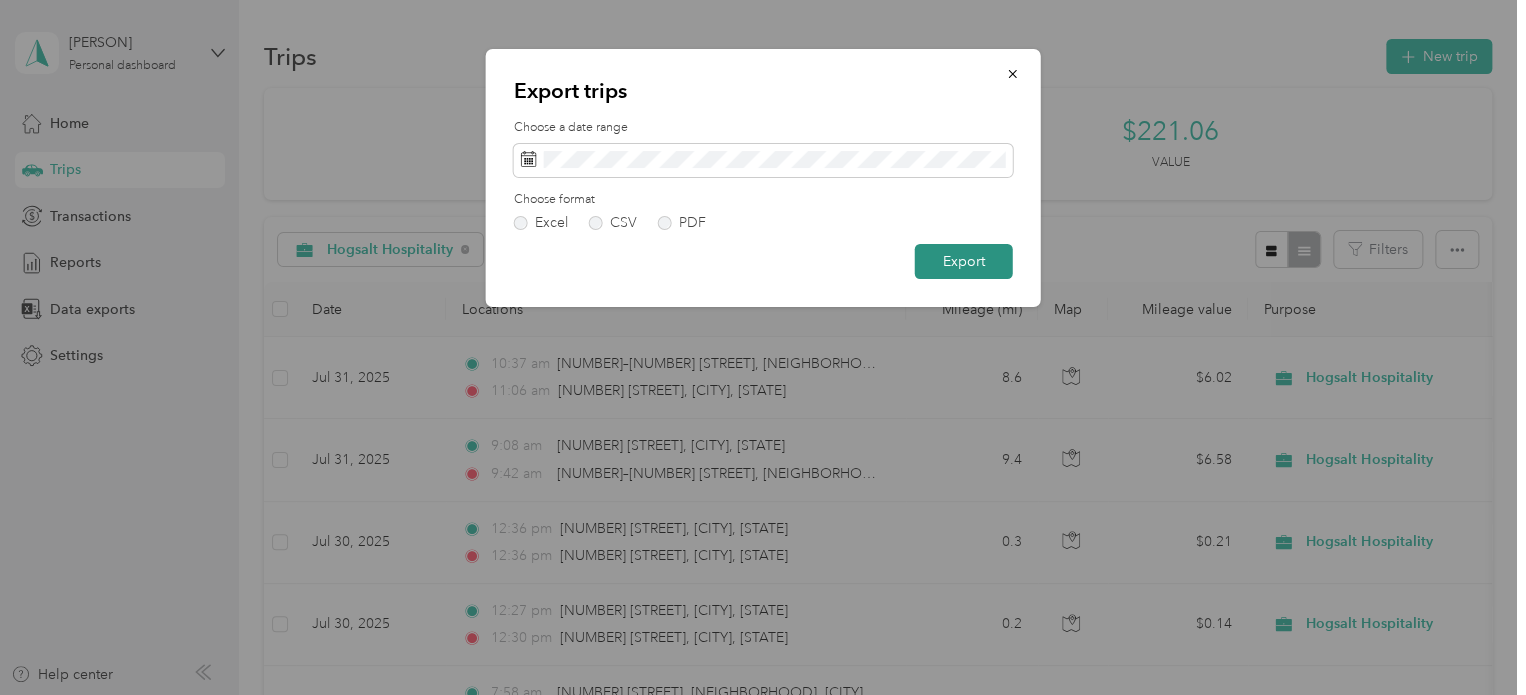 click on "Export" at bounding box center [964, 261] 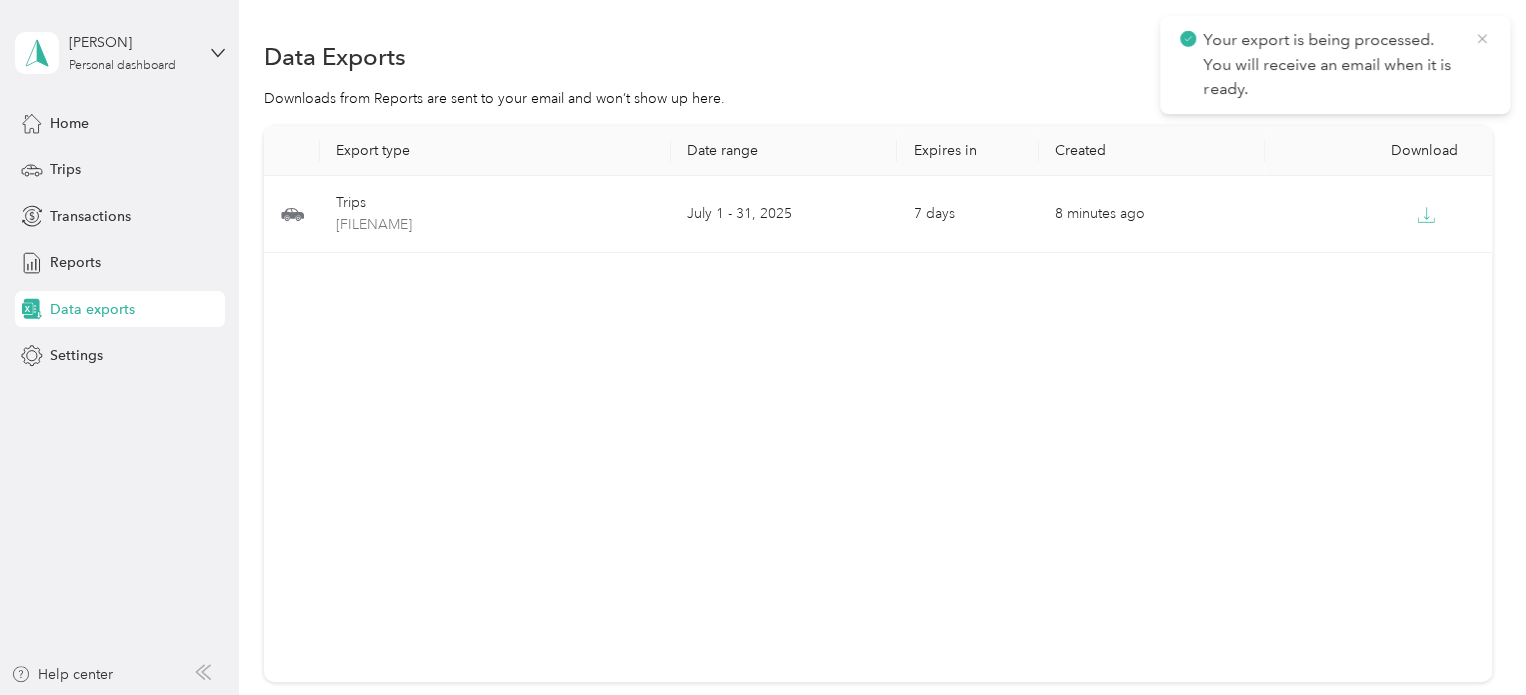click 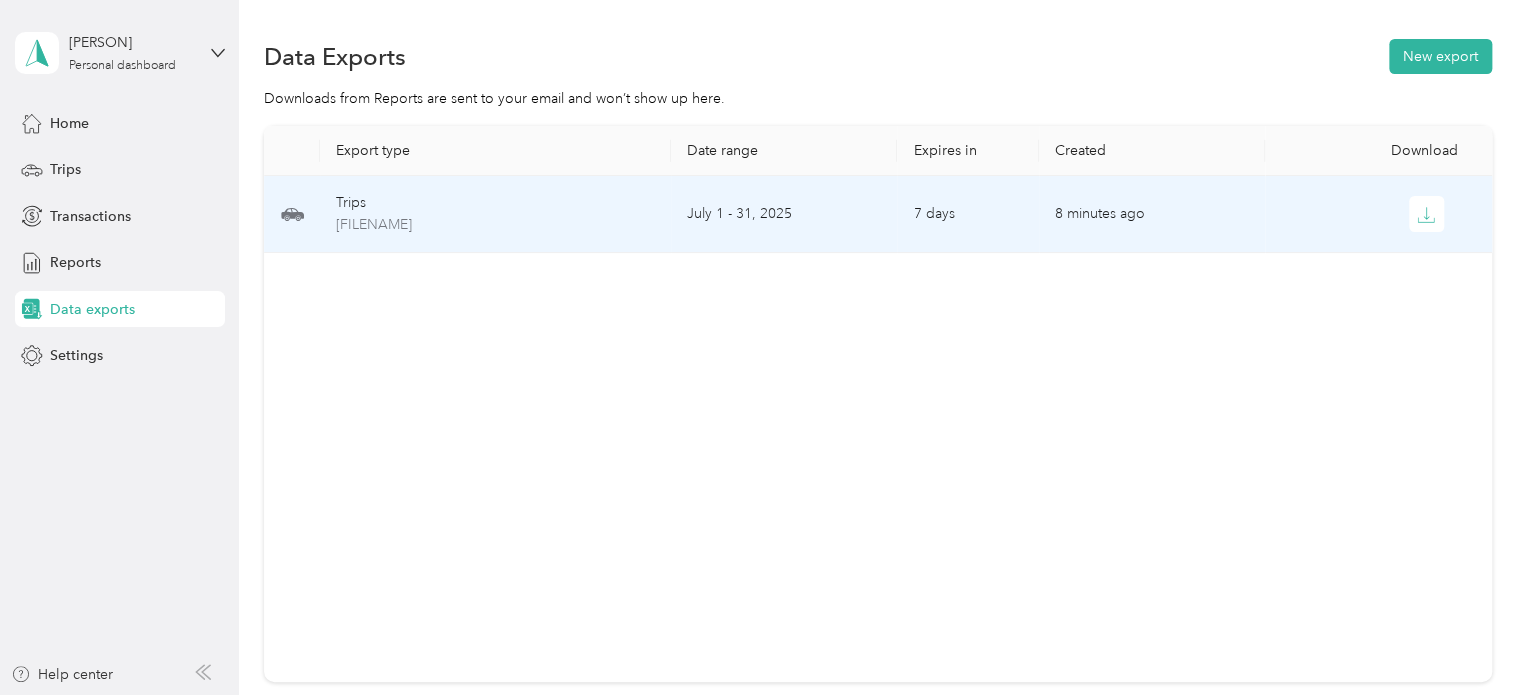 click at bounding box center (1427, 214) 